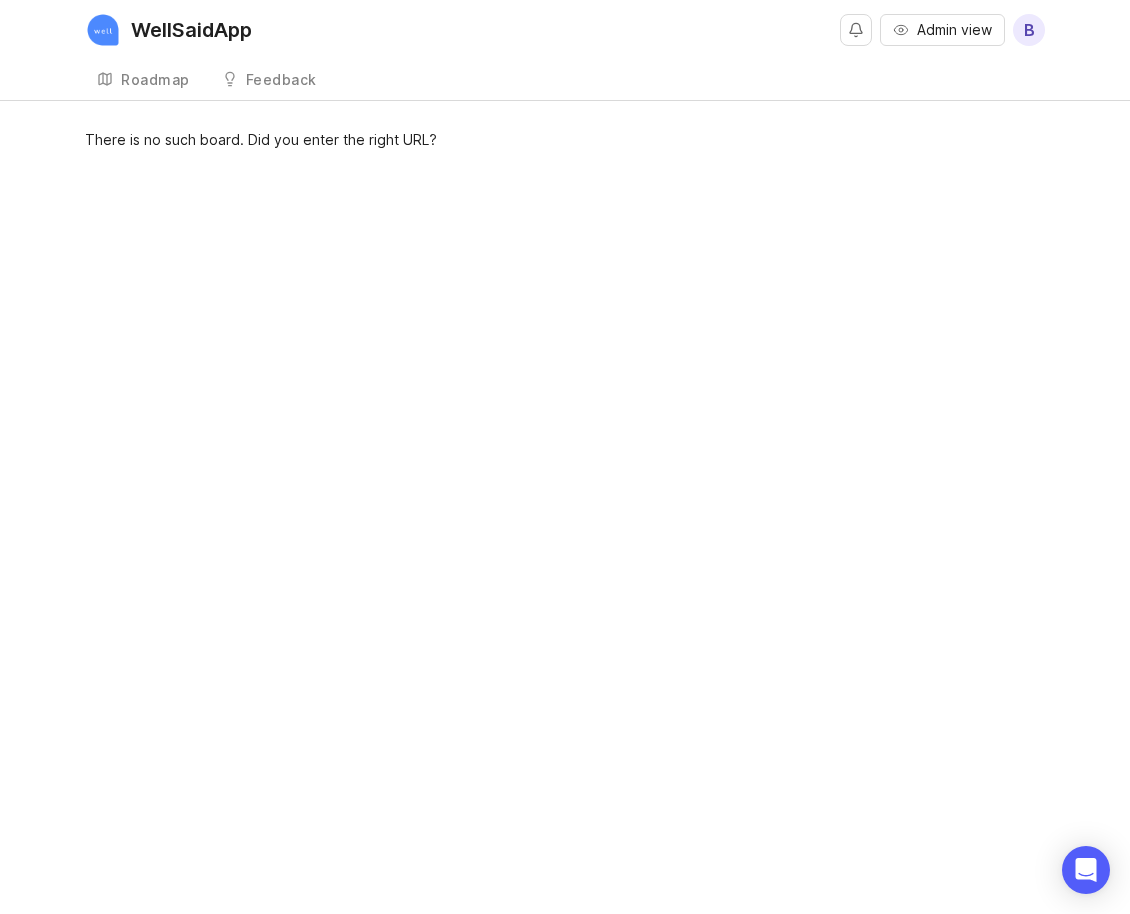 scroll, scrollTop: 0, scrollLeft: 0, axis: both 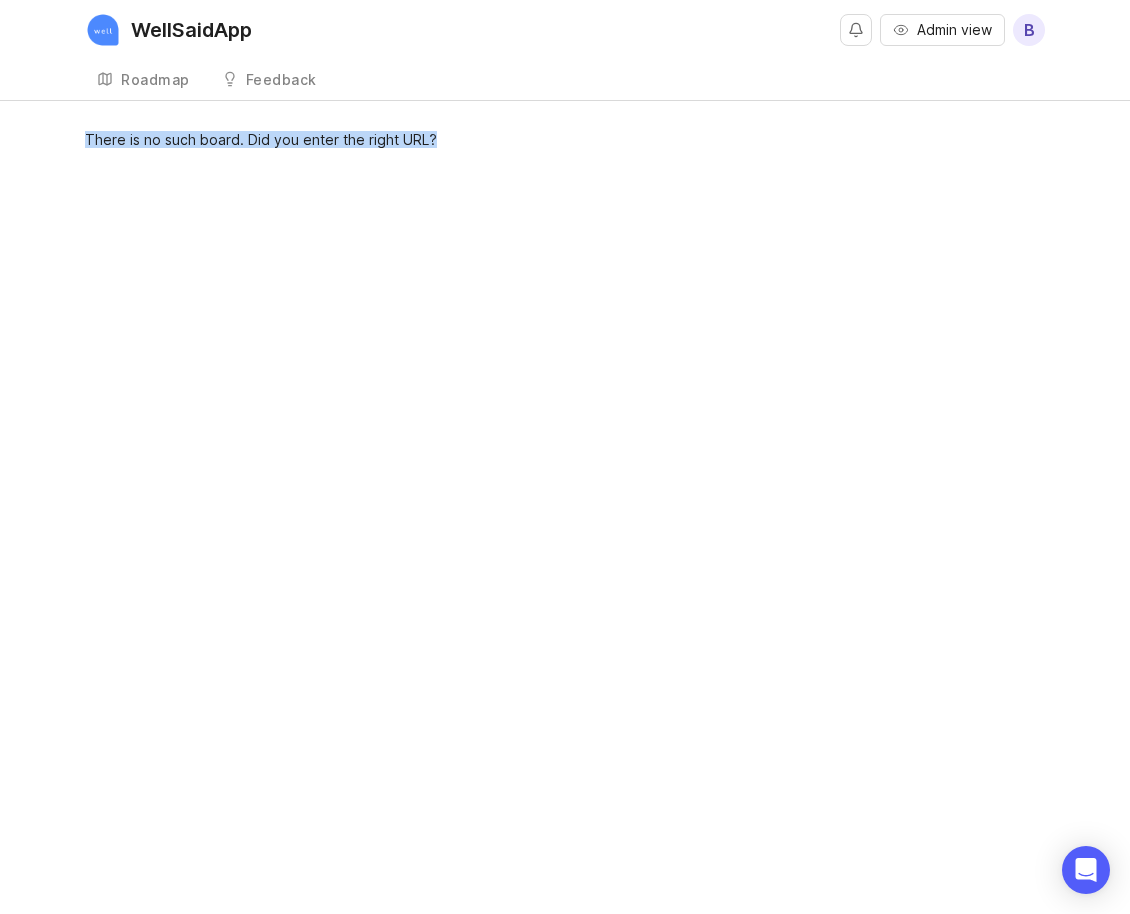 drag, startPoint x: 470, startPoint y: 150, endPoint x: 82, endPoint y: 136, distance: 388.2525 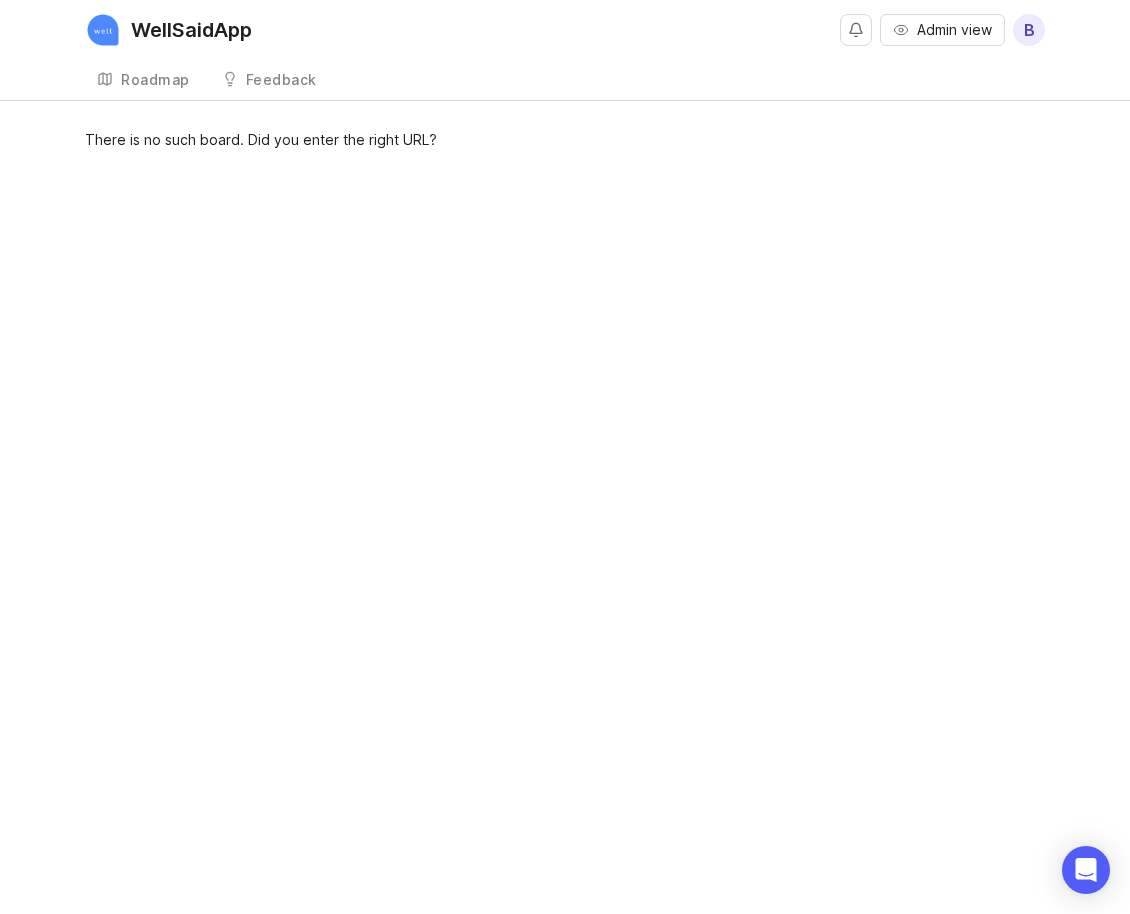 scroll, scrollTop: 0, scrollLeft: 0, axis: both 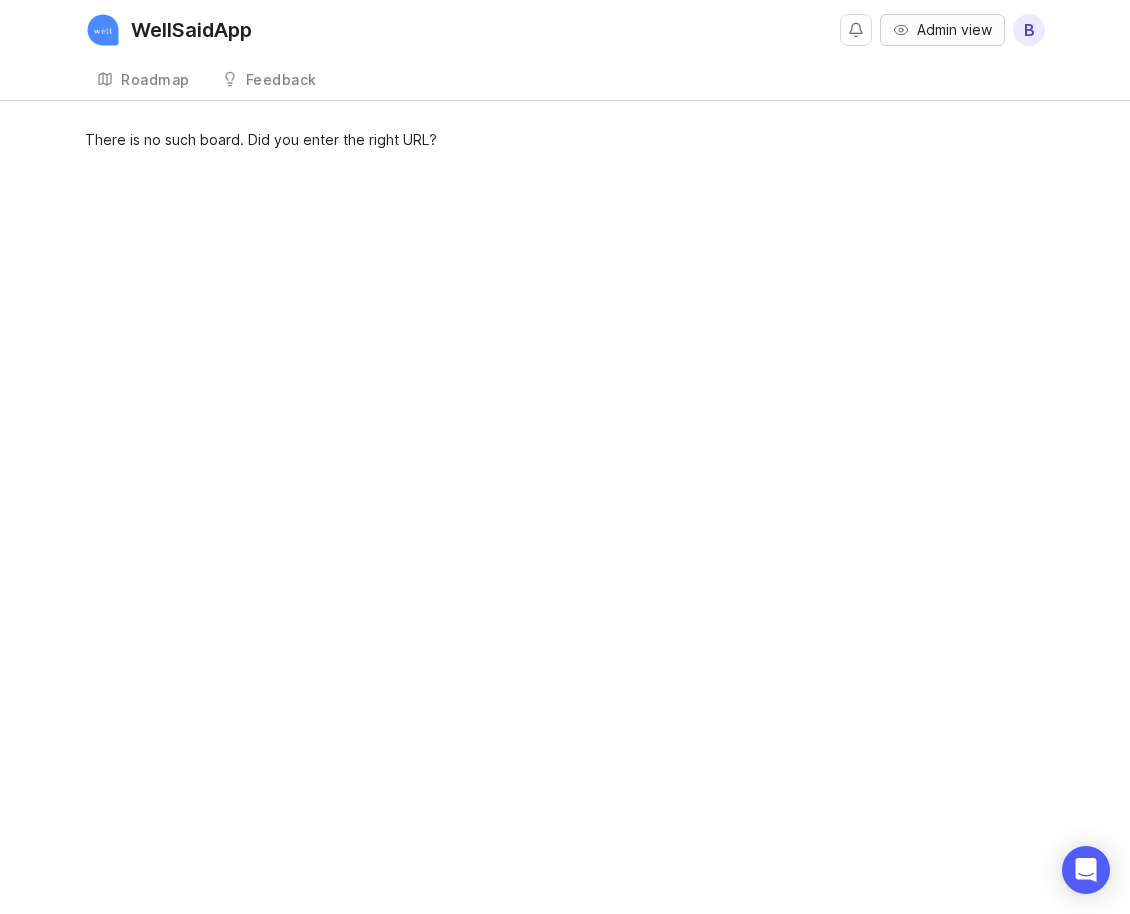 click on "Admin view" at bounding box center (954, 30) 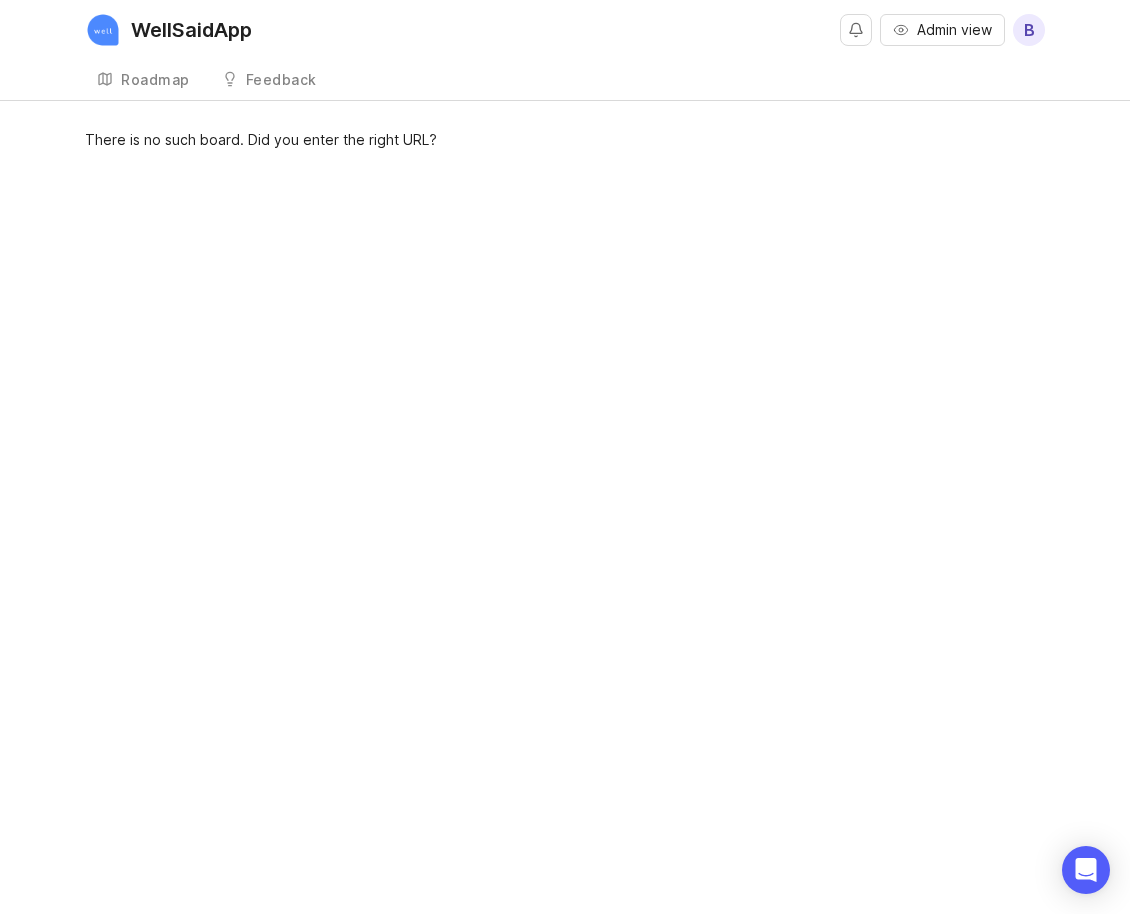 scroll, scrollTop: 0, scrollLeft: 0, axis: both 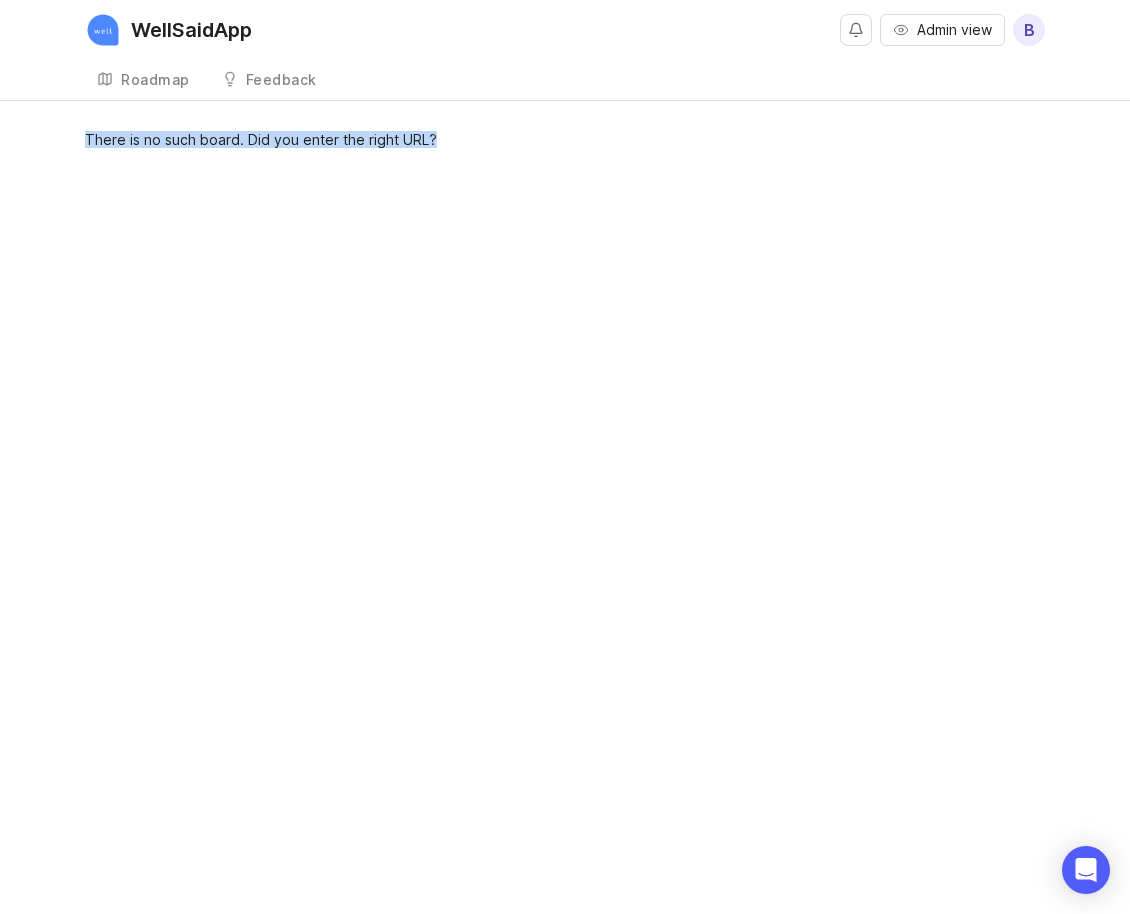 drag, startPoint x: 448, startPoint y: 144, endPoint x: 33, endPoint y: 136, distance: 415.0771 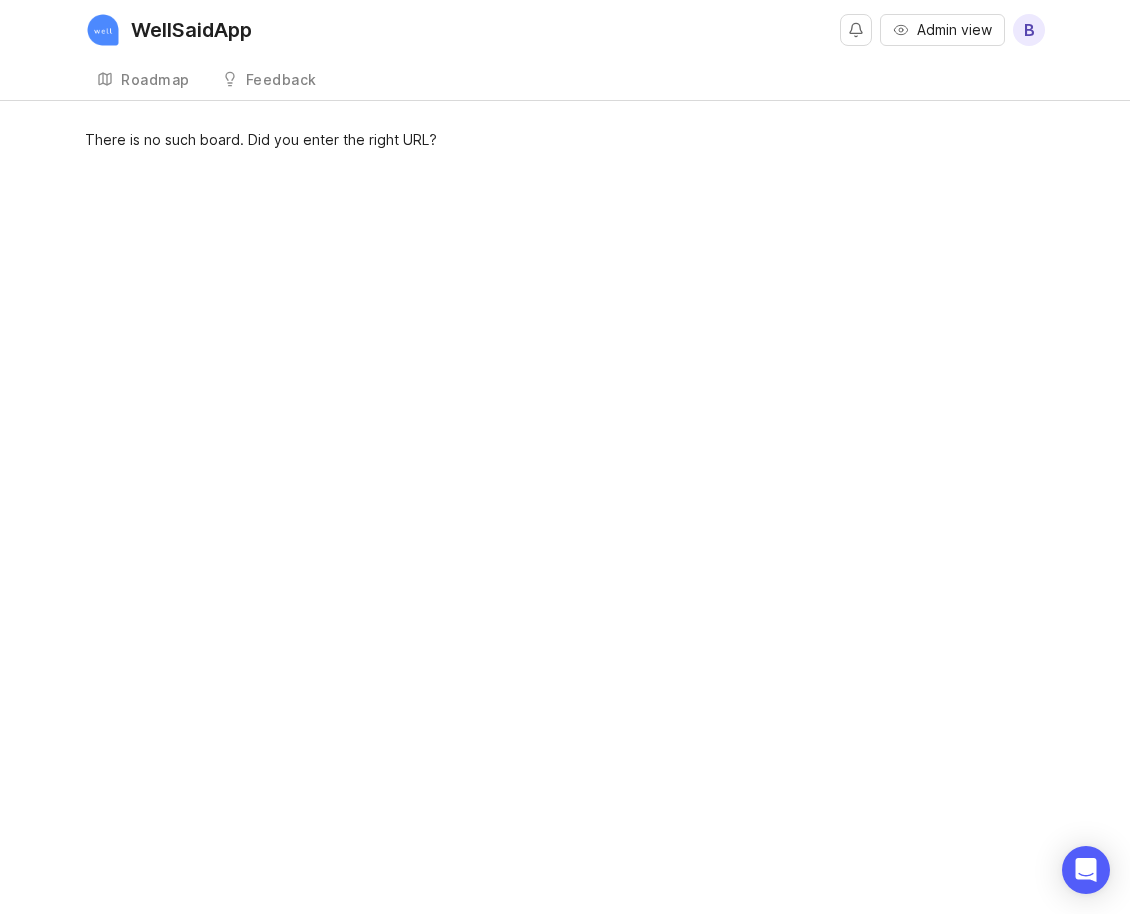 scroll, scrollTop: 0, scrollLeft: 0, axis: both 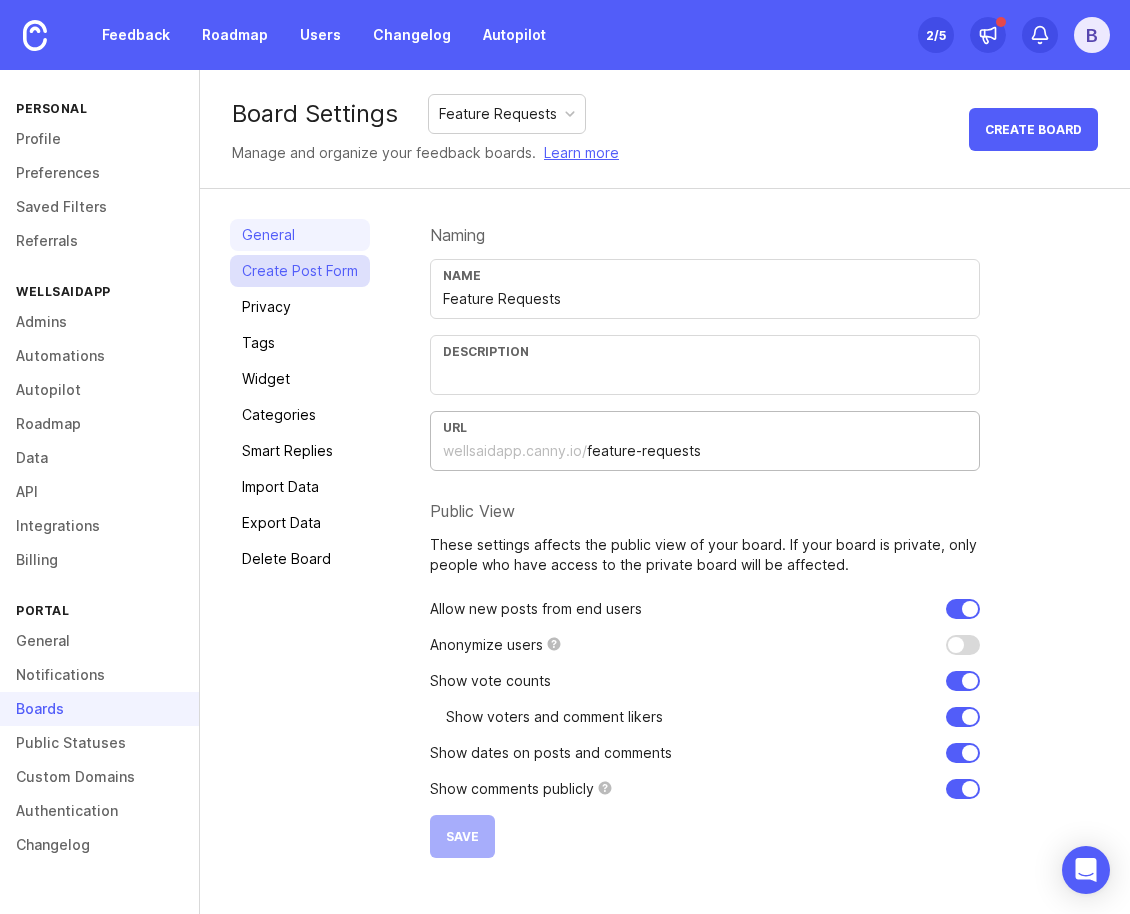 click on "Create Post Form" at bounding box center (300, 271) 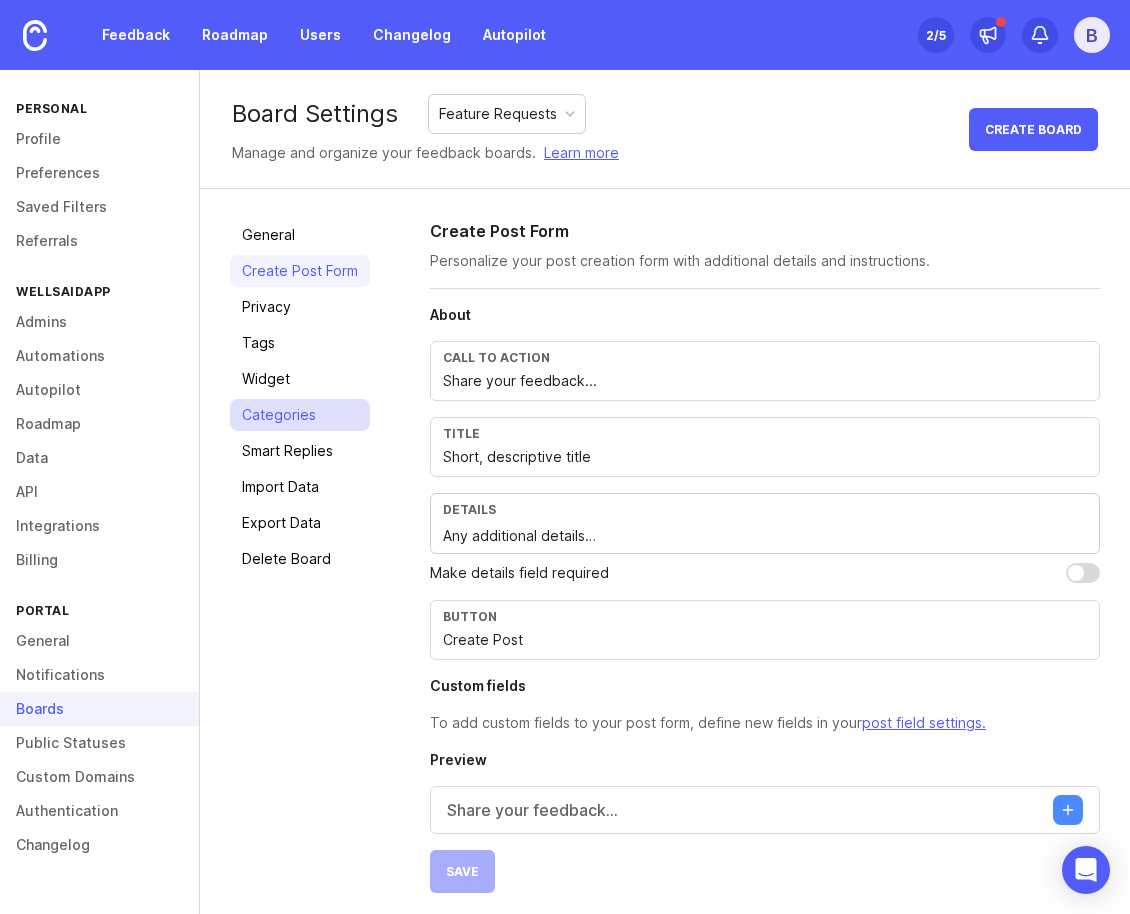 click on "Categories" at bounding box center [300, 415] 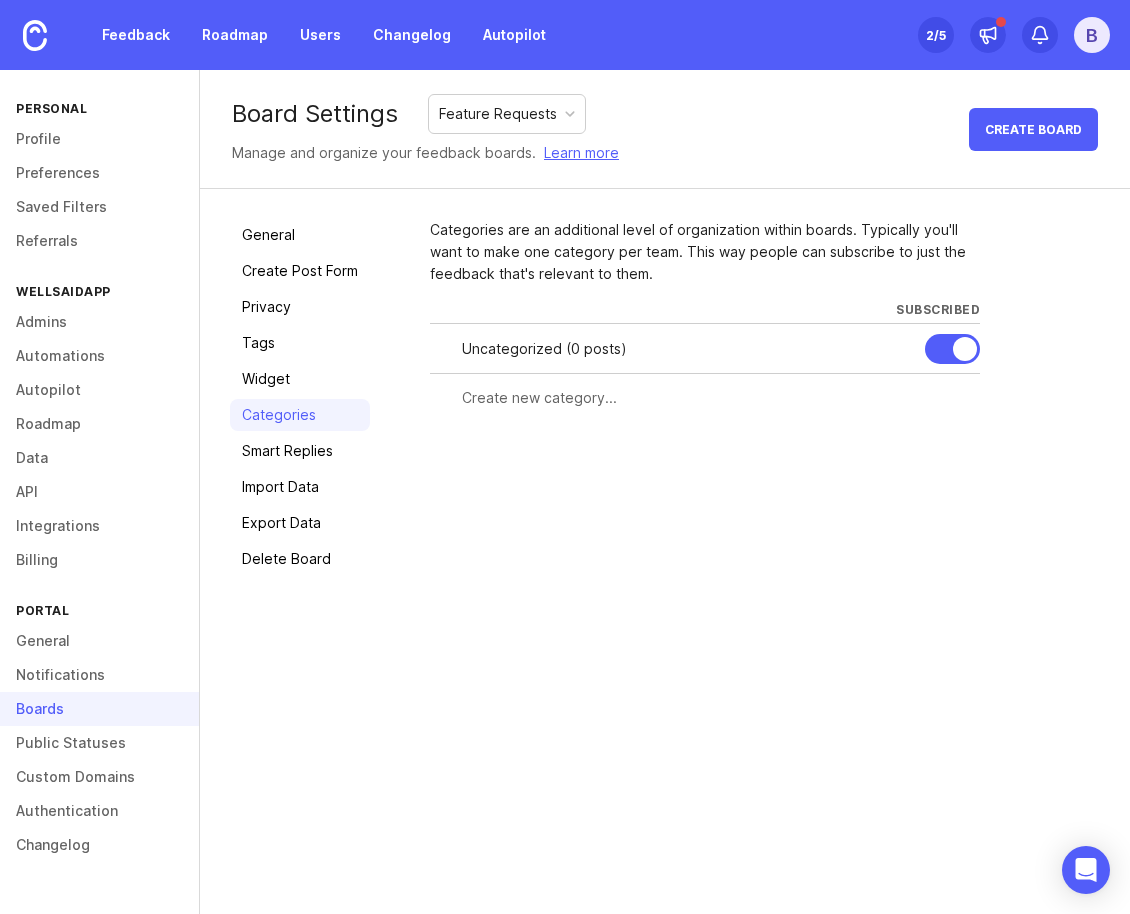 click at bounding box center (715, 398) 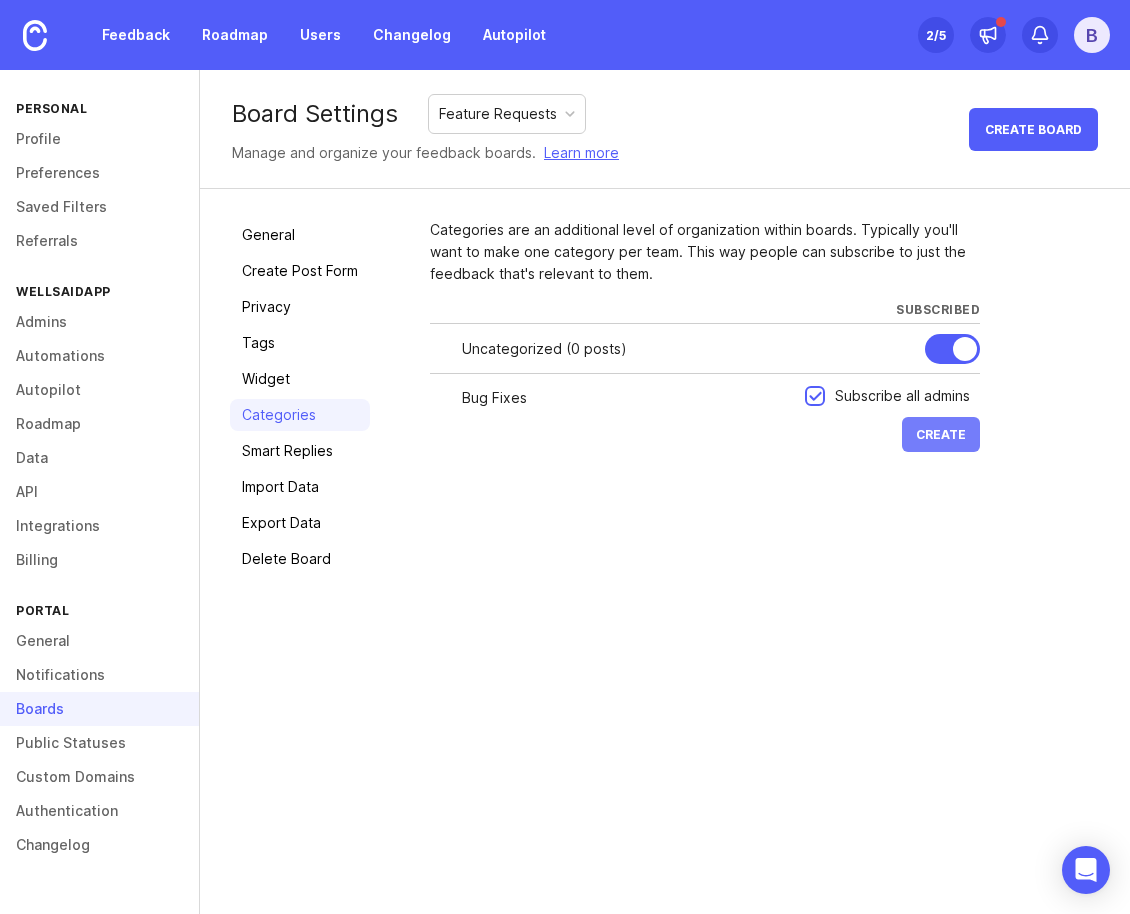 type on "Bug Fixes" 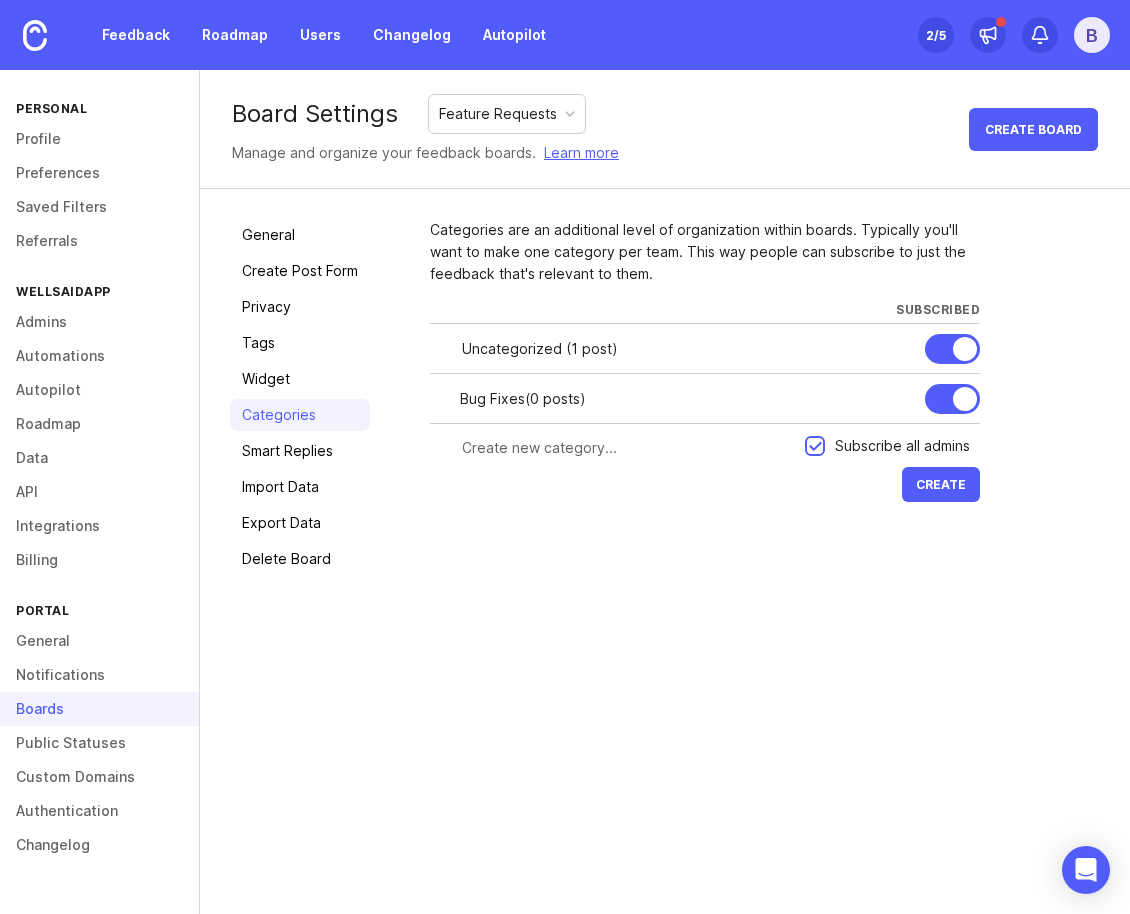 click at bounding box center [627, 448] 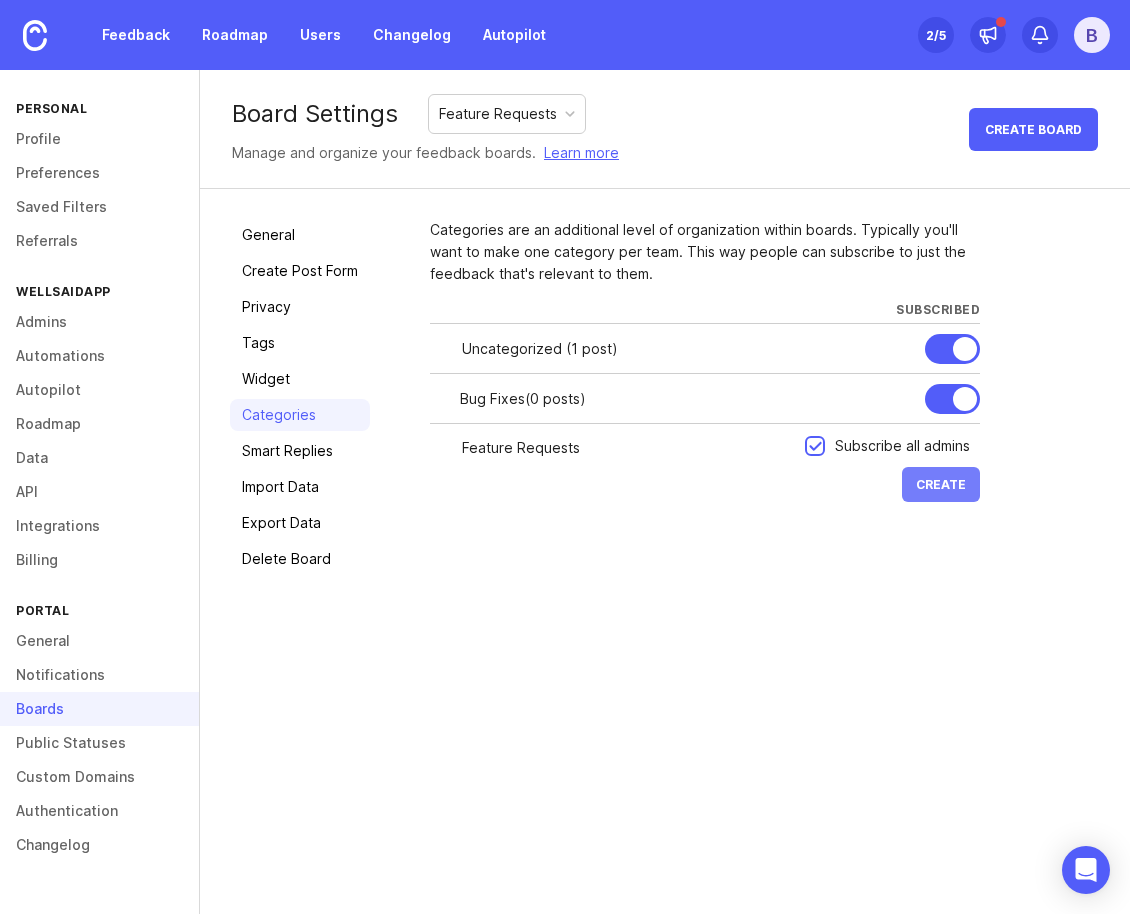 type on "Feature Requests" 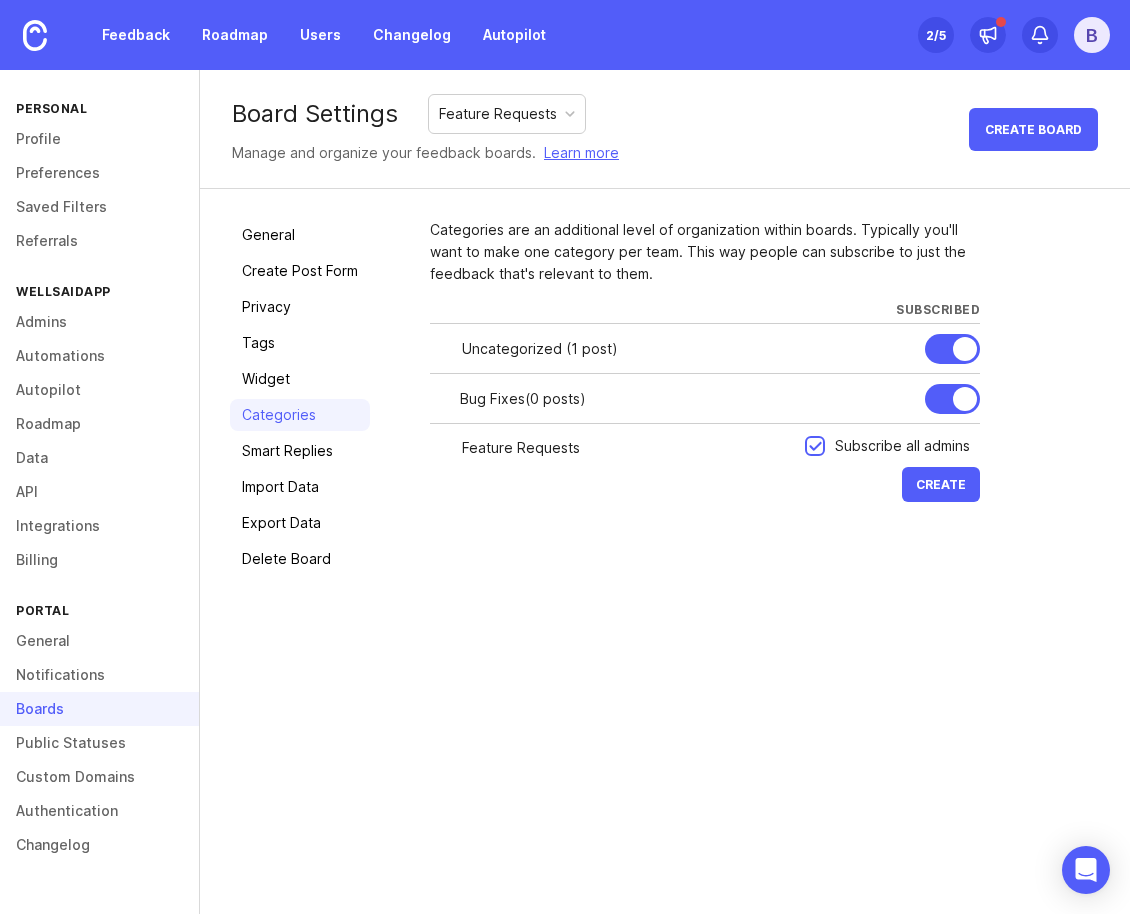 type 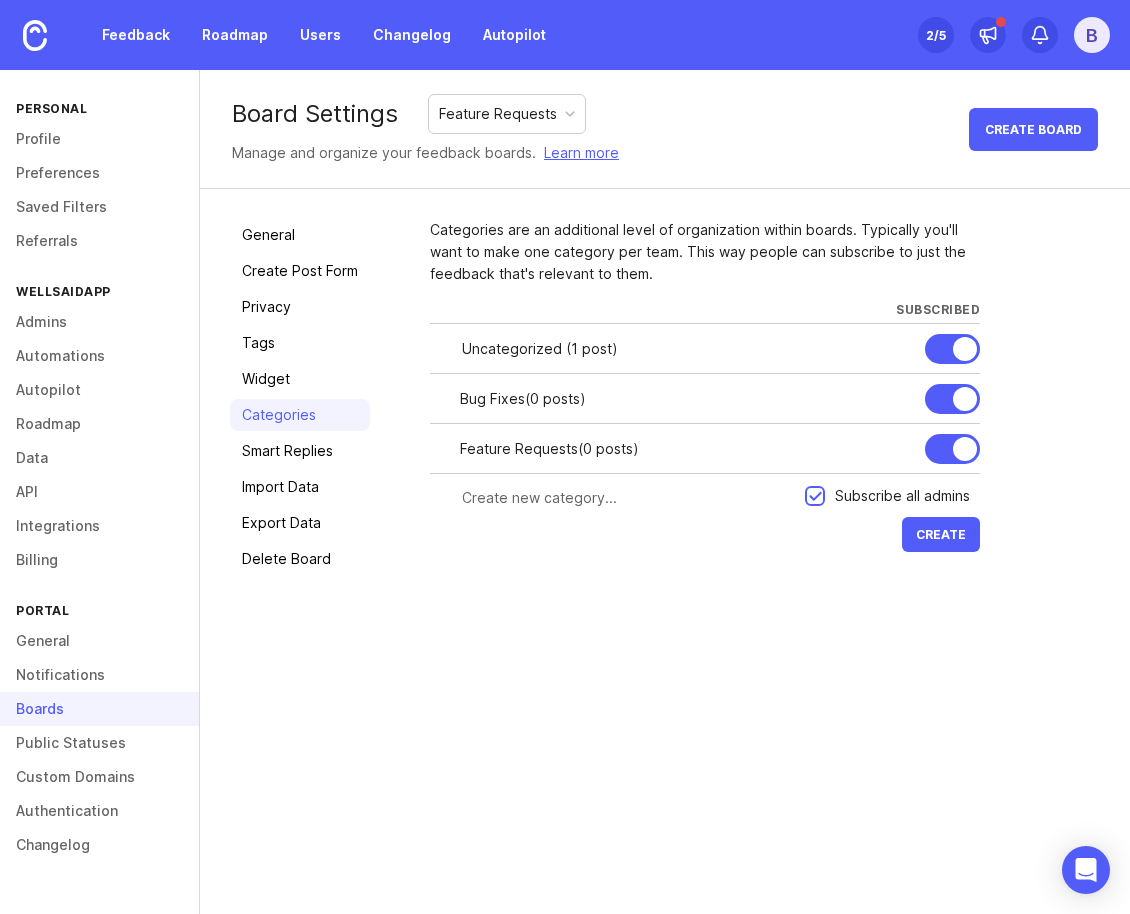 click at bounding box center [952, 349] 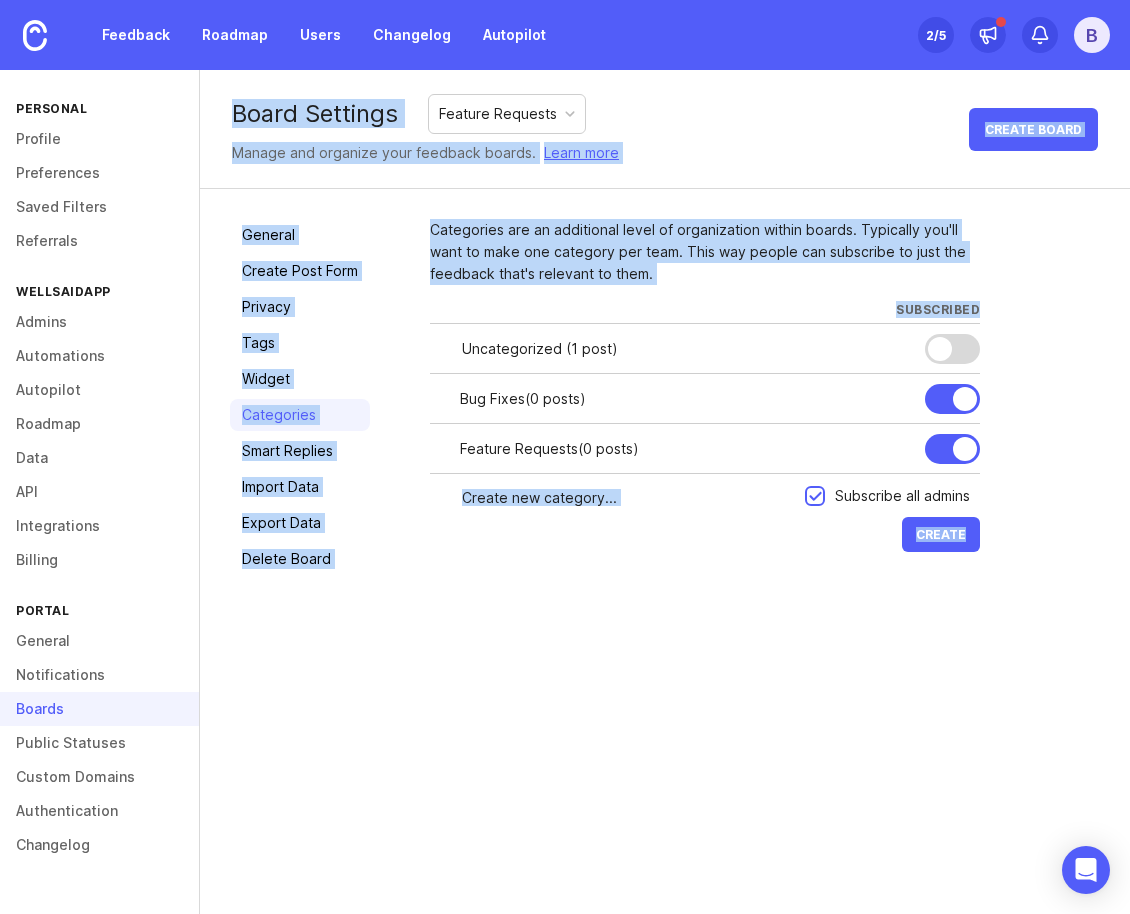 drag, startPoint x: 230, startPoint y: 114, endPoint x: 1003, endPoint y: 546, distance: 885.5241 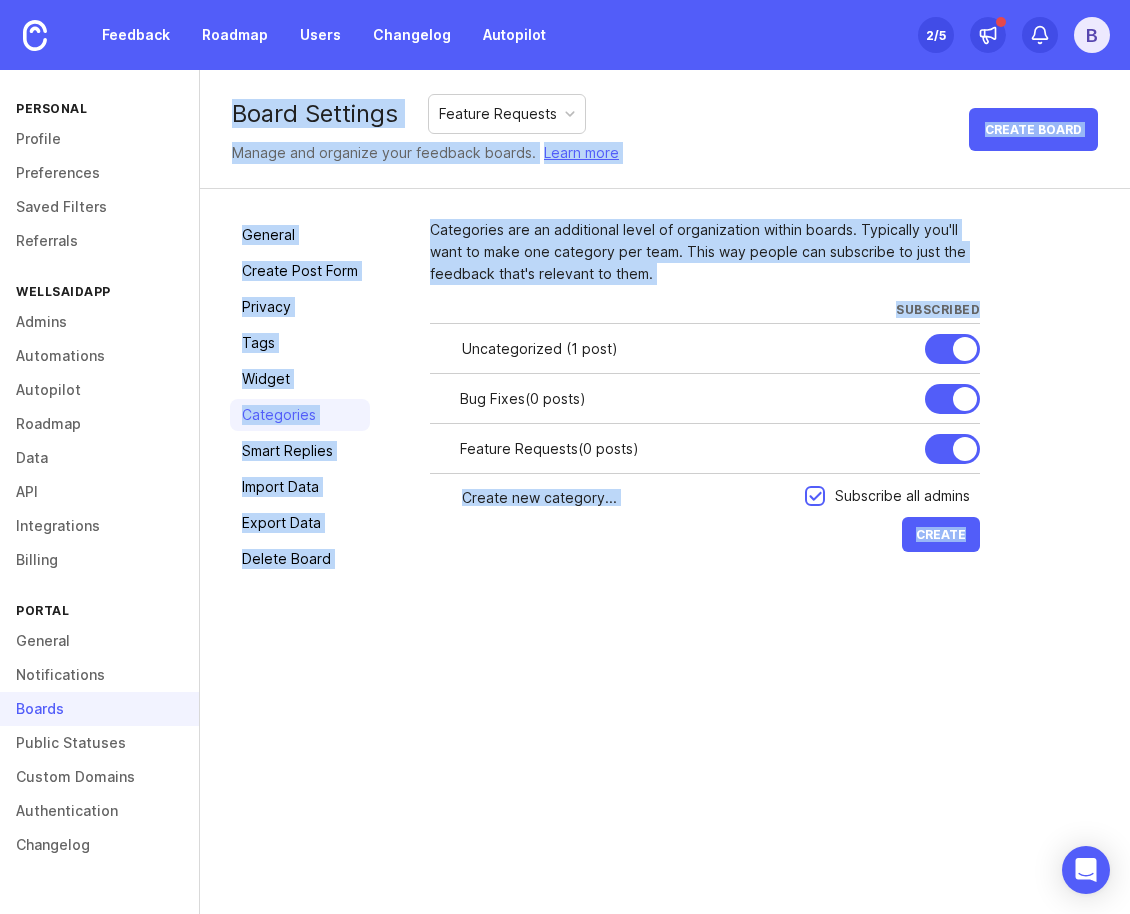 click on "Categories are an additional level of organization within boards. Typically you'll want to make one category per team. This way people can subscribe to just the feedback that's relevant to them. Subscribed Uncategorized ( 1   post ) Bug Fixes  ( 0   posts ) Feature Requests  ( 0   posts ) Subscribe all admins Create" at bounding box center [765, 397] 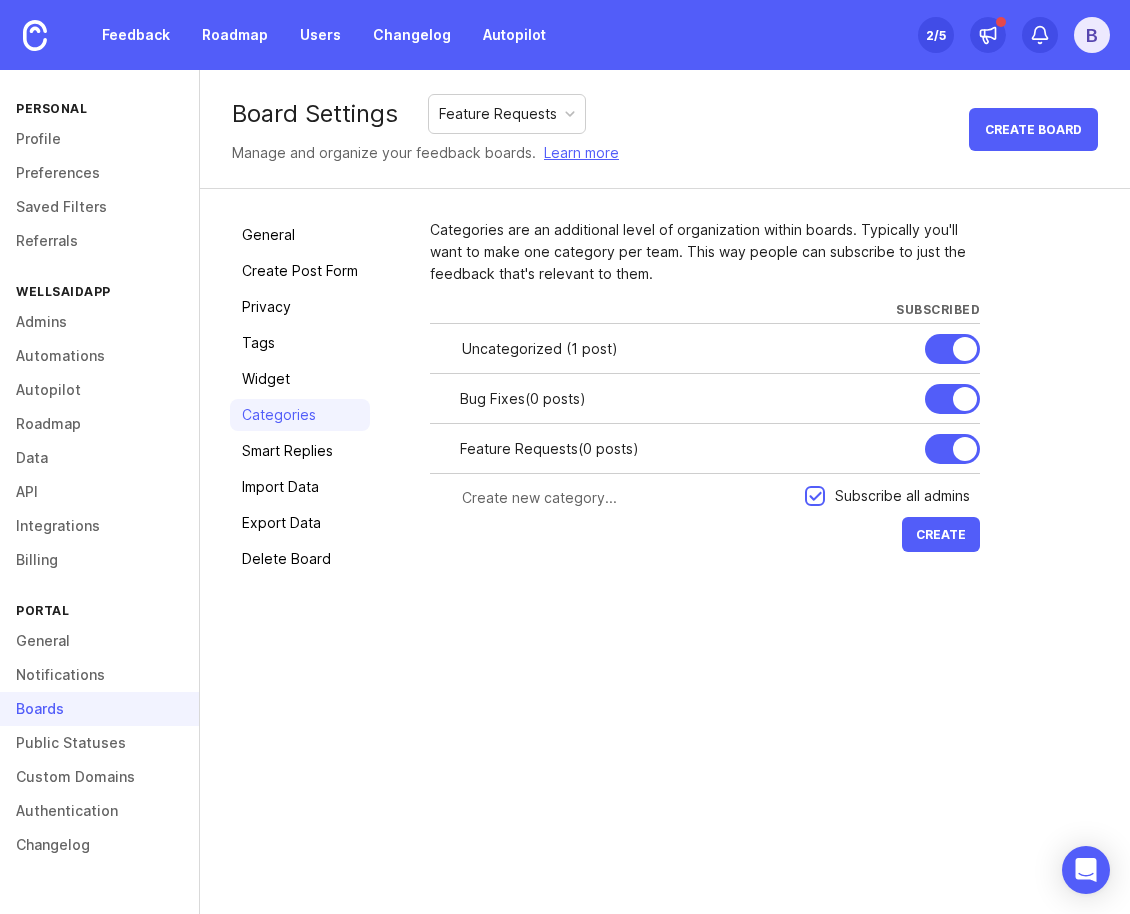 click on "Board Settings Feature Requests Manage and organize your feedback boards. Learn more Create Board   General Create Post Form Privacy Tags Widget Categories Smart Replies Import Data Export Data Delete Board Categories are an additional level of organization within boards. Typically you'll want to make one category per team. This way people can subscribe to just the feedback that's relevant to them. Subscribed Uncategorized ( 1   post ) Bug Fixes  ( 0   posts ) Feature Requests  ( 0   posts ) Subscribe all admins Create" at bounding box center (665, 492) 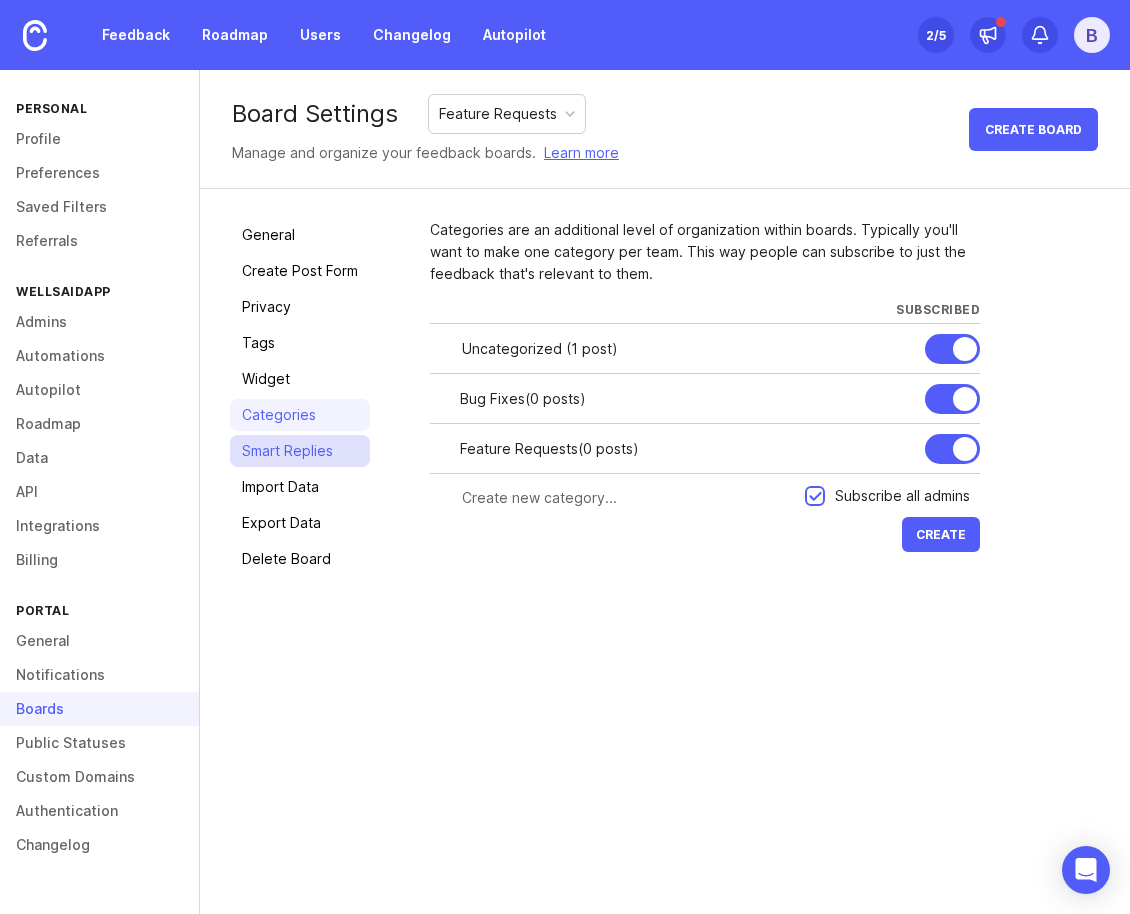 click on "Smart Replies" at bounding box center [300, 451] 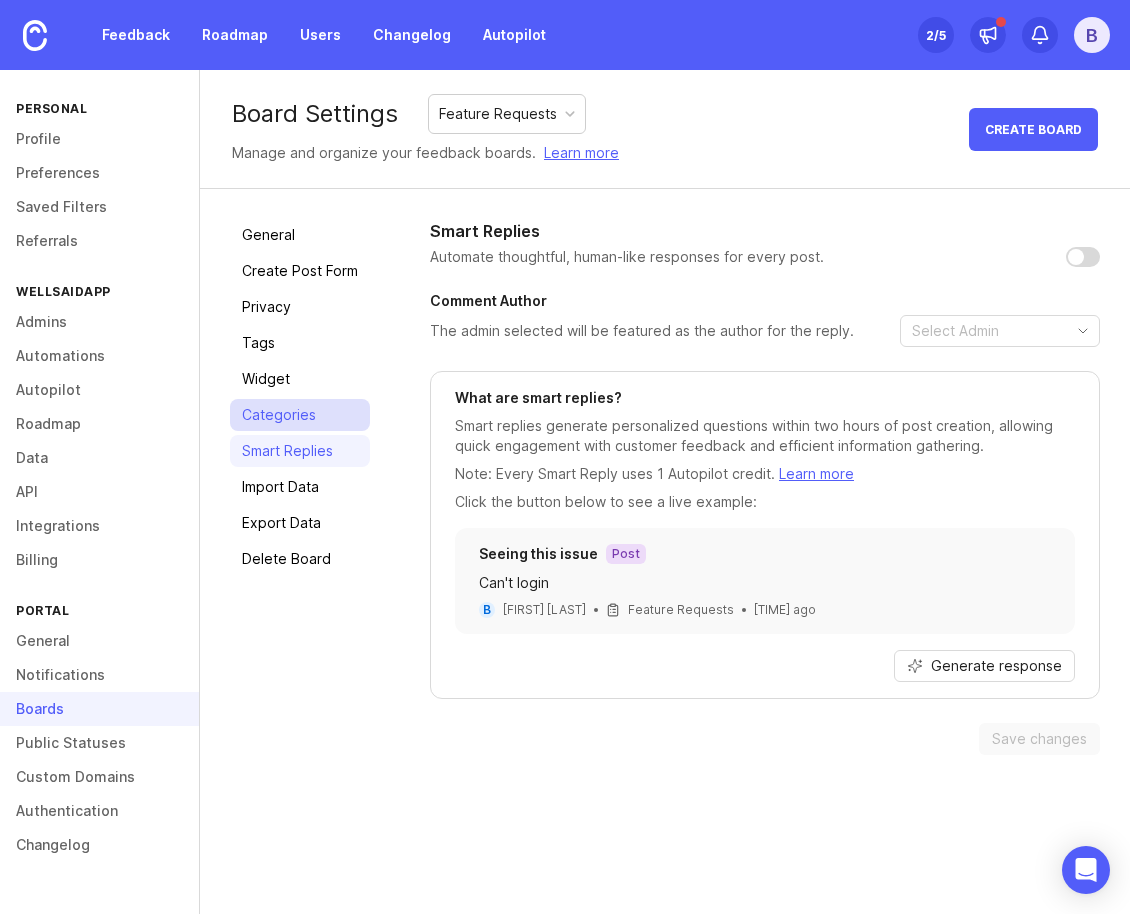 click on "Categories" at bounding box center [300, 415] 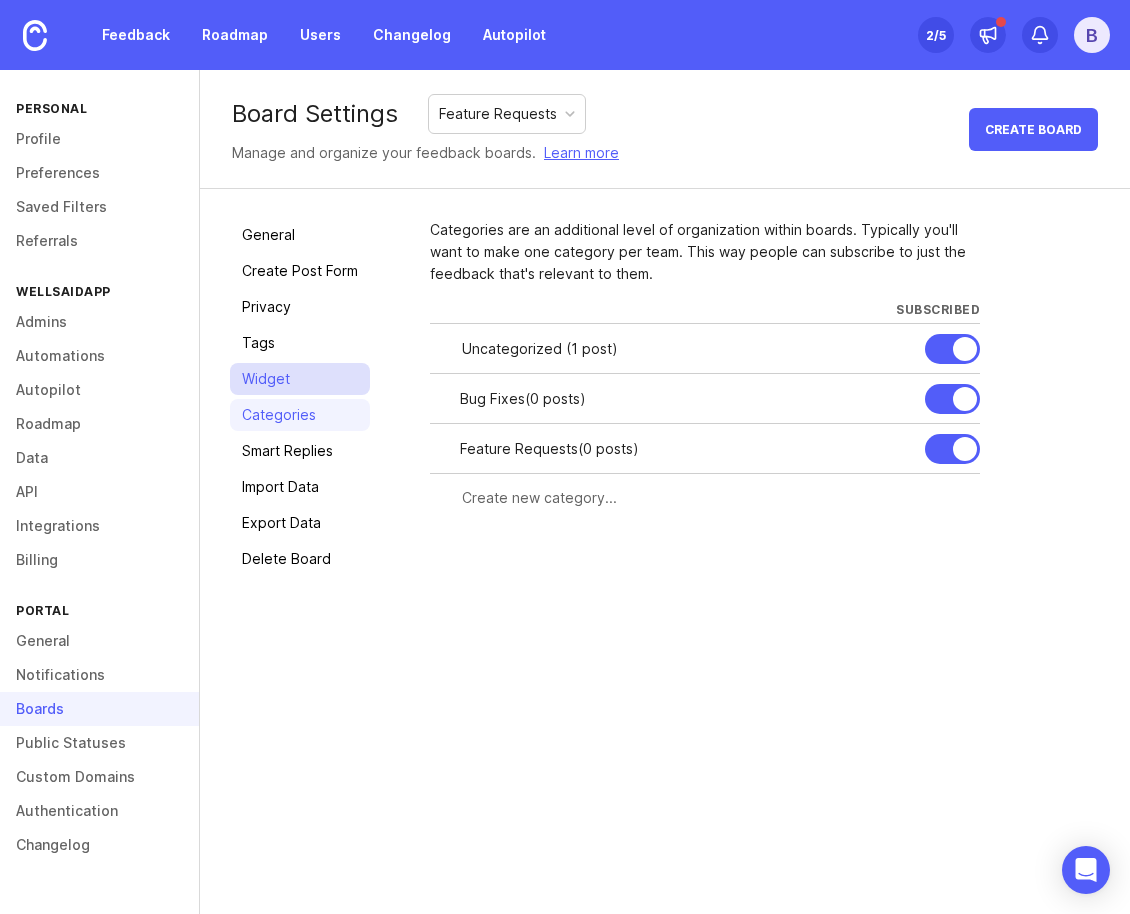 click on "Widget" at bounding box center [300, 379] 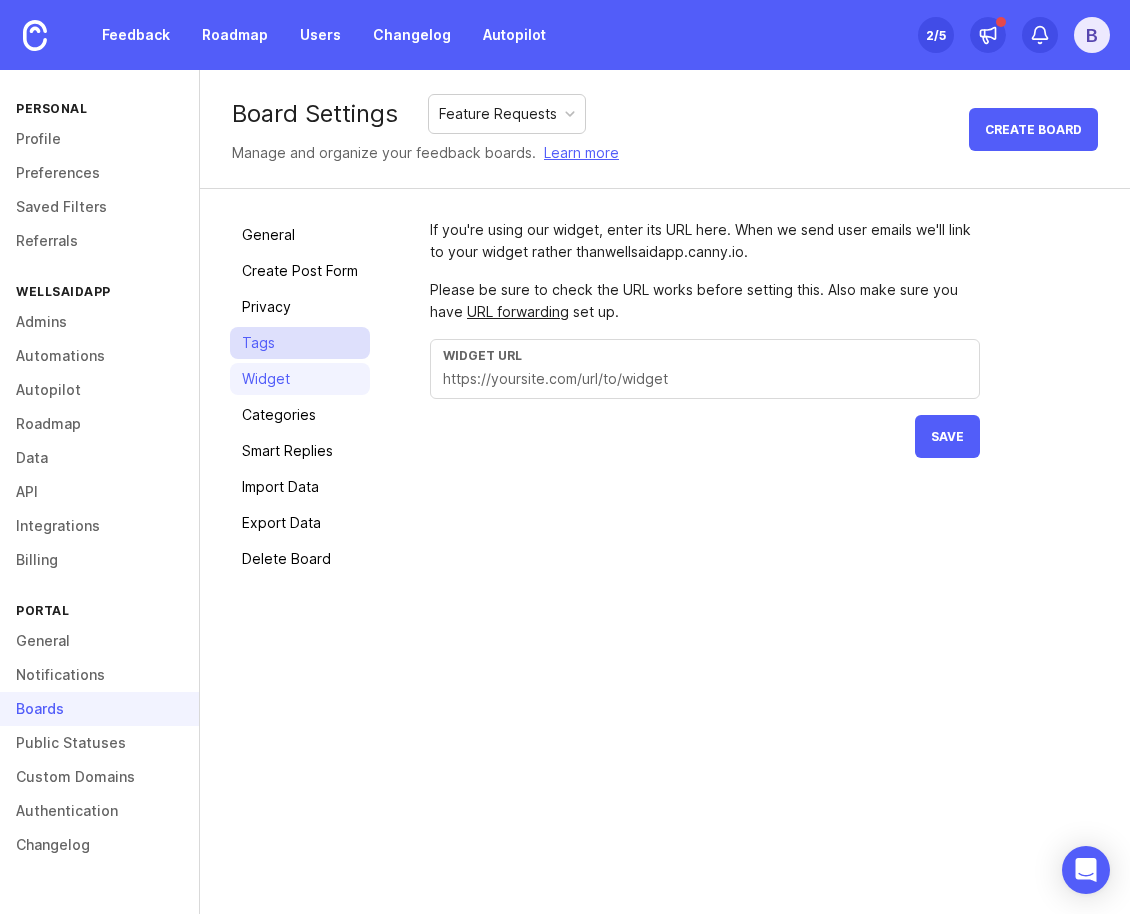 click on "Tags" at bounding box center (300, 343) 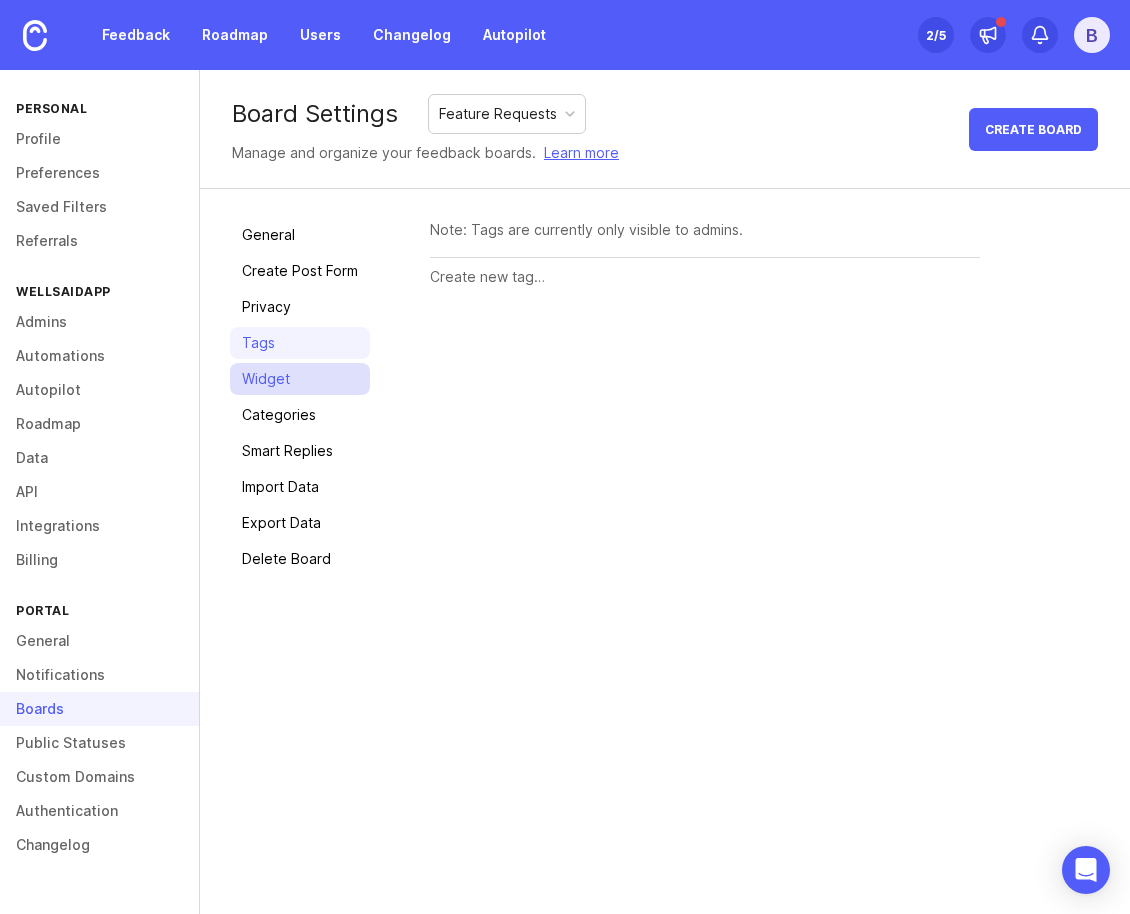 click on "Widget" at bounding box center (300, 379) 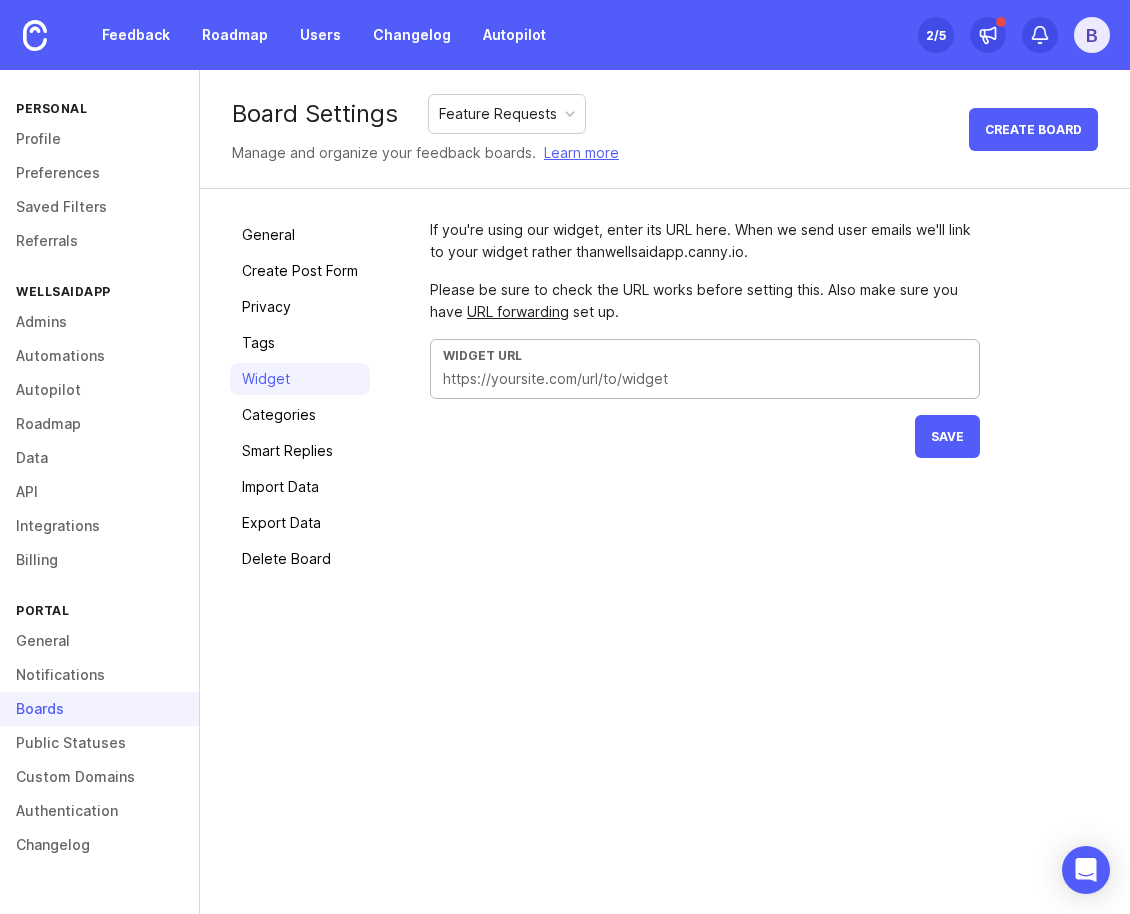 click at bounding box center (705, 379) 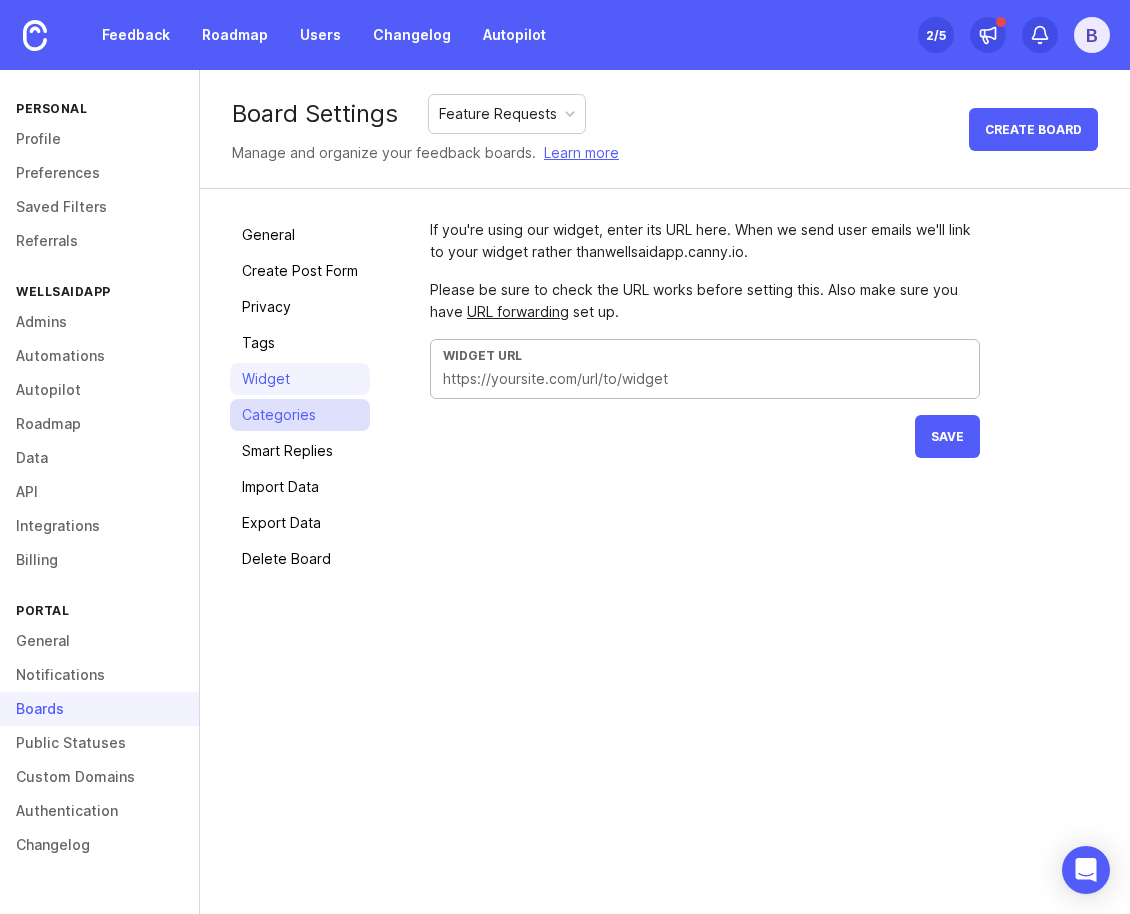 click on "Categories" at bounding box center [300, 415] 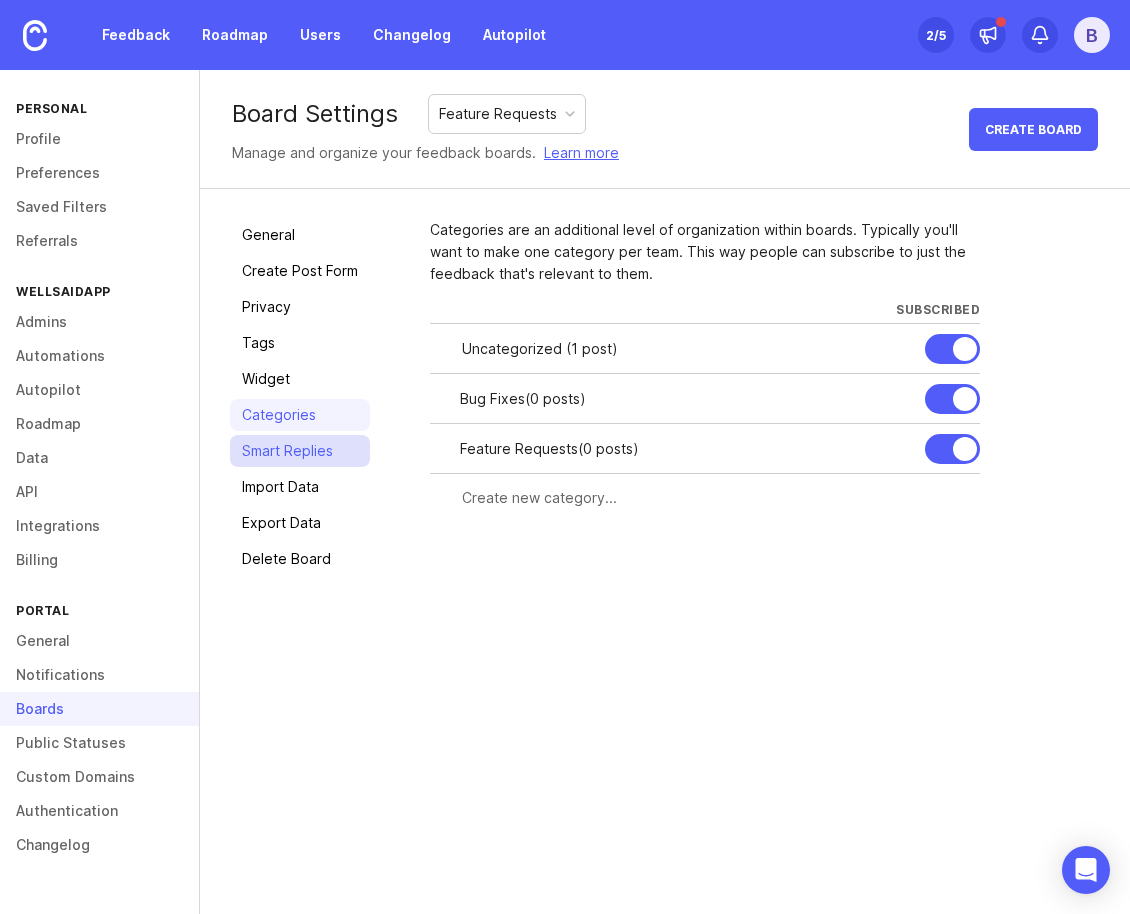 click on "Smart Replies" at bounding box center (300, 451) 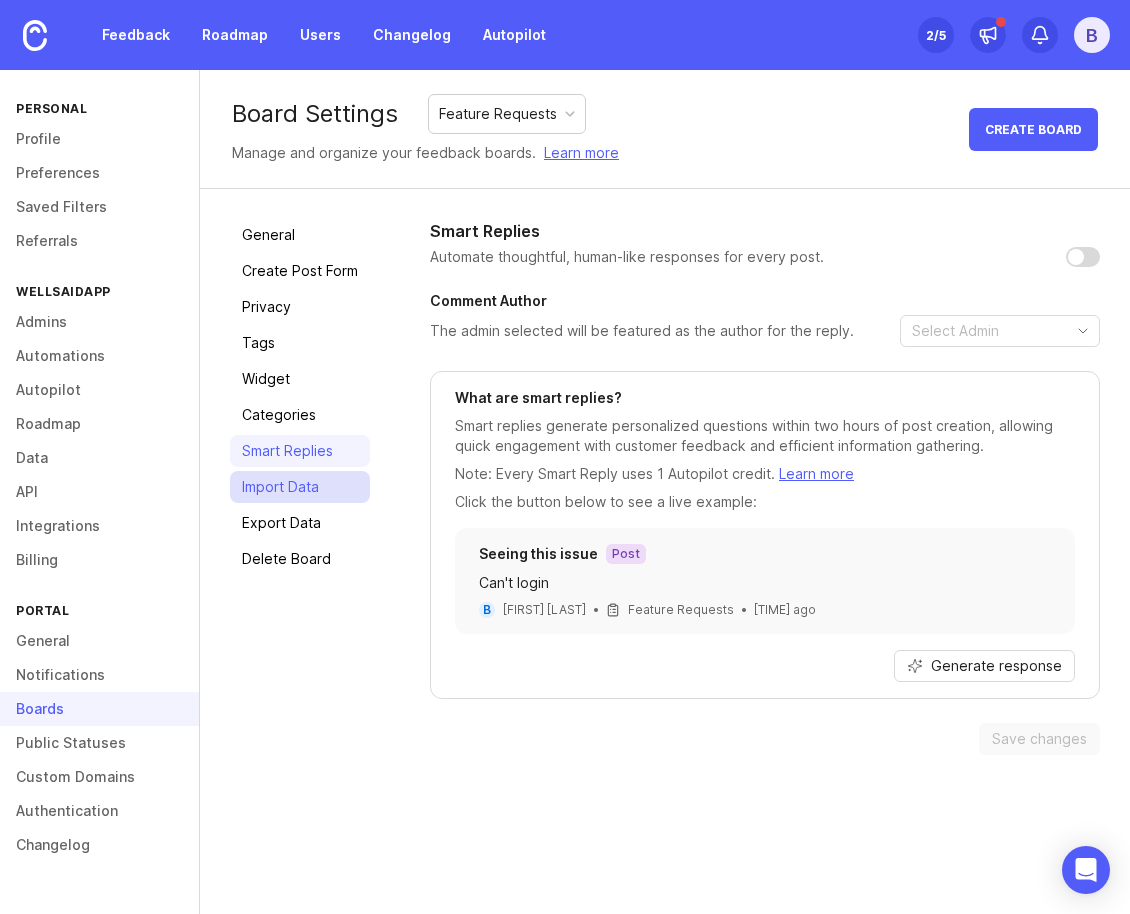 click on "Import Data" at bounding box center [300, 487] 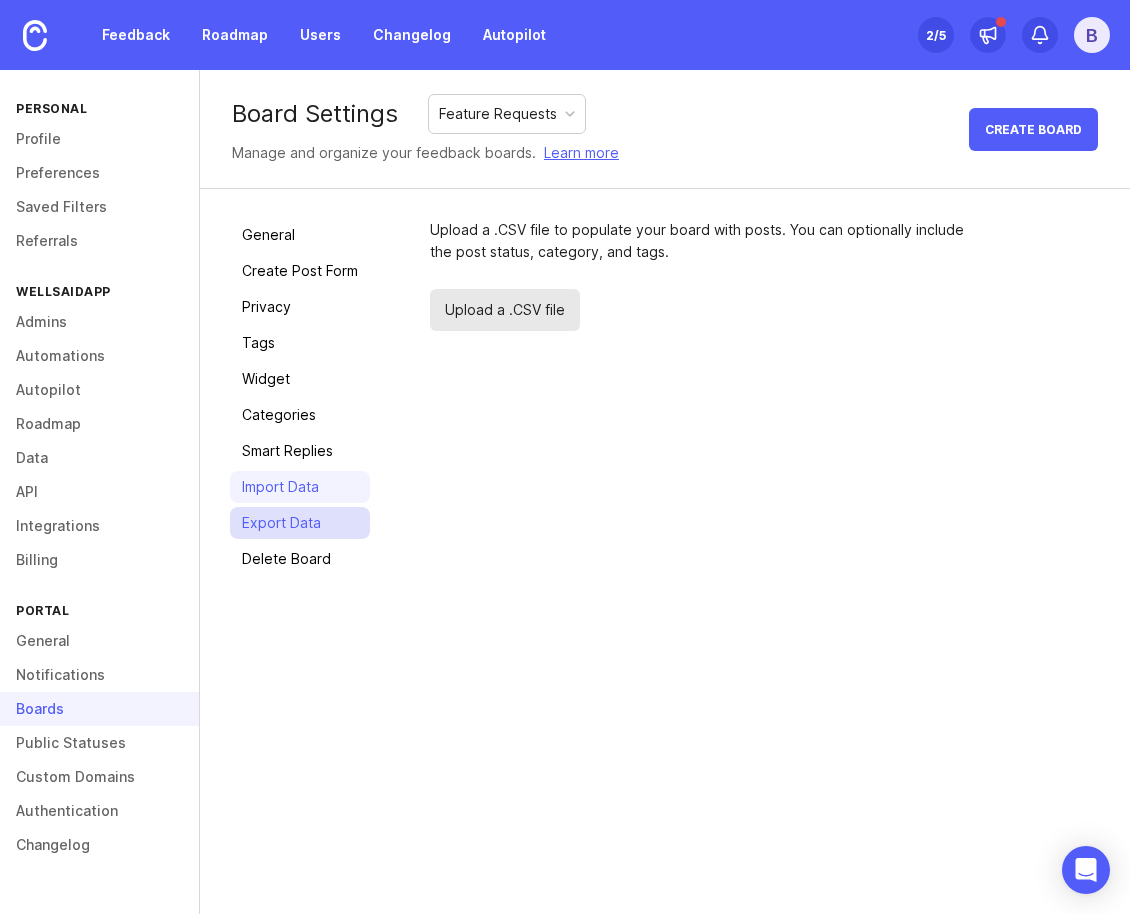 click on "Export Data" at bounding box center [300, 523] 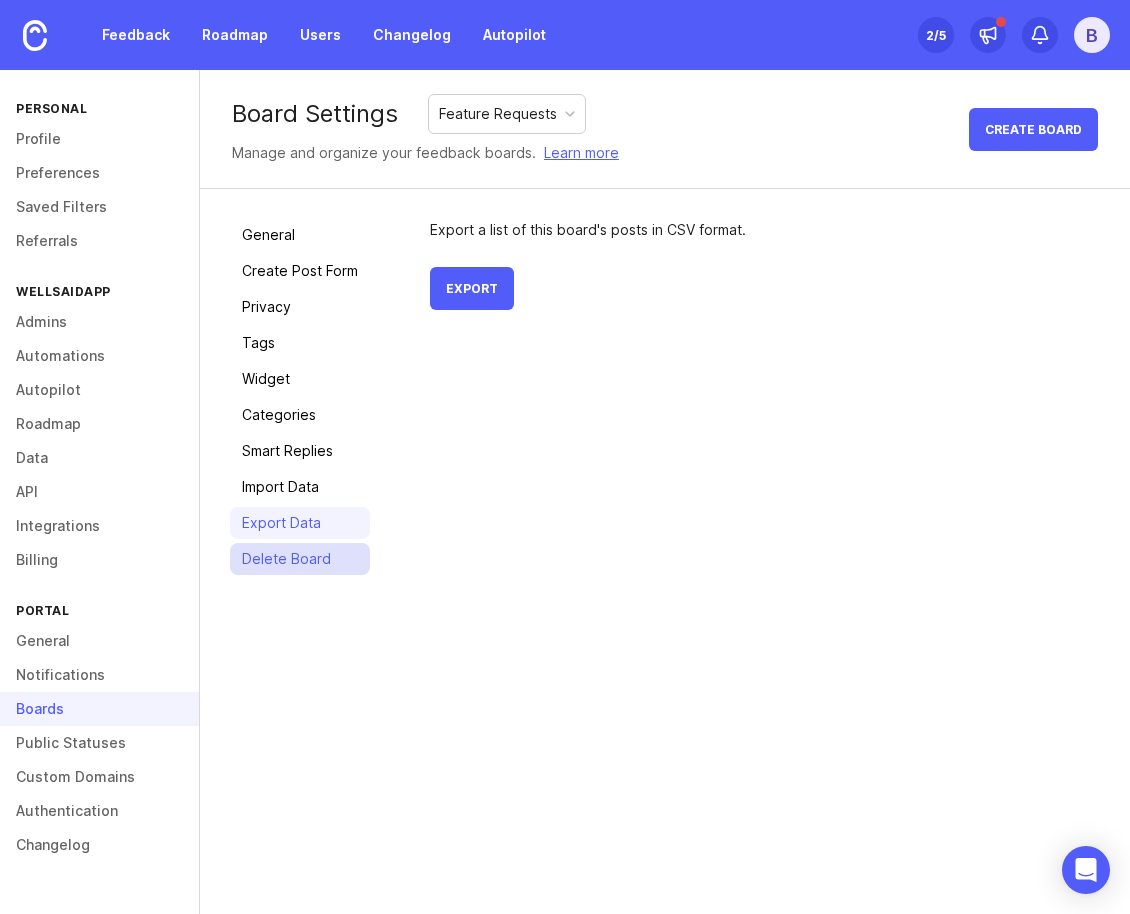 click on "Delete Board" at bounding box center [300, 559] 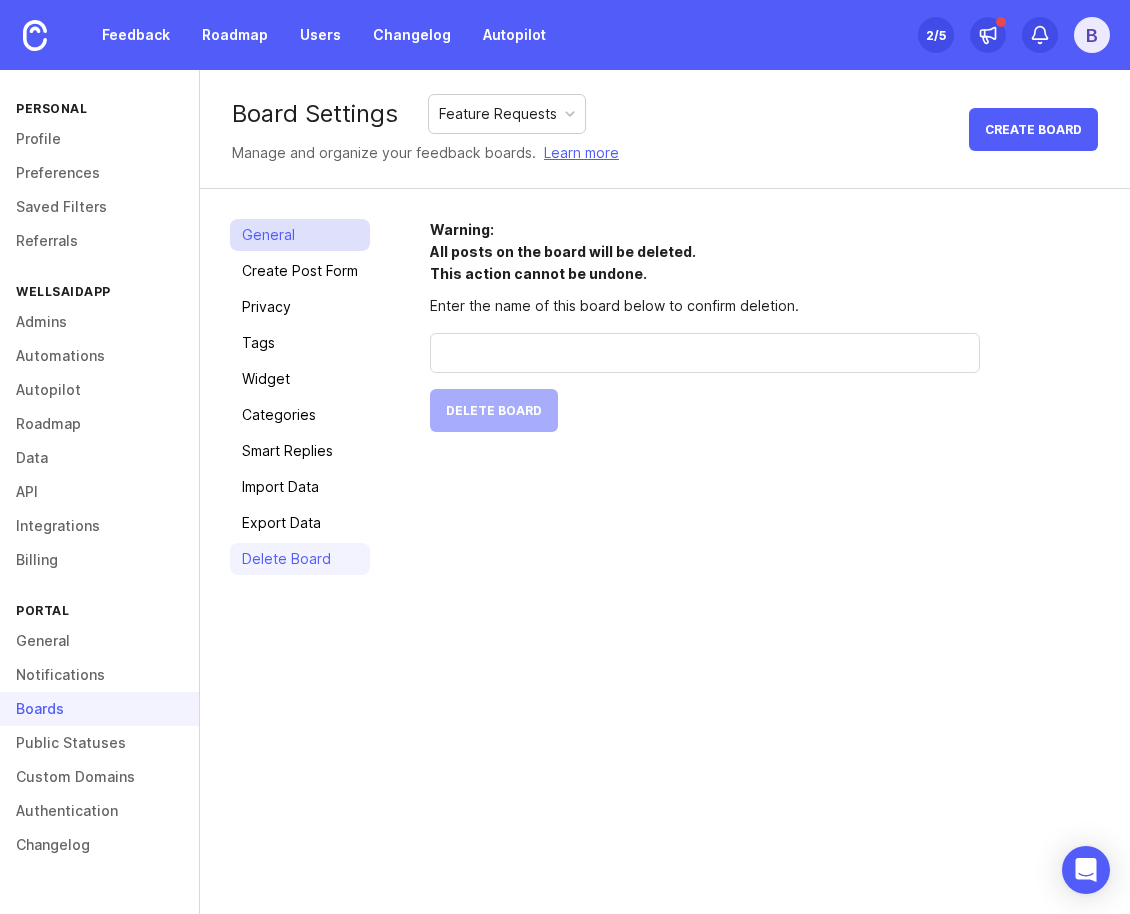 click on "General" at bounding box center [300, 235] 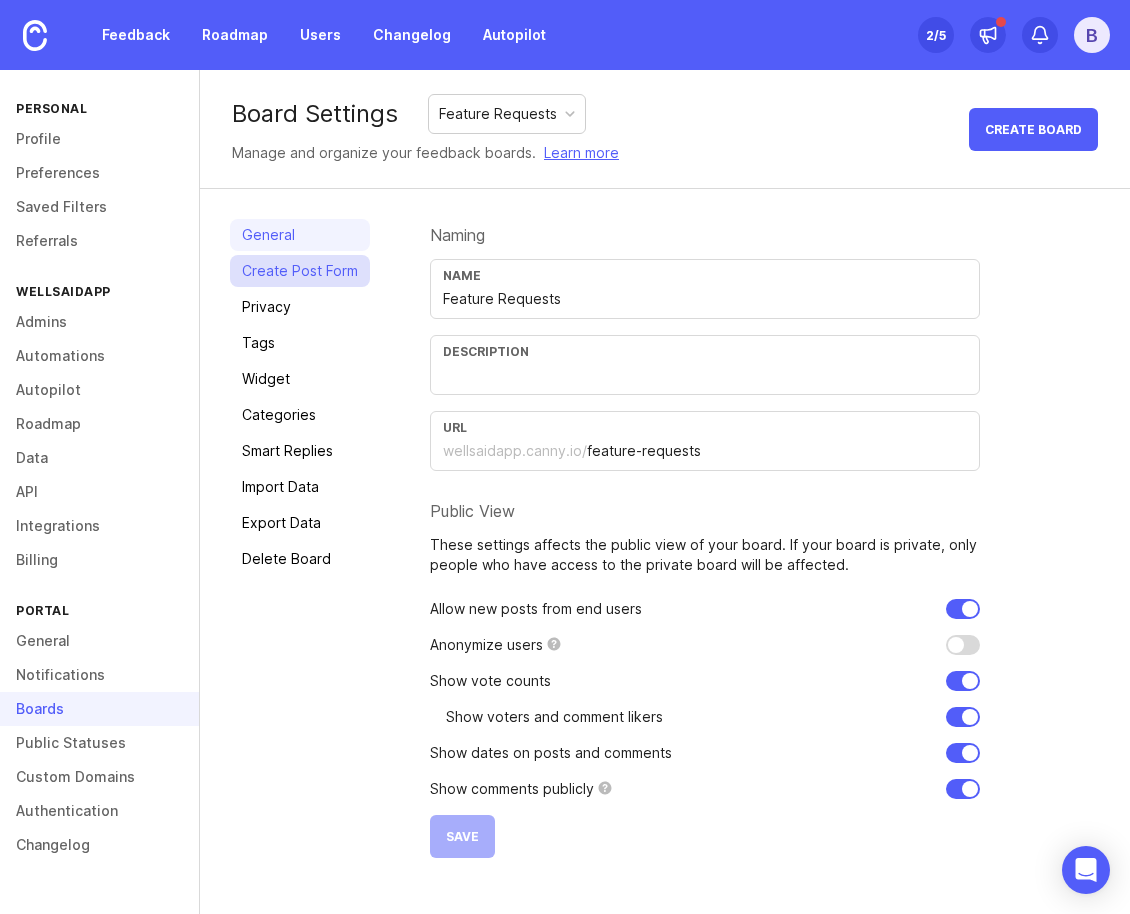 click on "Create Post Form" at bounding box center (300, 271) 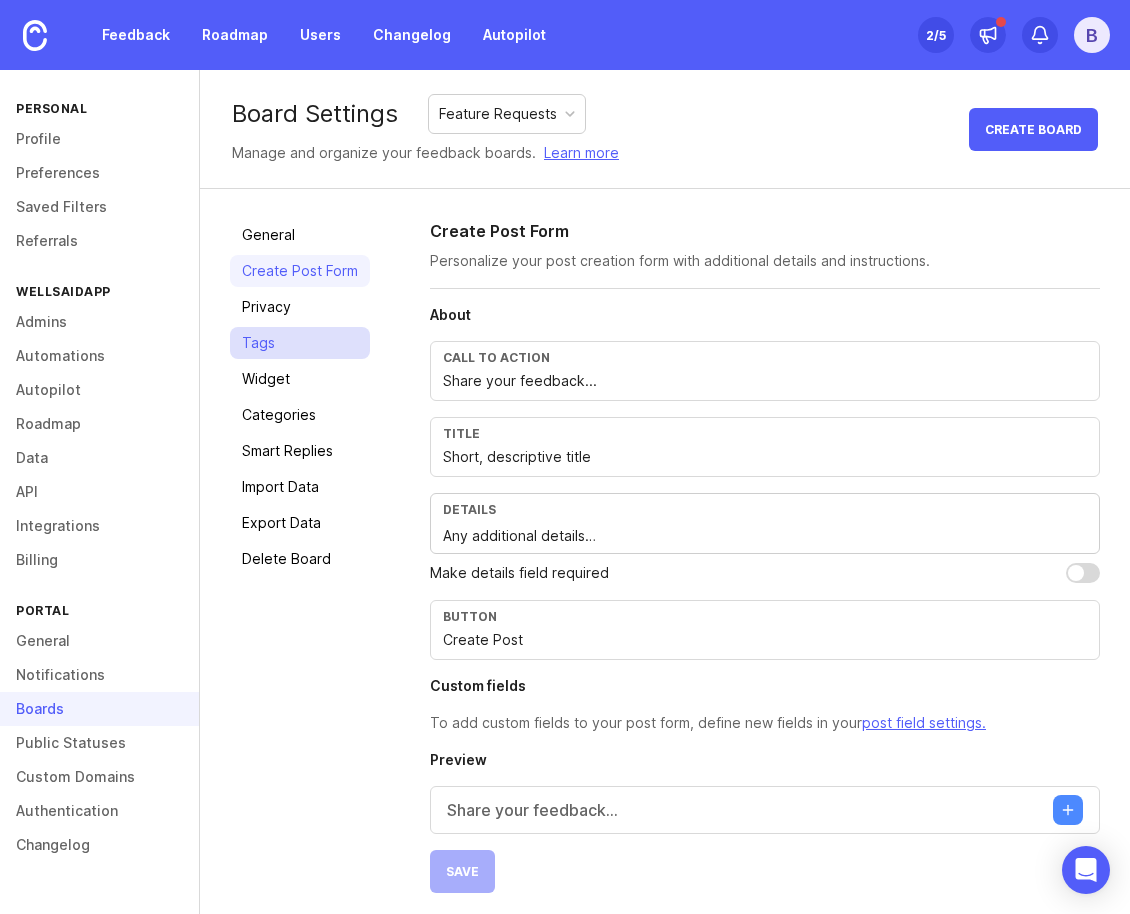 click on "Tags" at bounding box center [300, 343] 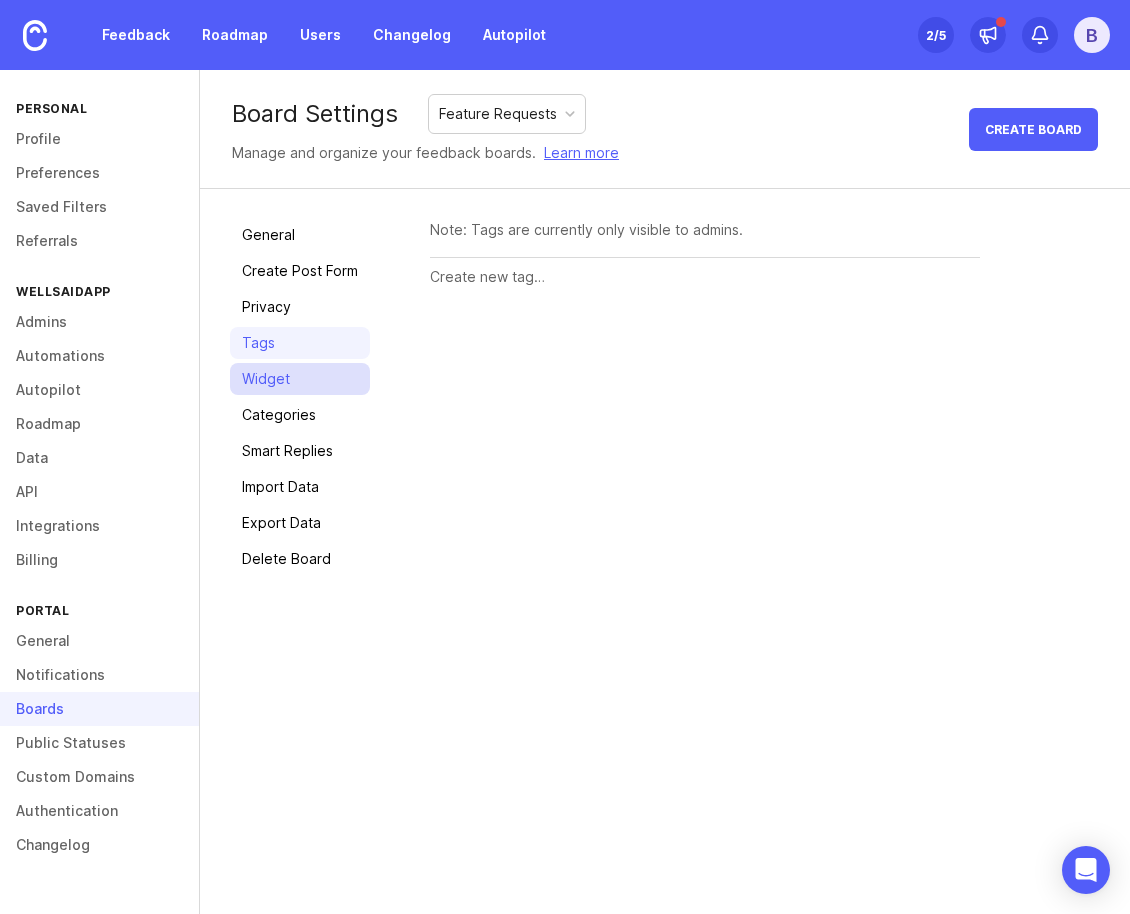 click on "Widget" at bounding box center (300, 379) 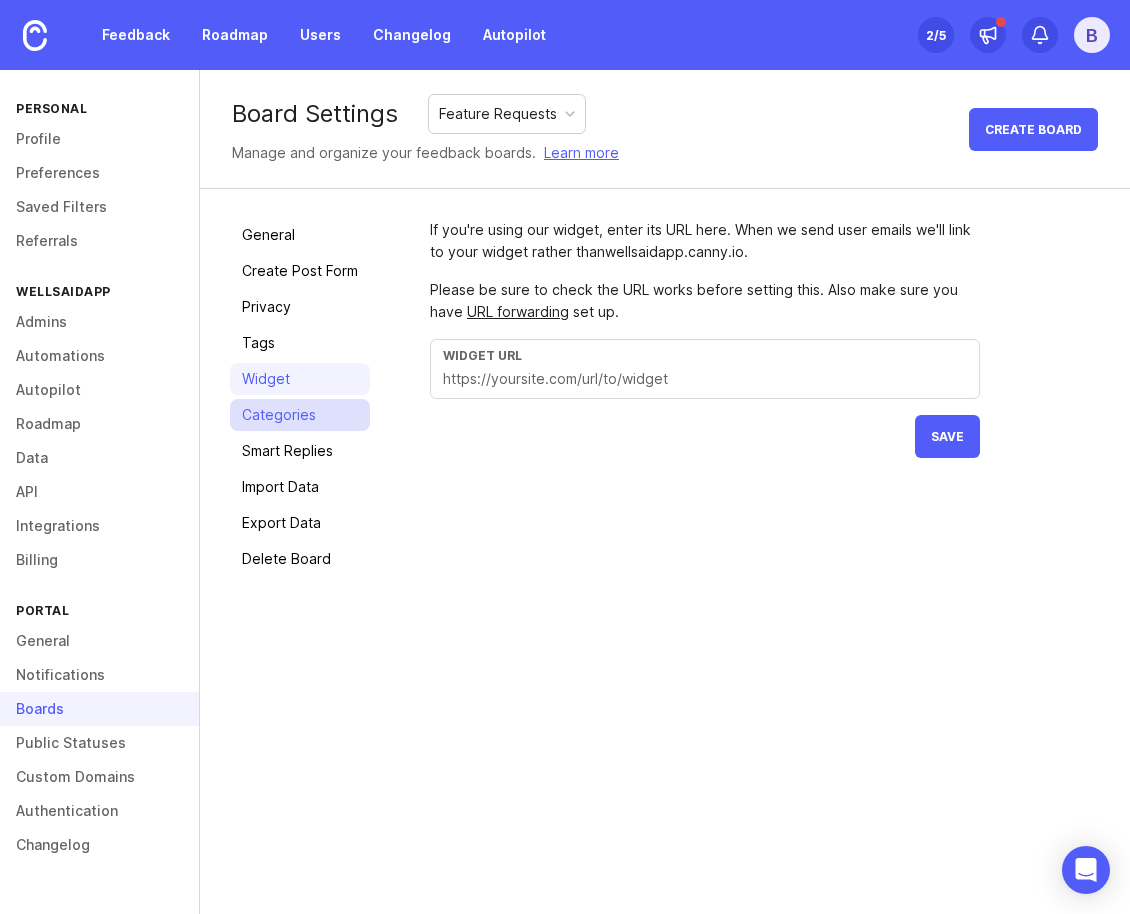click on "Categories" at bounding box center (300, 415) 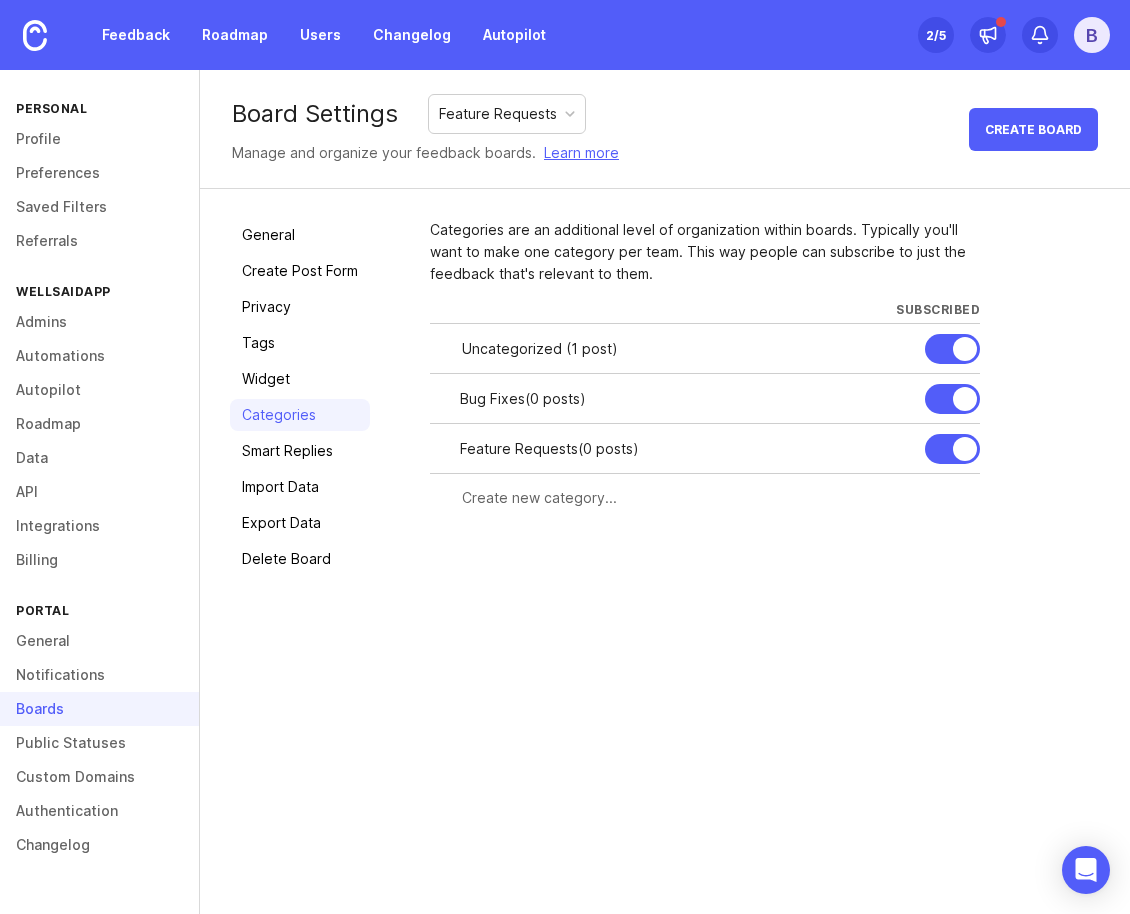 click at bounding box center [965, 349] 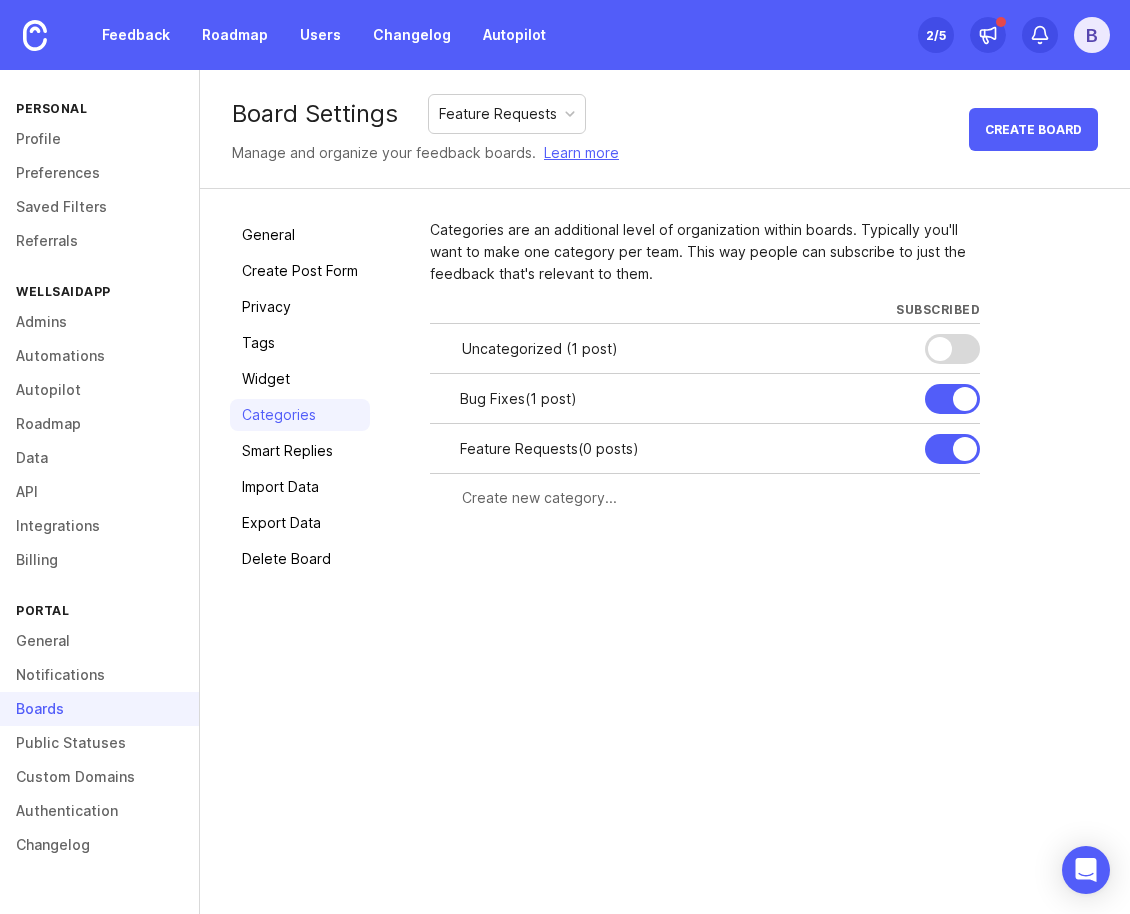 click on "Uncategorized ( 1   post )" at bounding box center (685, 349) 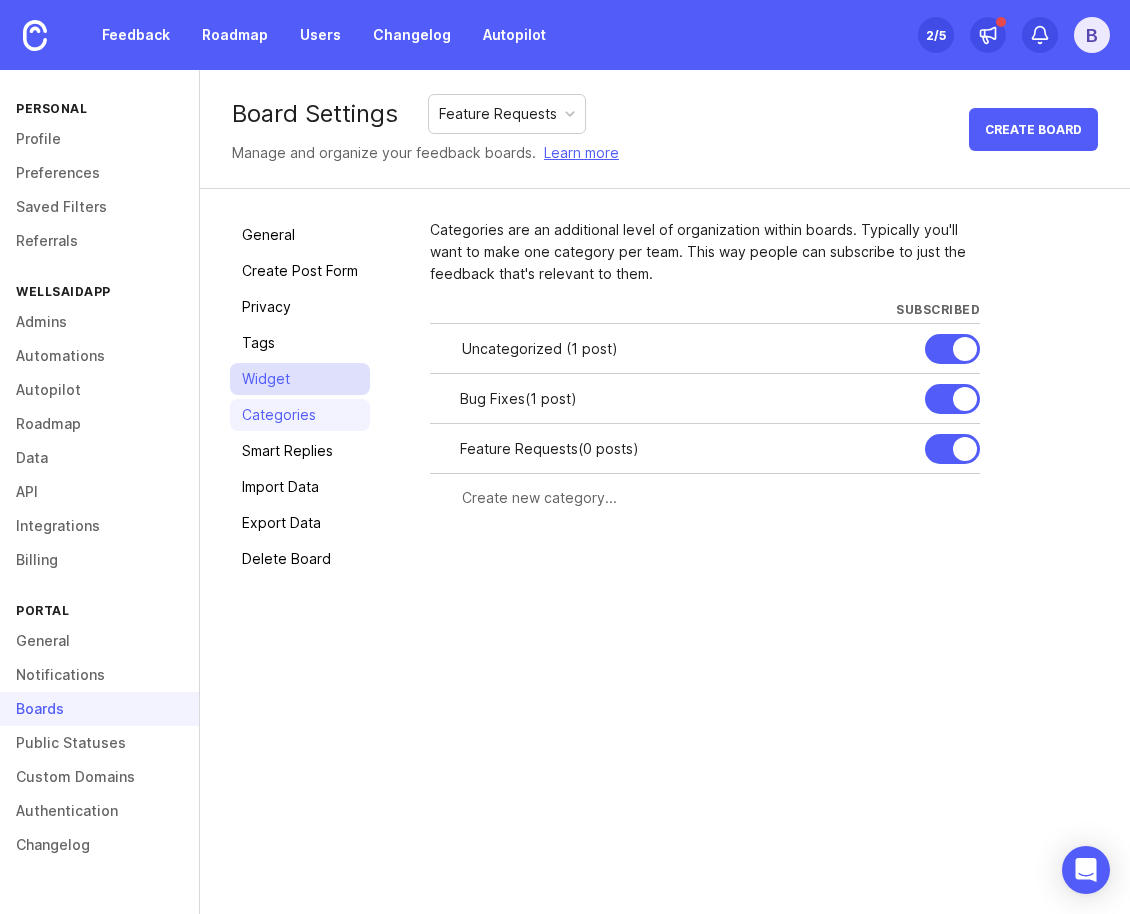 click on "Widget" at bounding box center [300, 379] 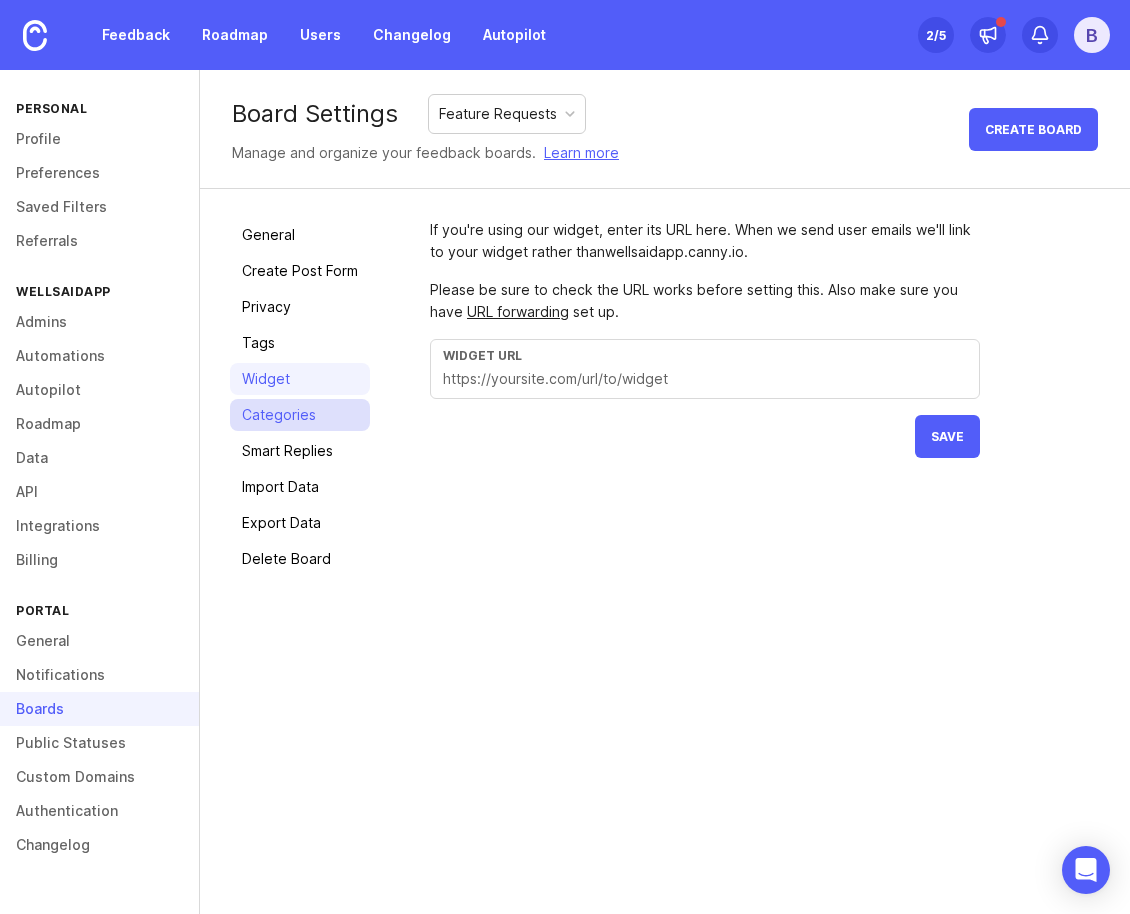 click on "Categories" at bounding box center [300, 415] 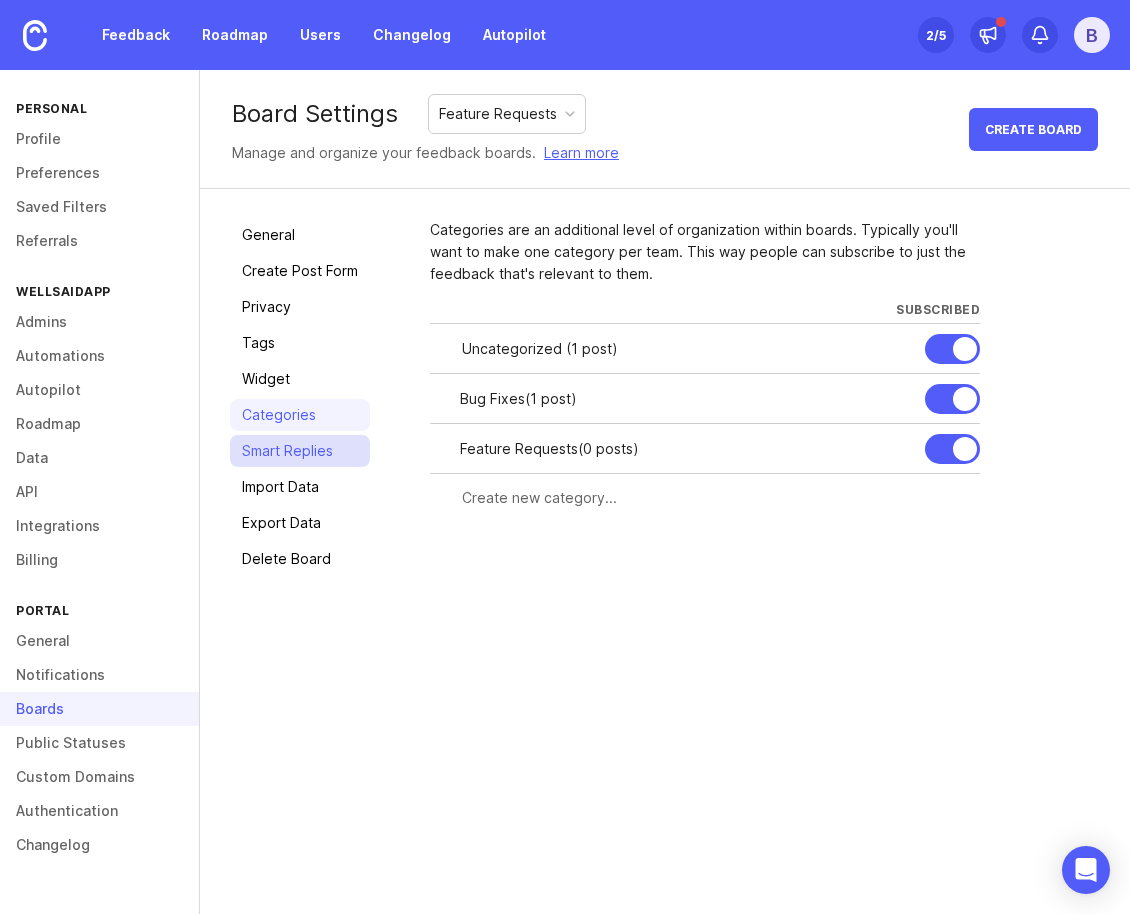 click on "Smart Replies" at bounding box center (300, 451) 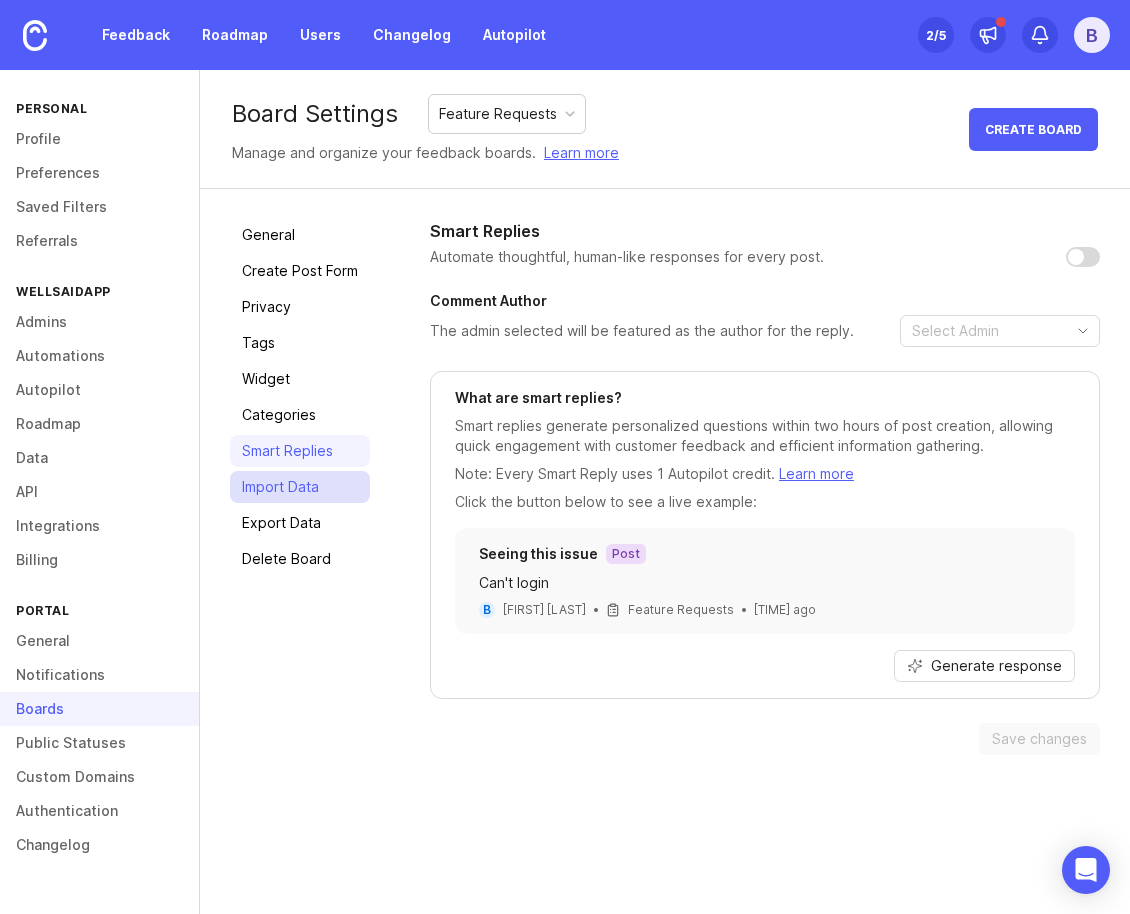 click on "Import Data" at bounding box center [300, 487] 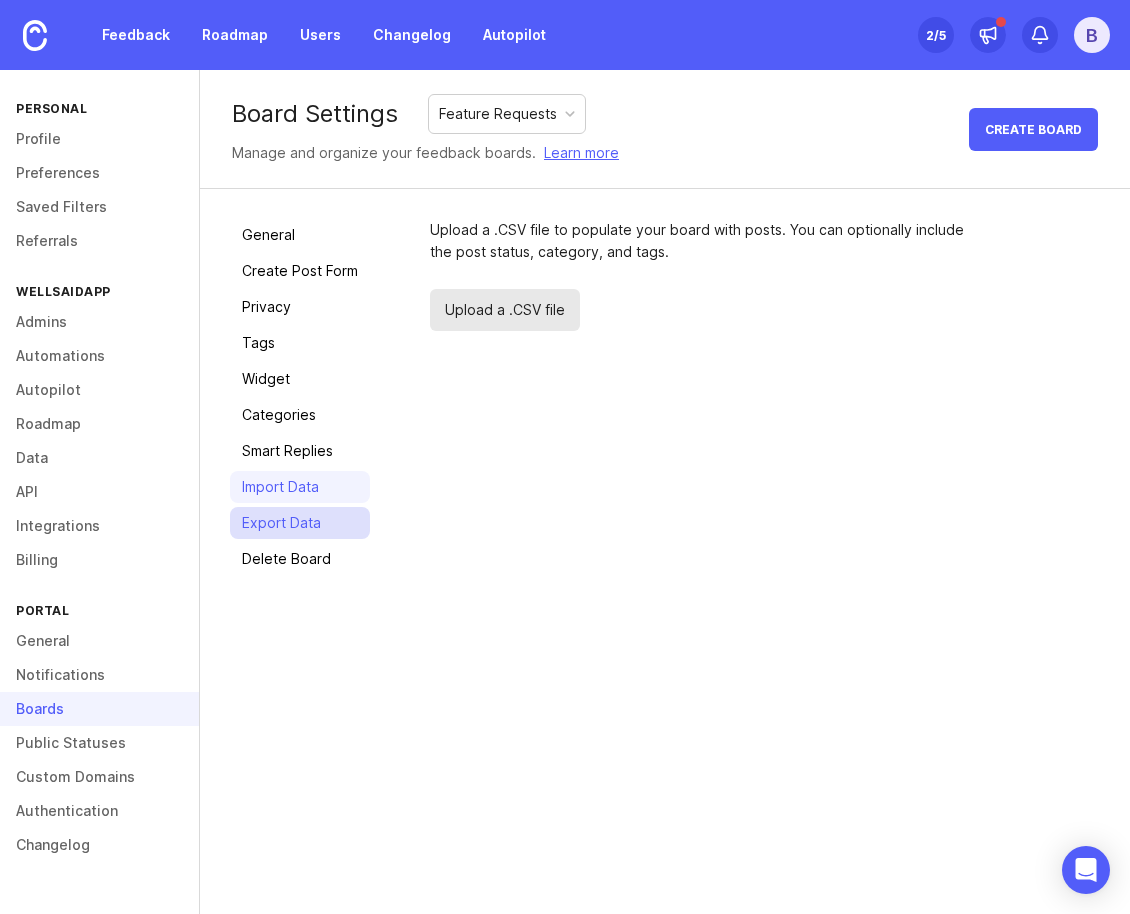 click on "Export Data" at bounding box center [300, 523] 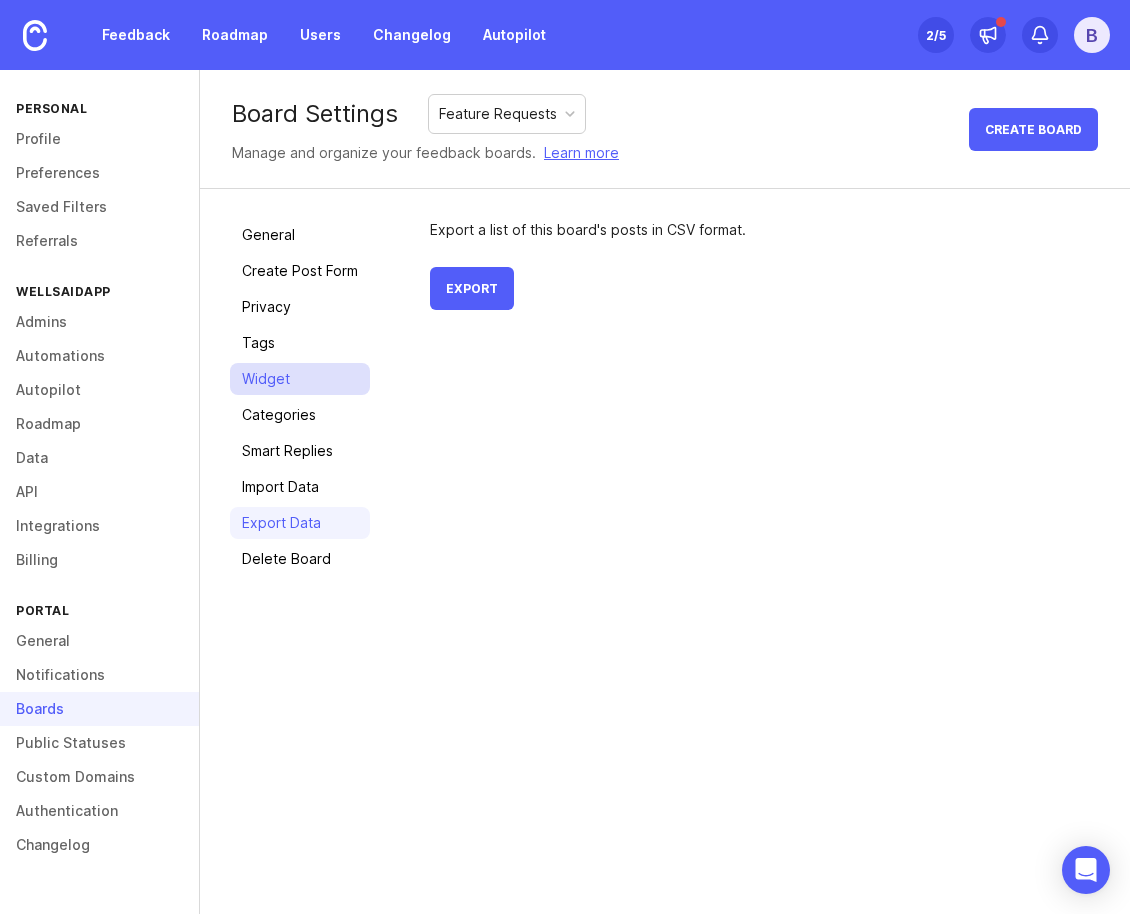 click on "Widget" at bounding box center [300, 379] 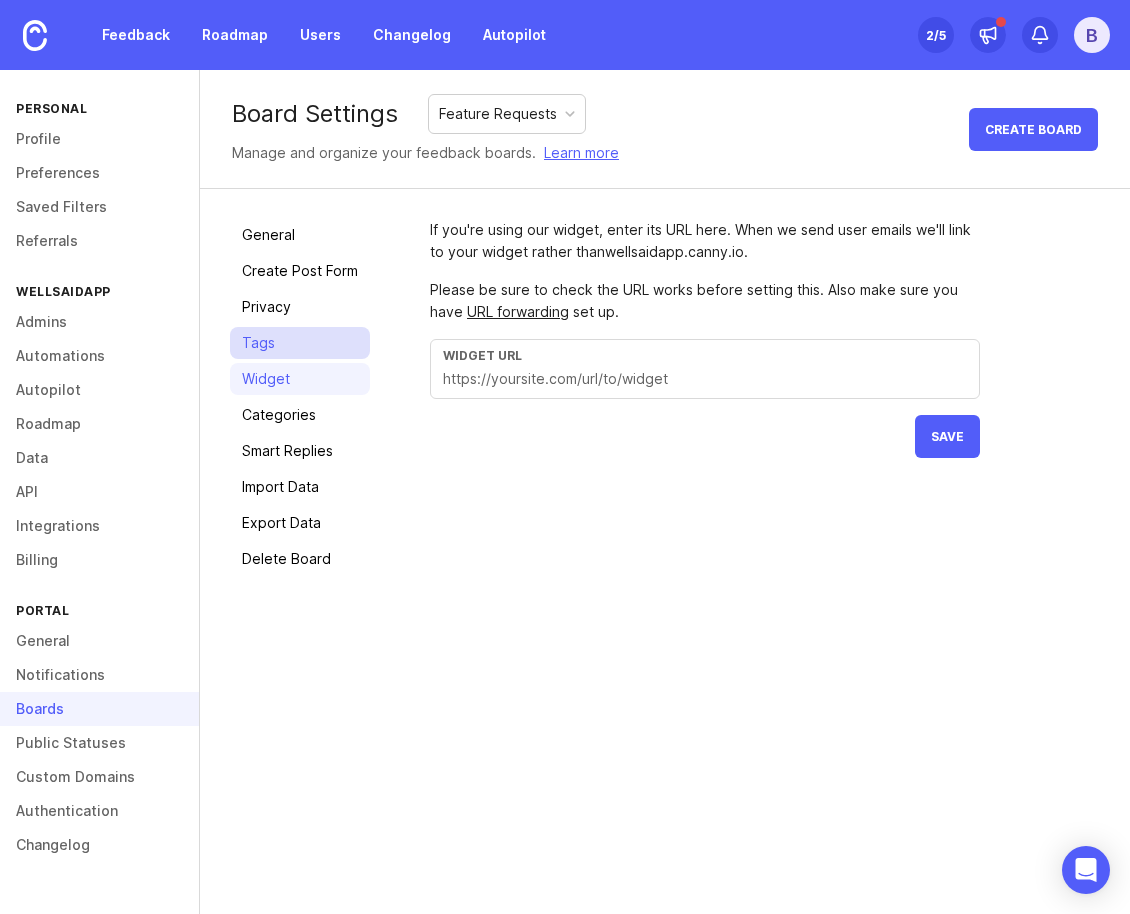 click on "Tags" at bounding box center (300, 343) 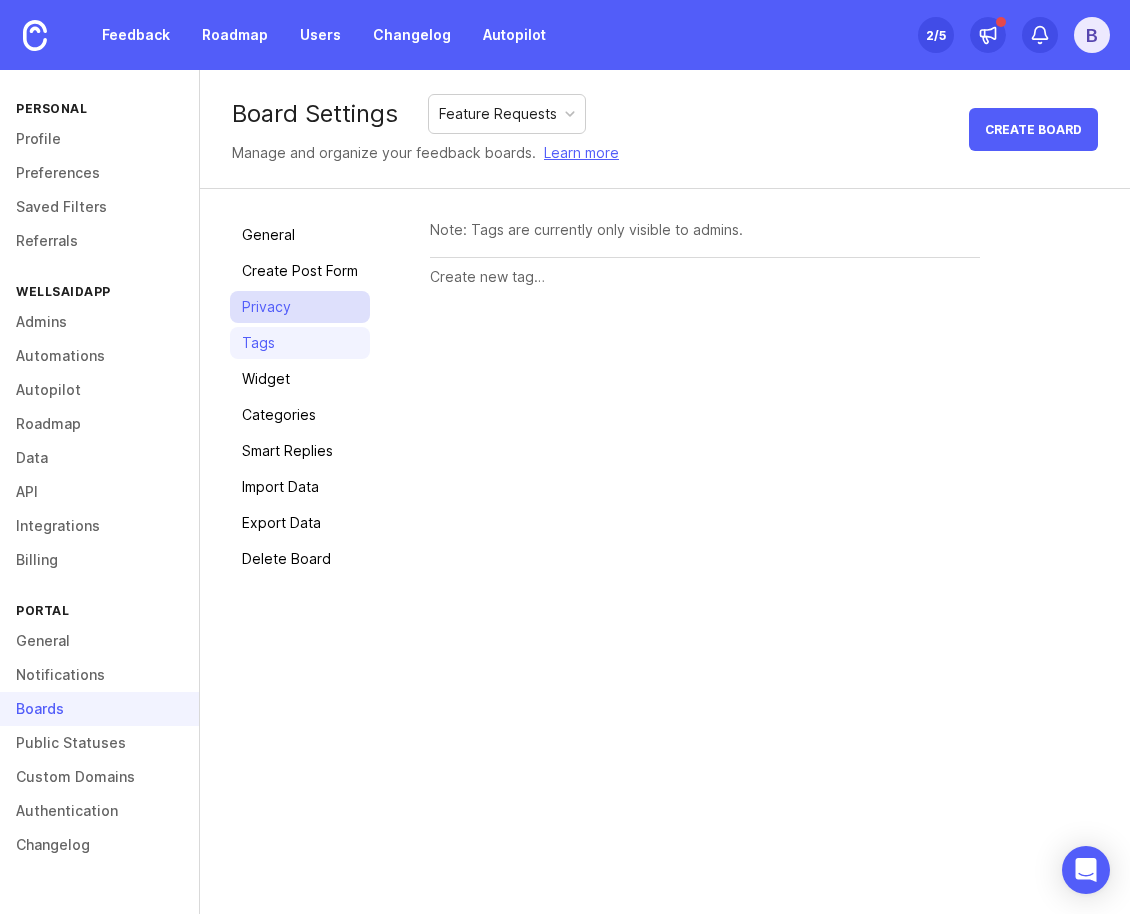 click on "Privacy" at bounding box center [300, 307] 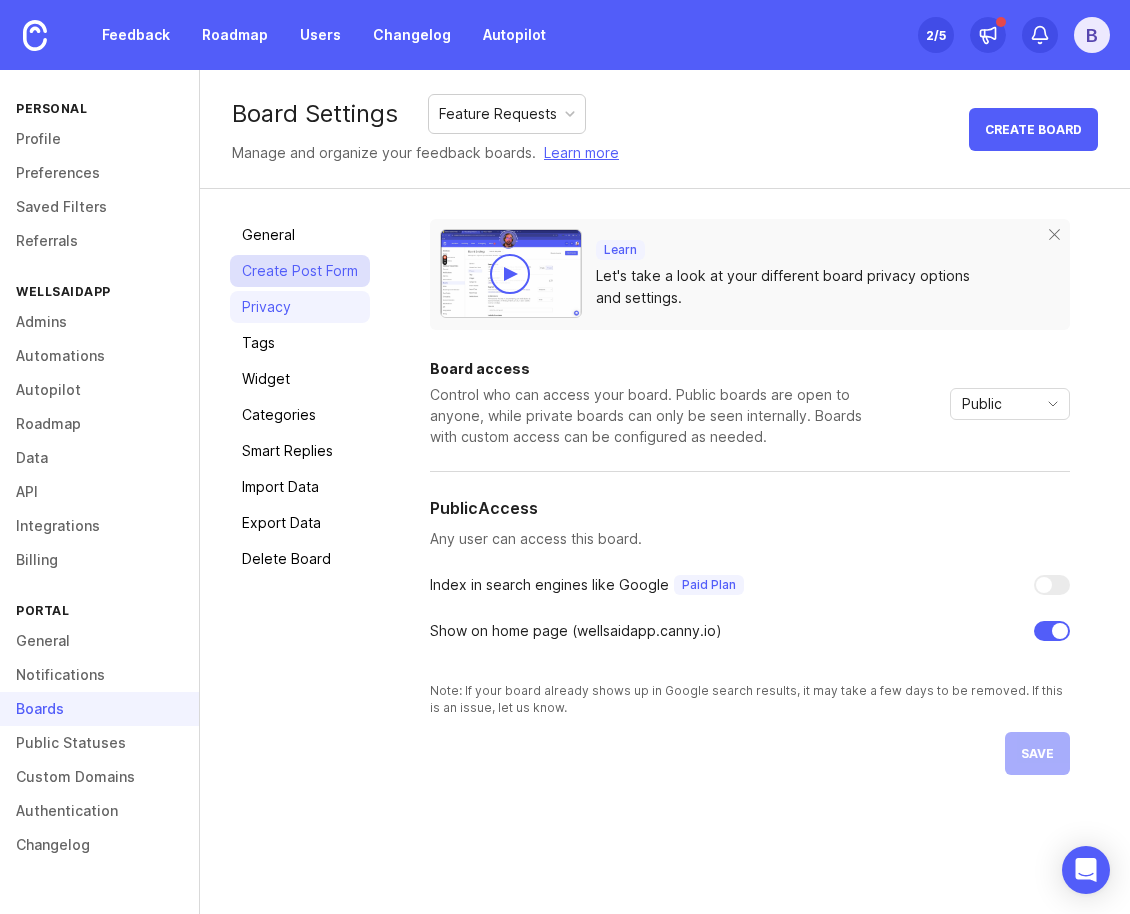 click on "Create Post Form" at bounding box center [300, 271] 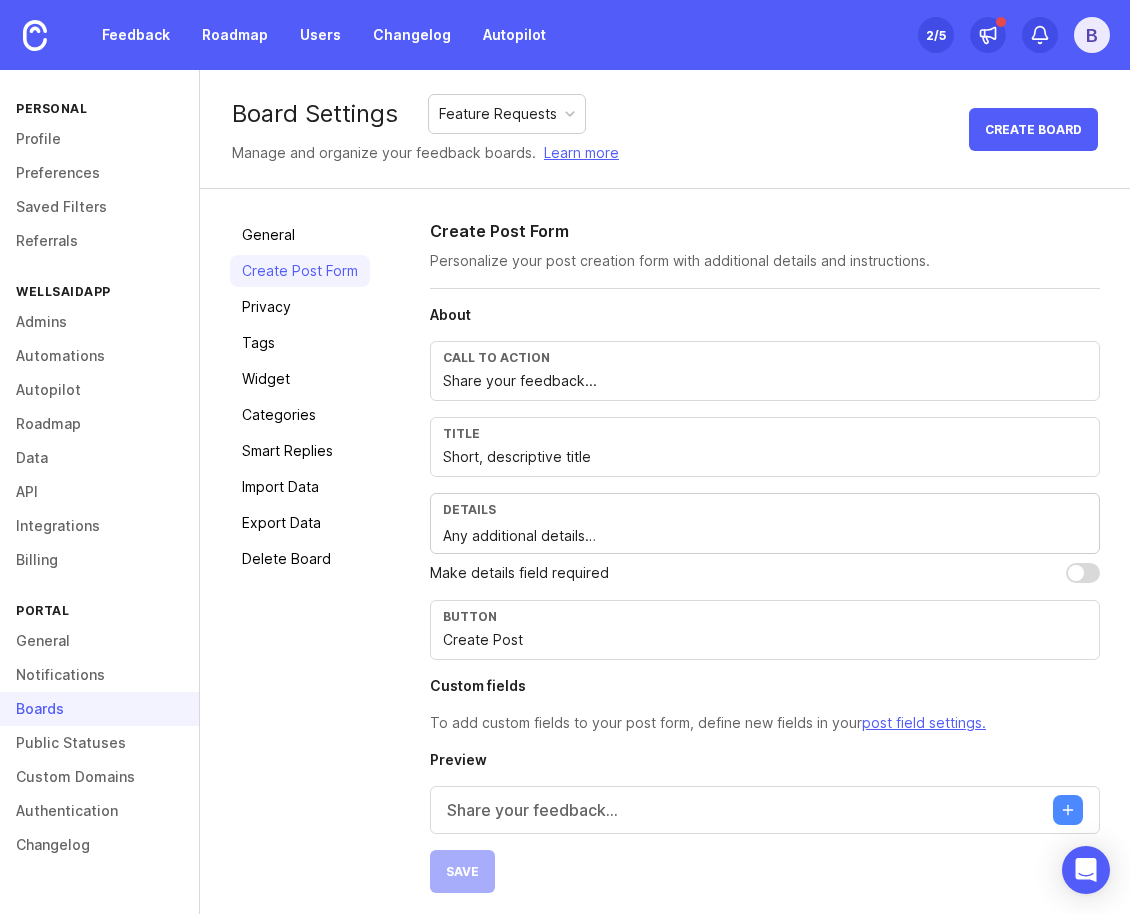 scroll, scrollTop: 8, scrollLeft: 0, axis: vertical 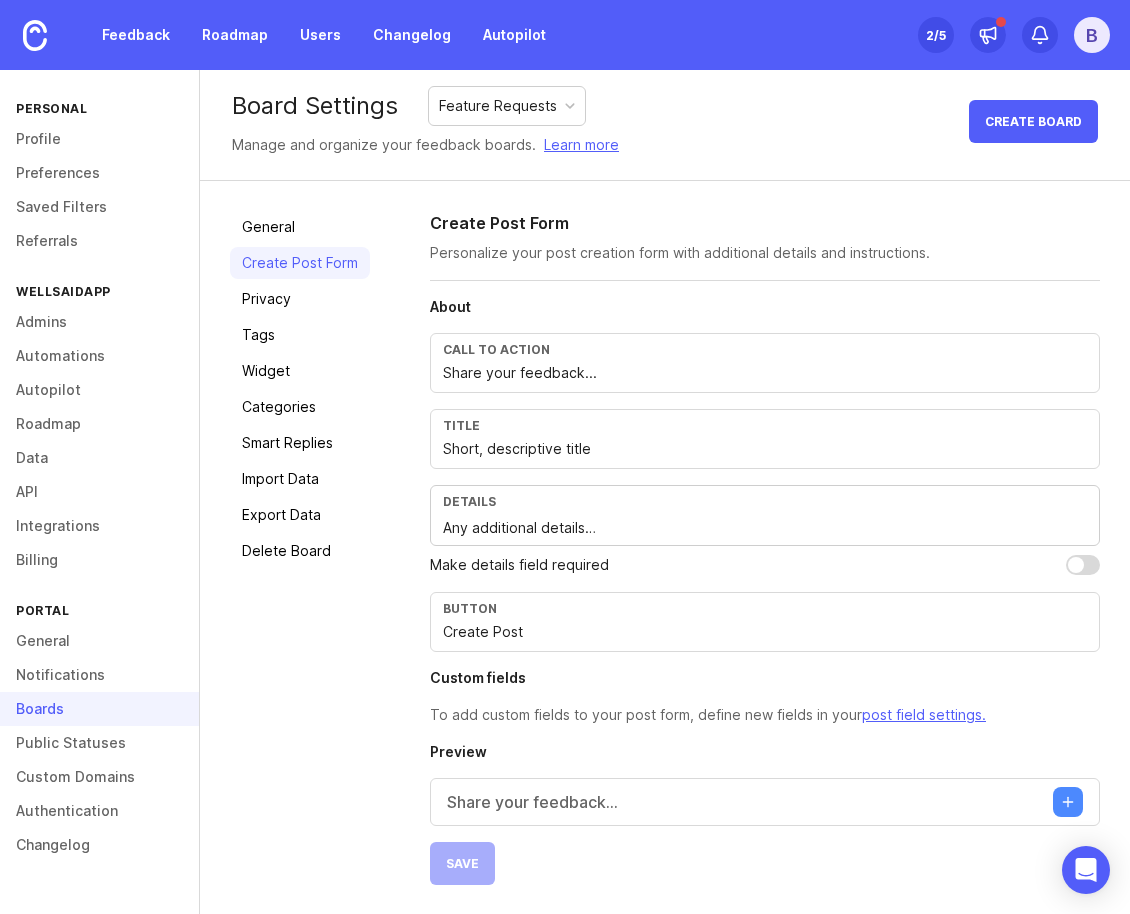 click on "Share your feedback..." at bounding box center [532, 802] 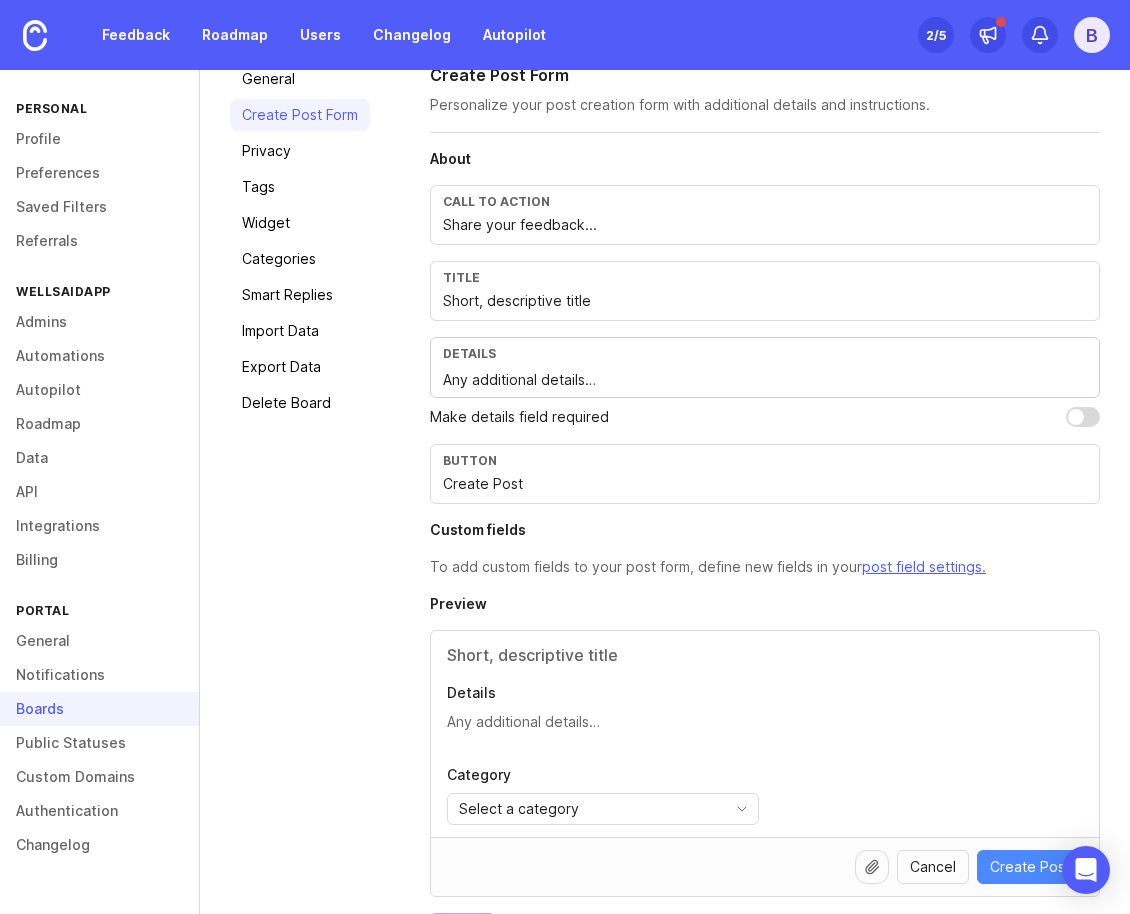 scroll, scrollTop: 154, scrollLeft: 0, axis: vertical 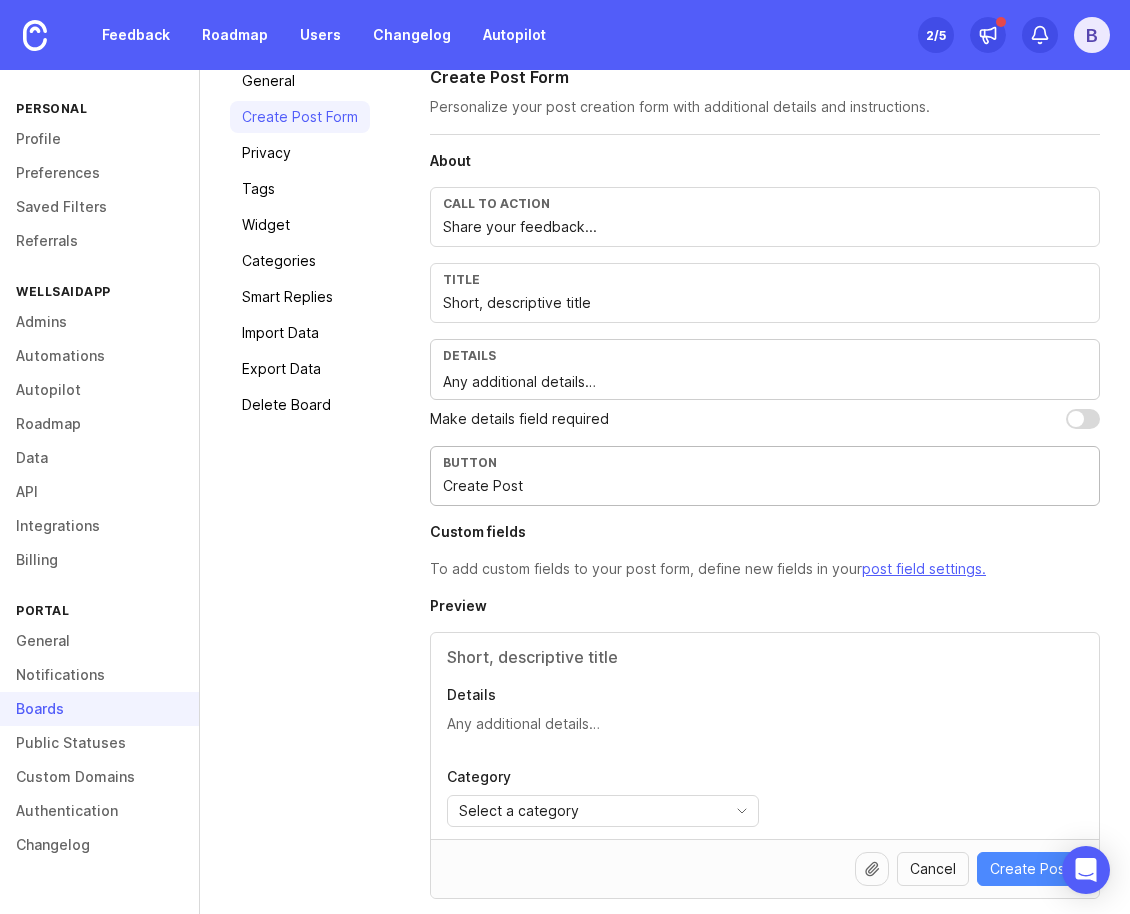 click on "Create Post" at bounding box center (765, 486) 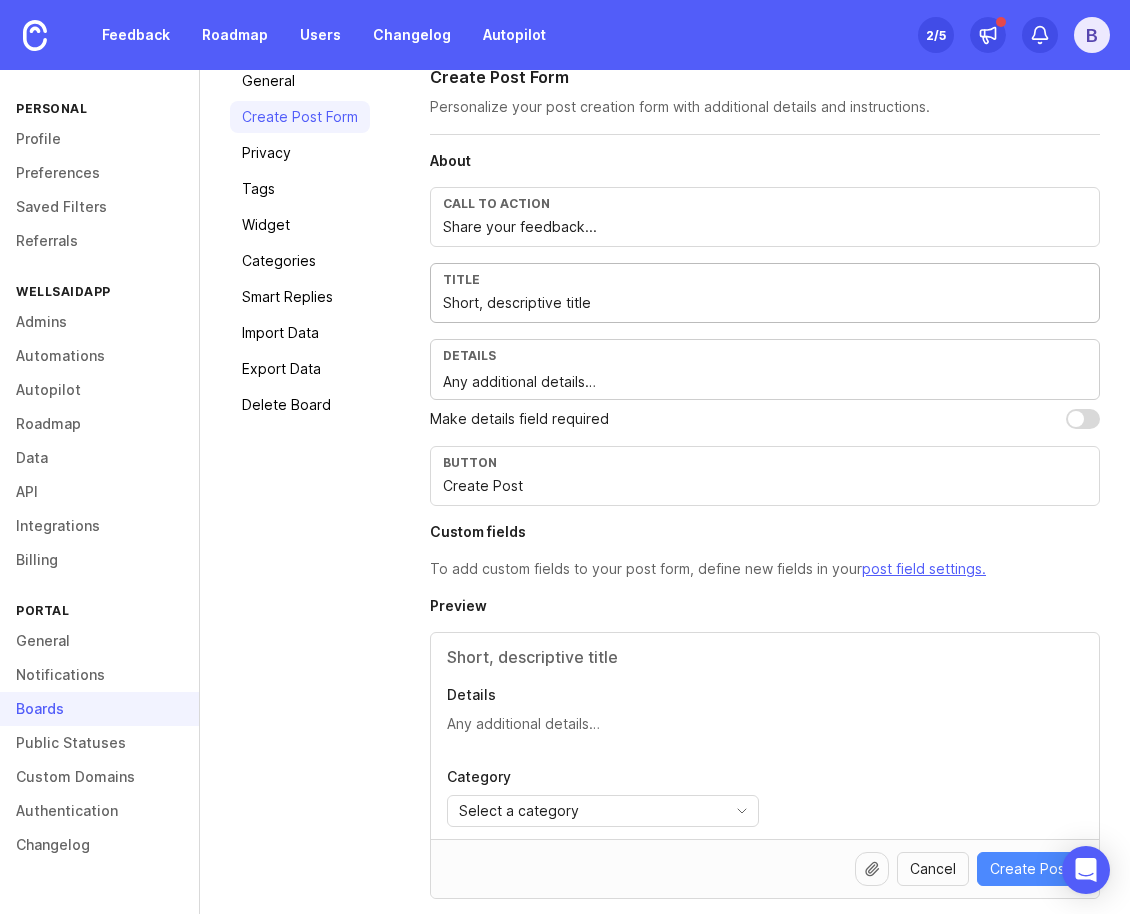 click on "Short, descriptive title" at bounding box center (765, 303) 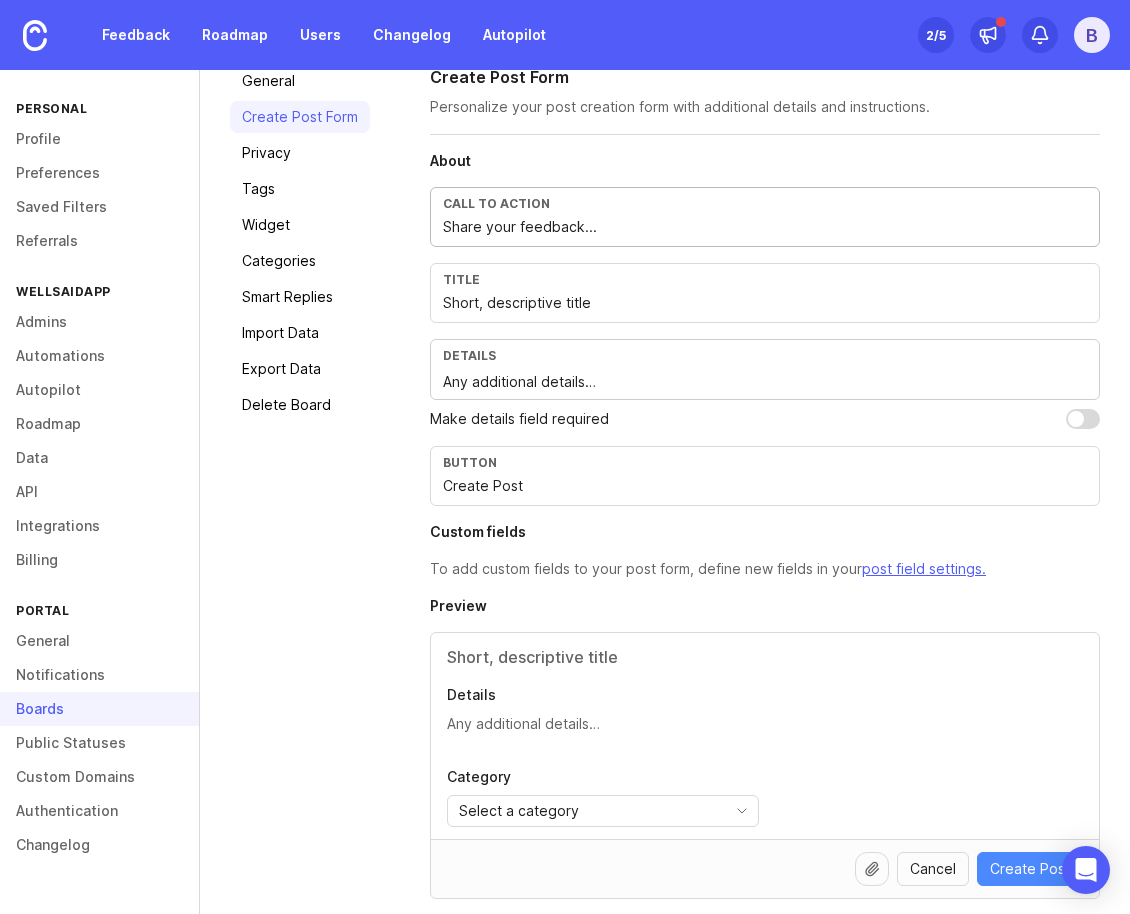 click on "Share your feedback..." at bounding box center (765, 227) 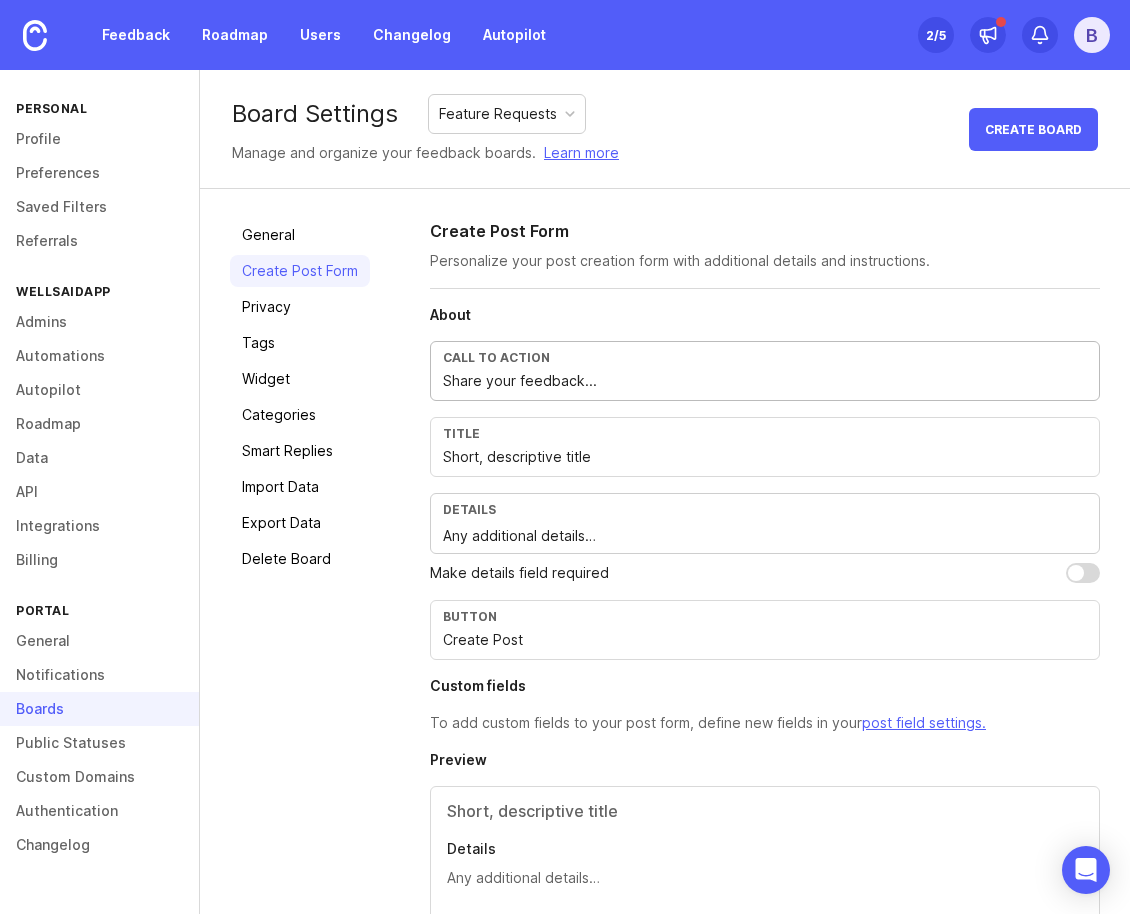 scroll, scrollTop: 10, scrollLeft: 0, axis: vertical 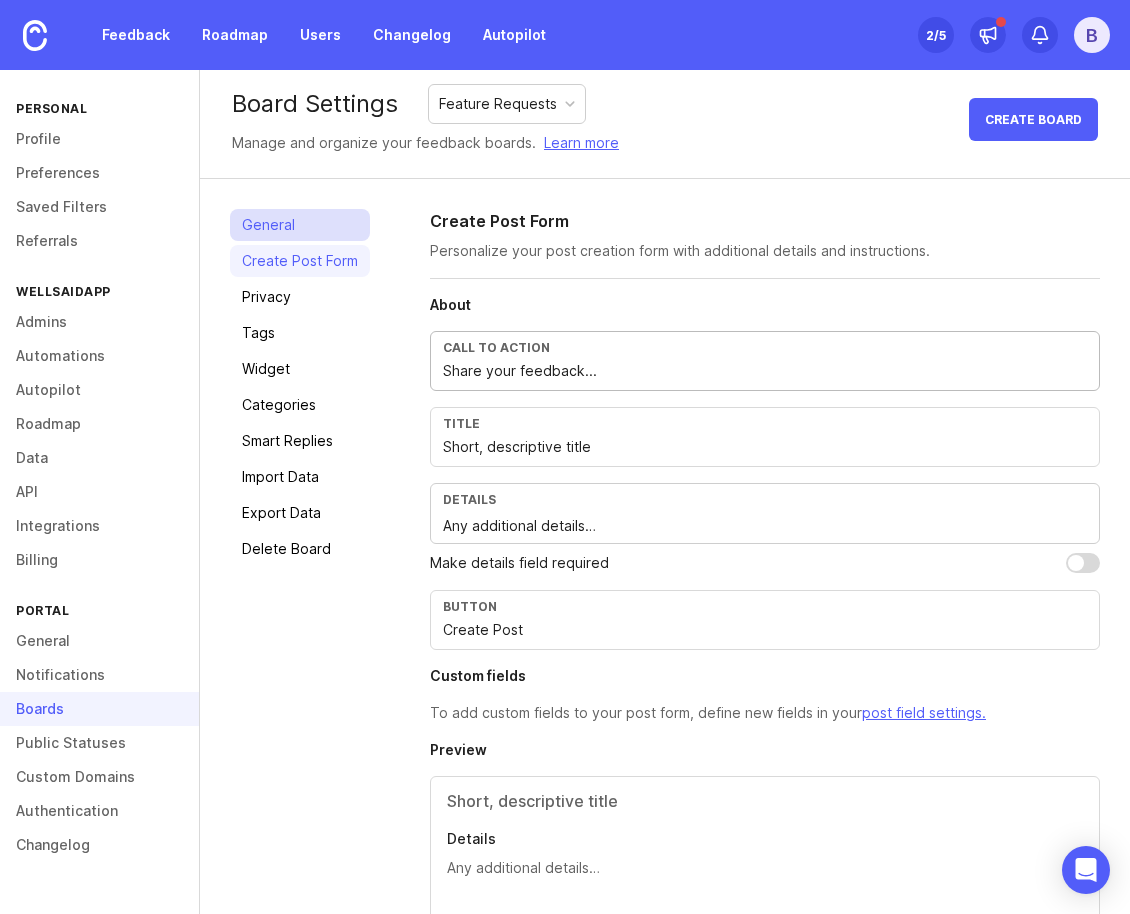 click on "General" at bounding box center (300, 225) 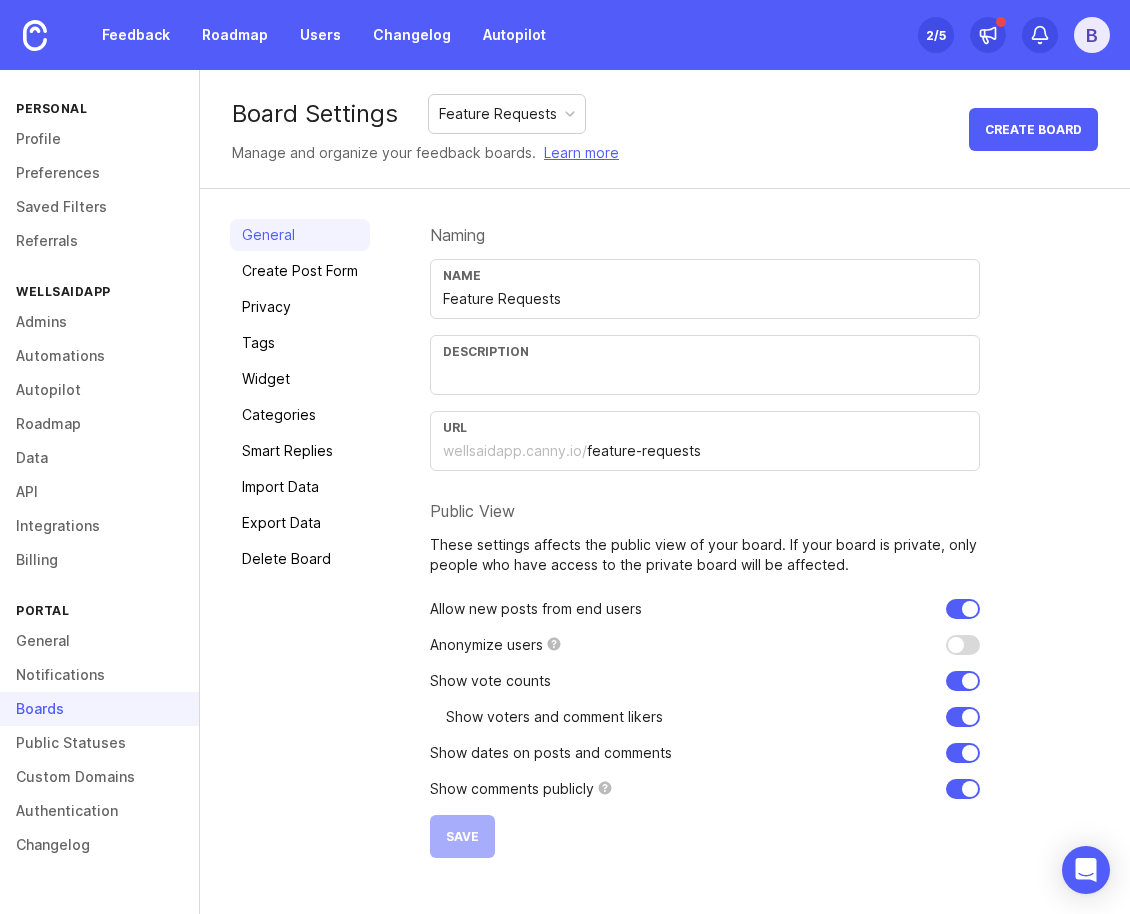 click on "Name Feature Requests" at bounding box center [705, 289] 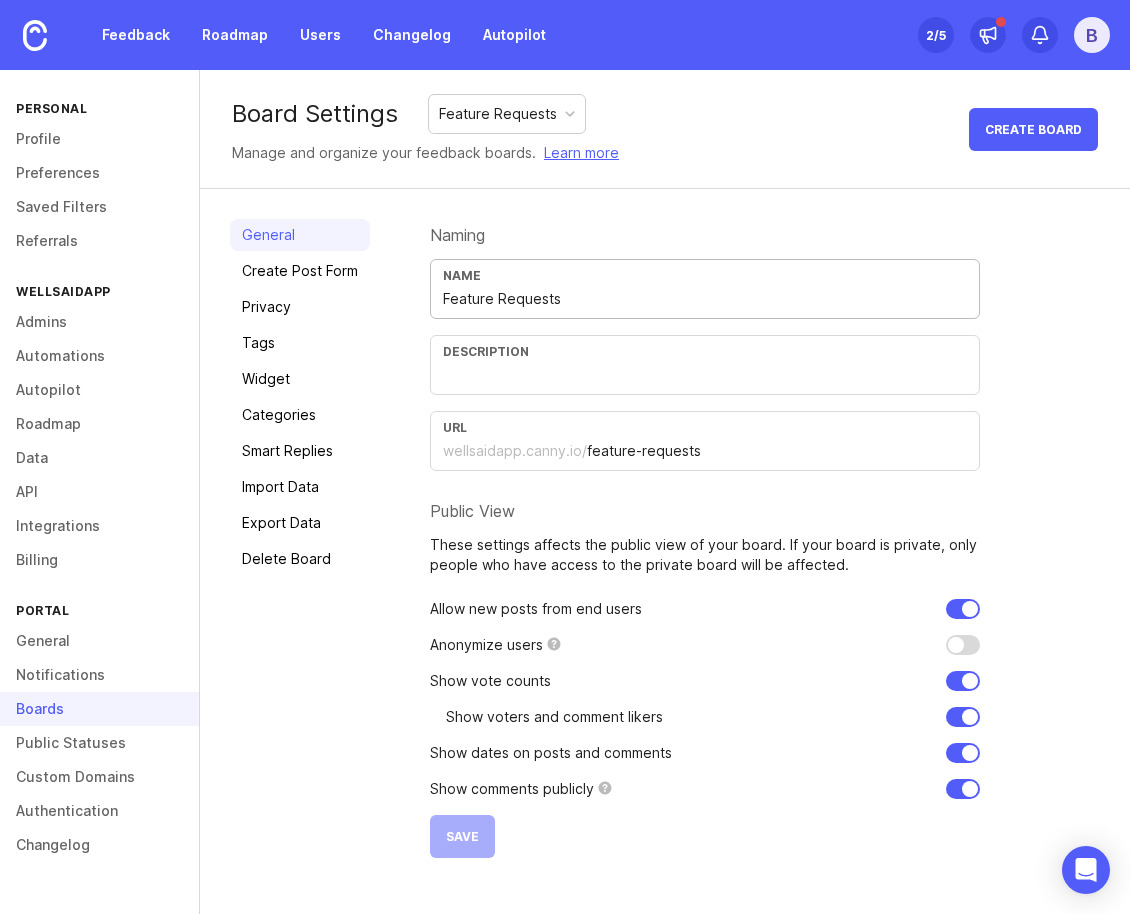 drag, startPoint x: 566, startPoint y: 297, endPoint x: 421, endPoint y: 293, distance: 145.05516 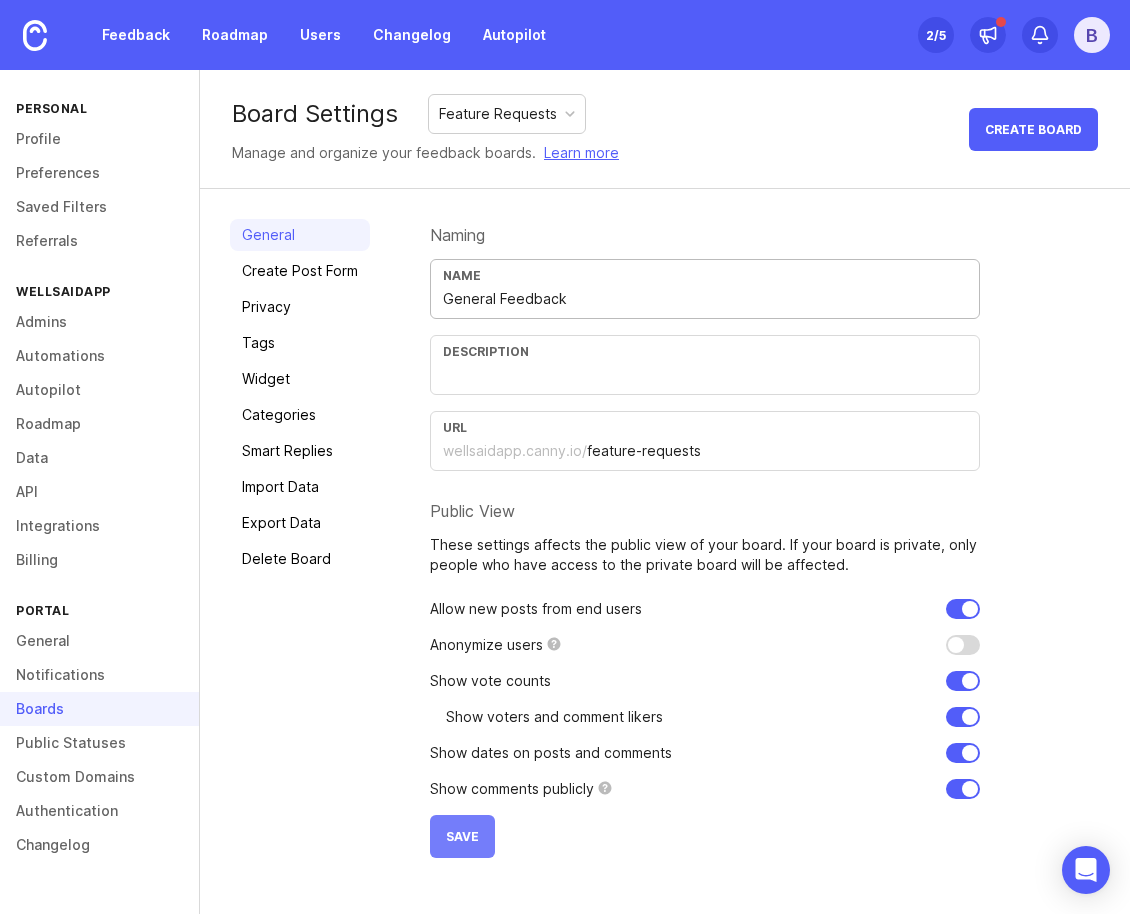 type on "General Feedback" 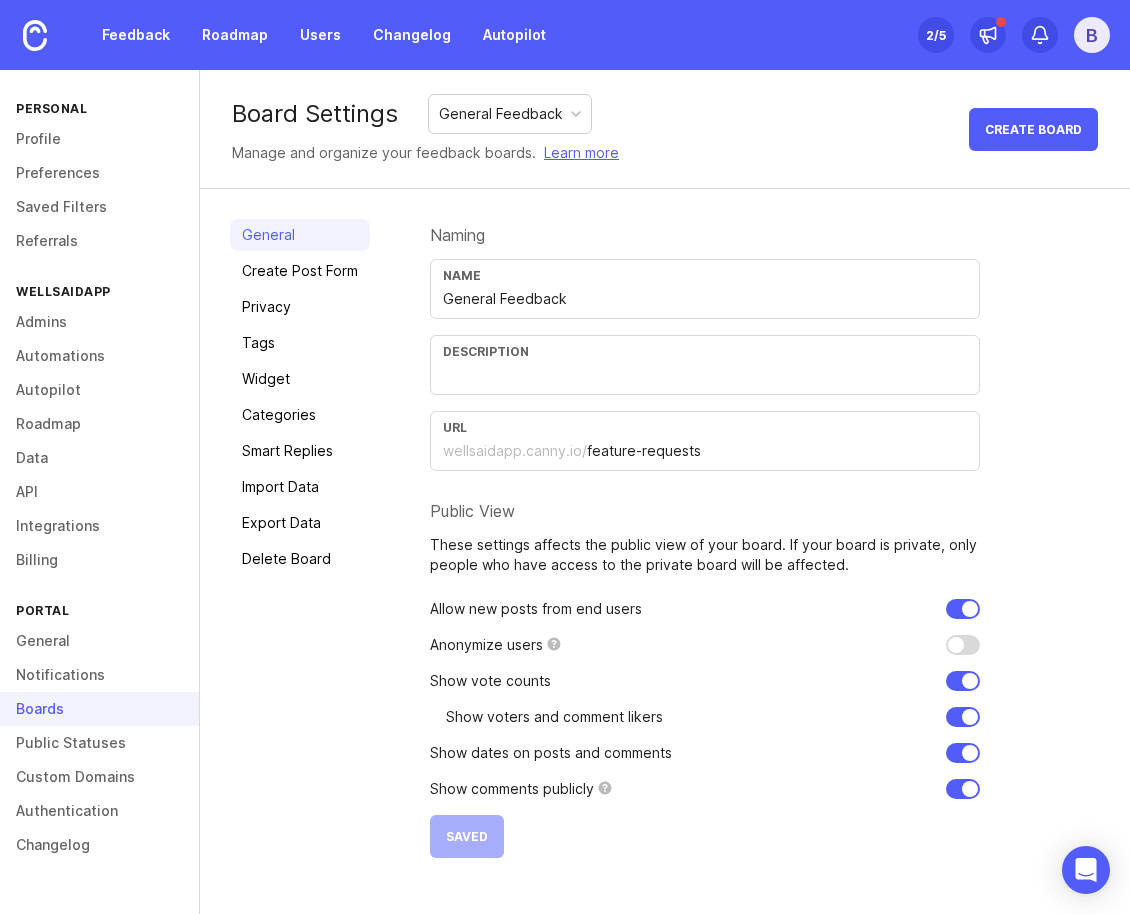 click on "Description" at bounding box center (705, 351) 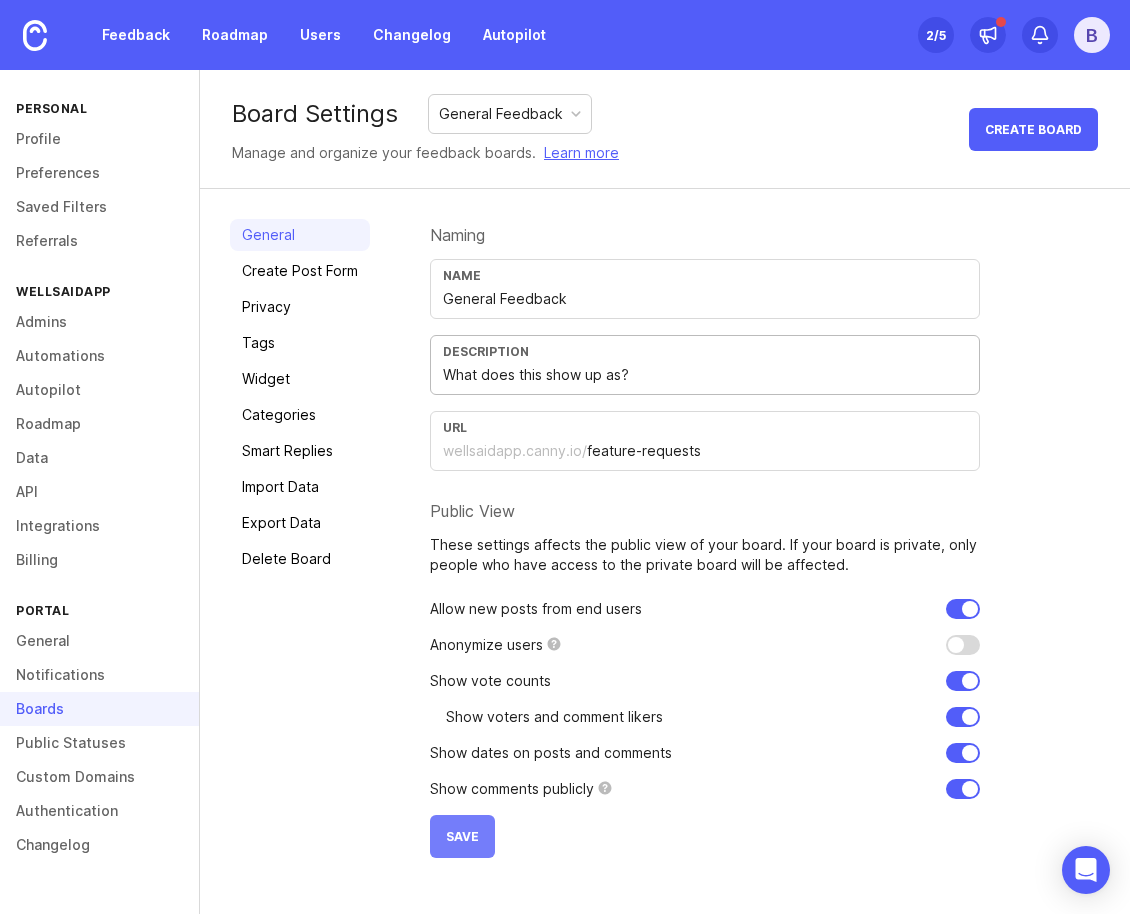 click on "Save" at bounding box center (462, 836) 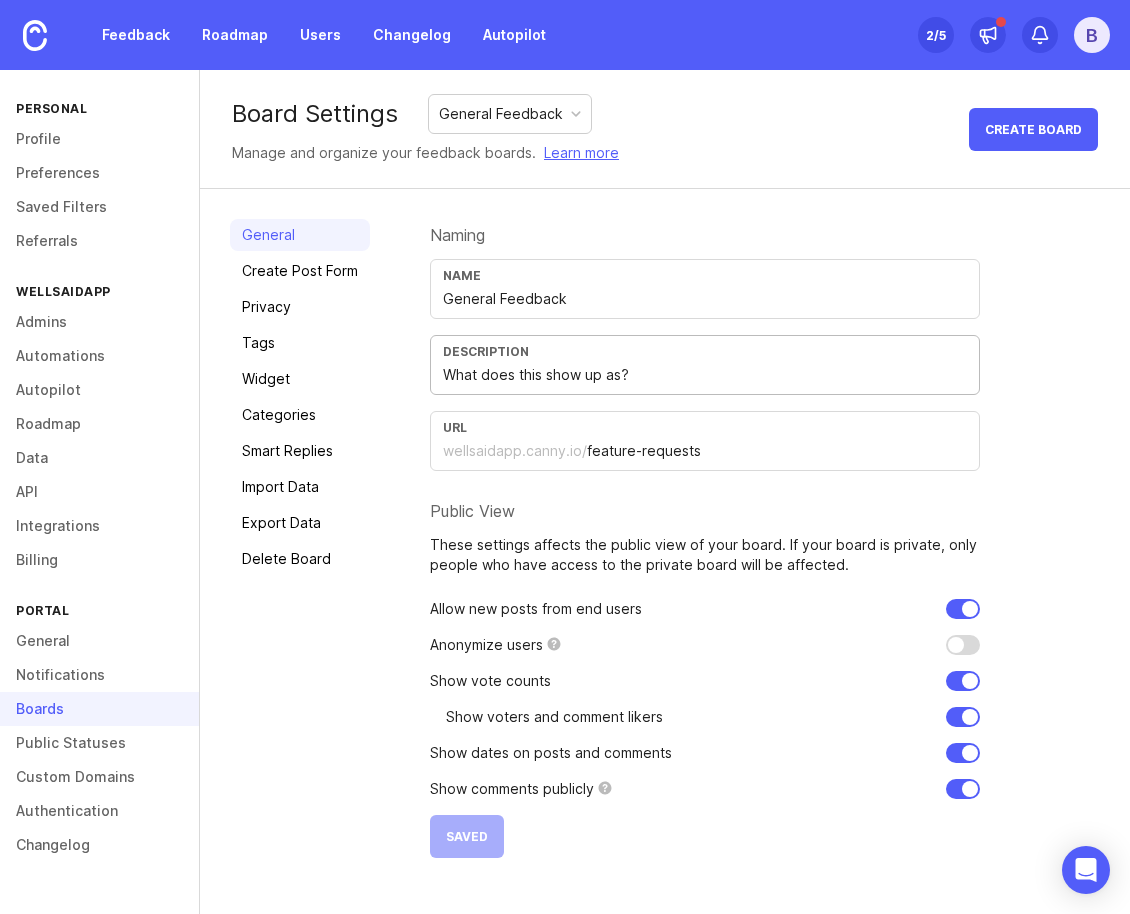 drag, startPoint x: 652, startPoint y: 377, endPoint x: 430, endPoint y: 377, distance: 222 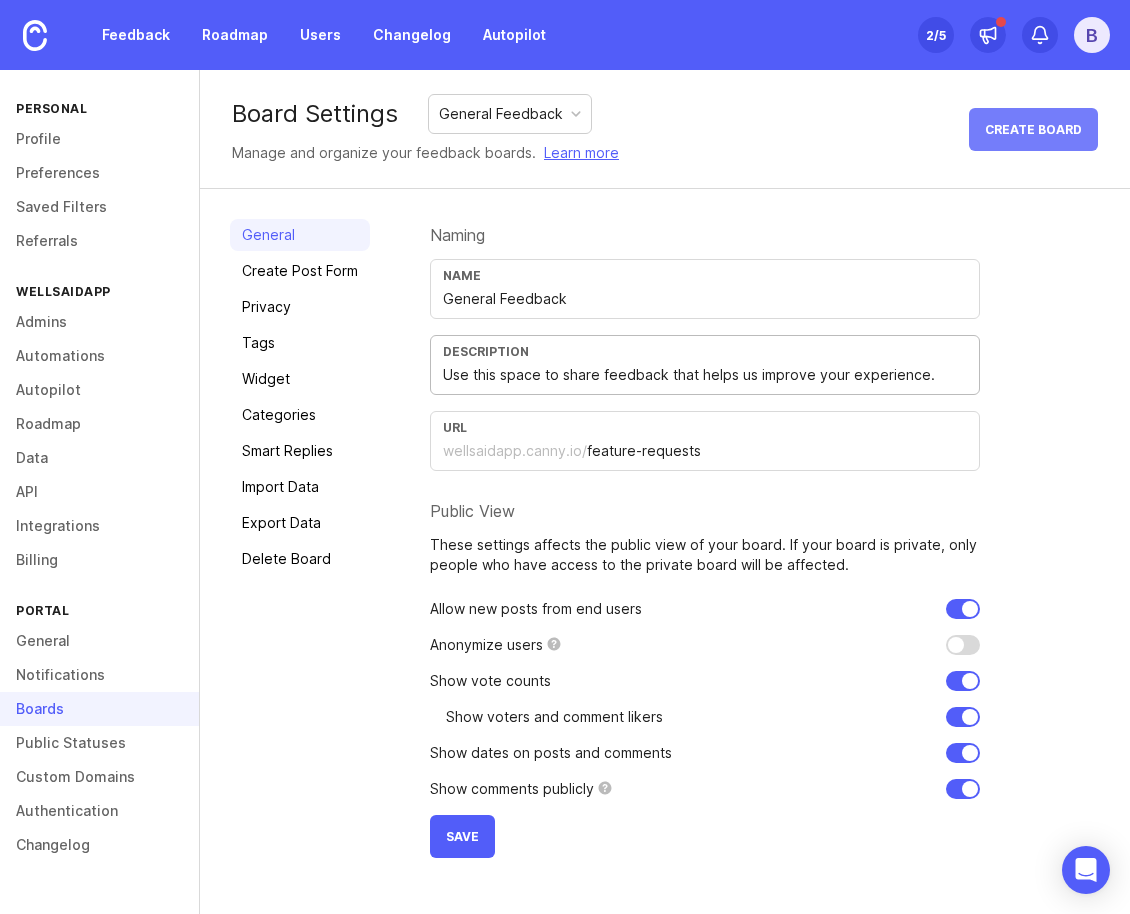 type on "Use this space to share feedback that helps us improve your experience." 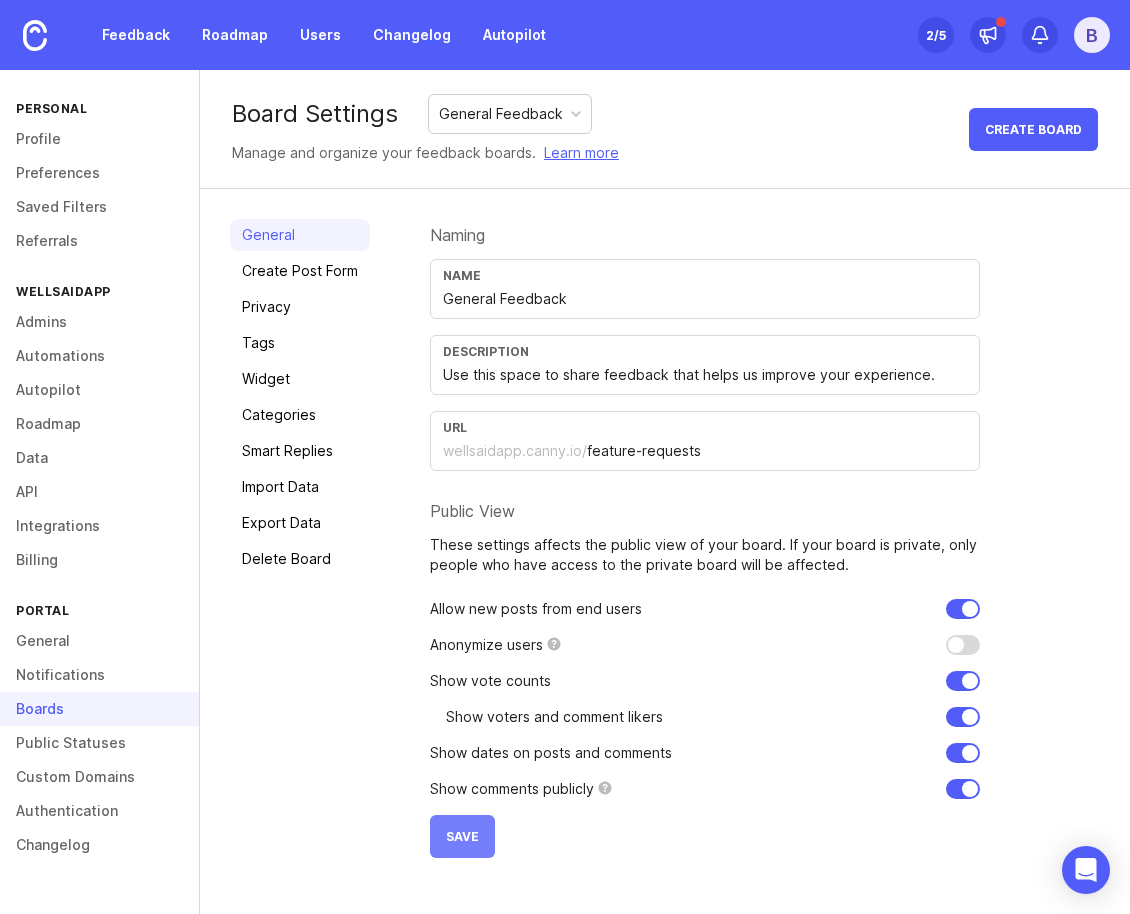 click on "Save" at bounding box center (462, 836) 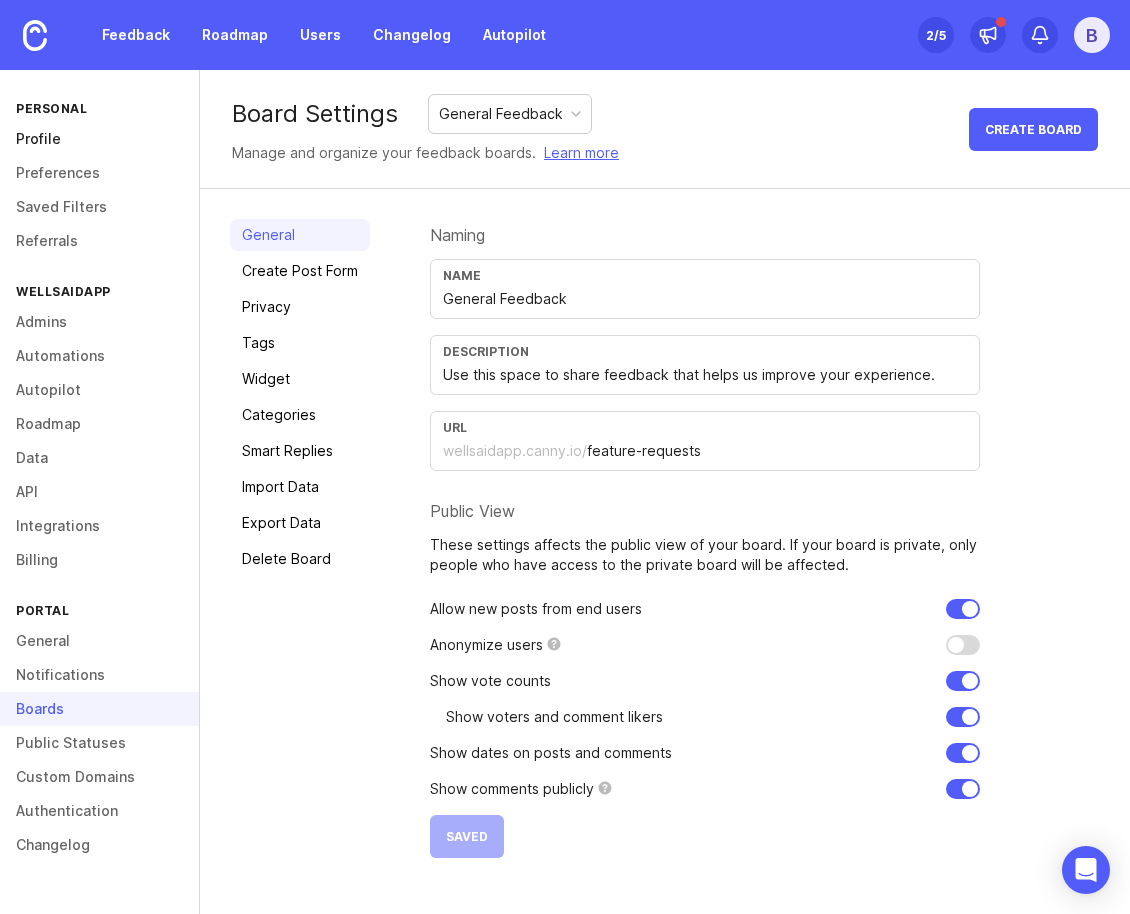 click on "Profile" at bounding box center (99, 139) 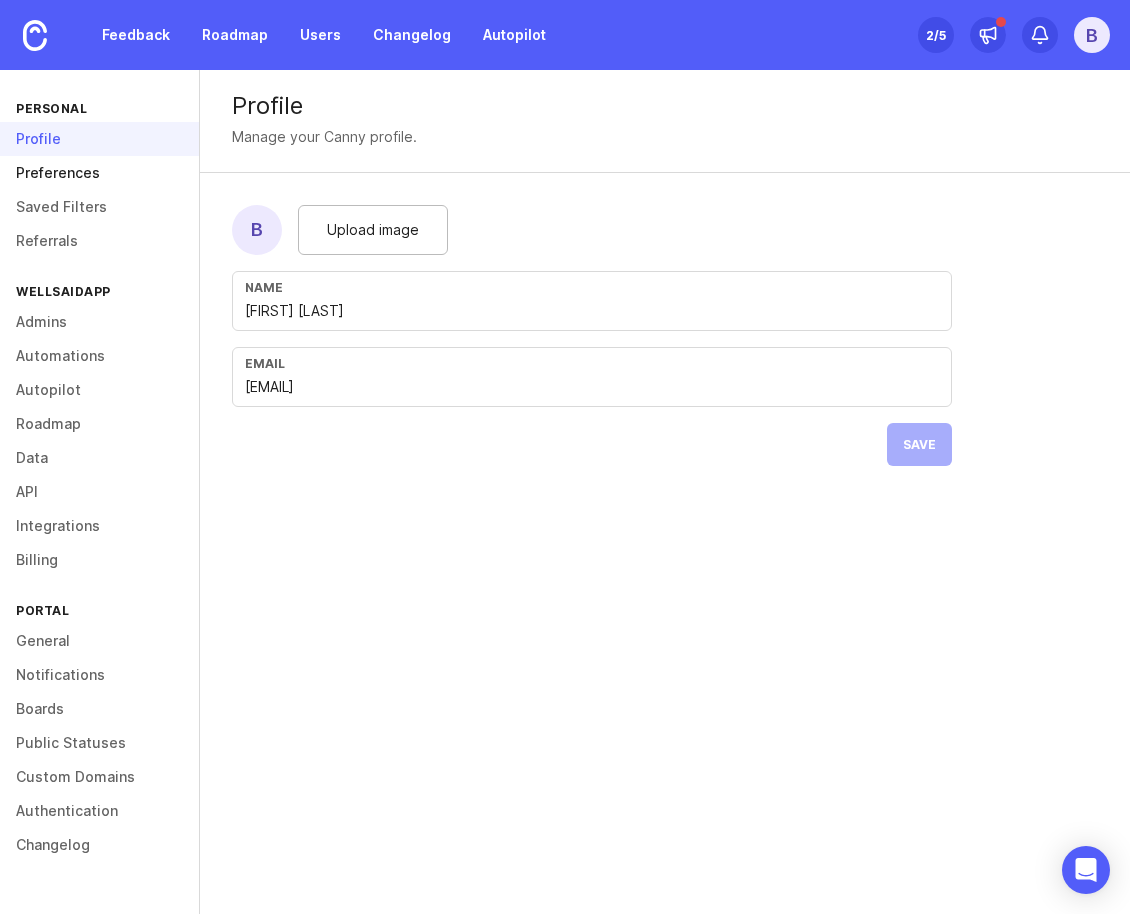 click on "Preferences" at bounding box center (99, 173) 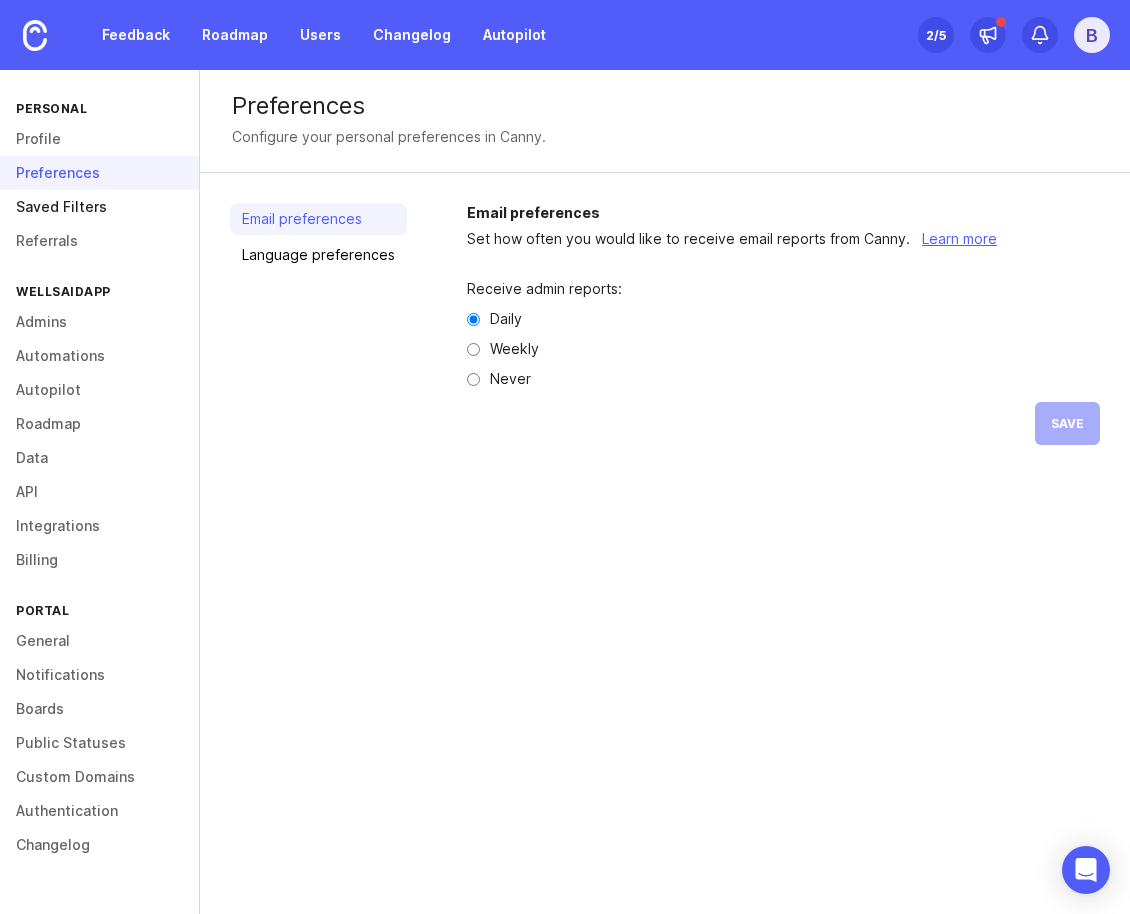 click on "Saved Filters" at bounding box center [99, 207] 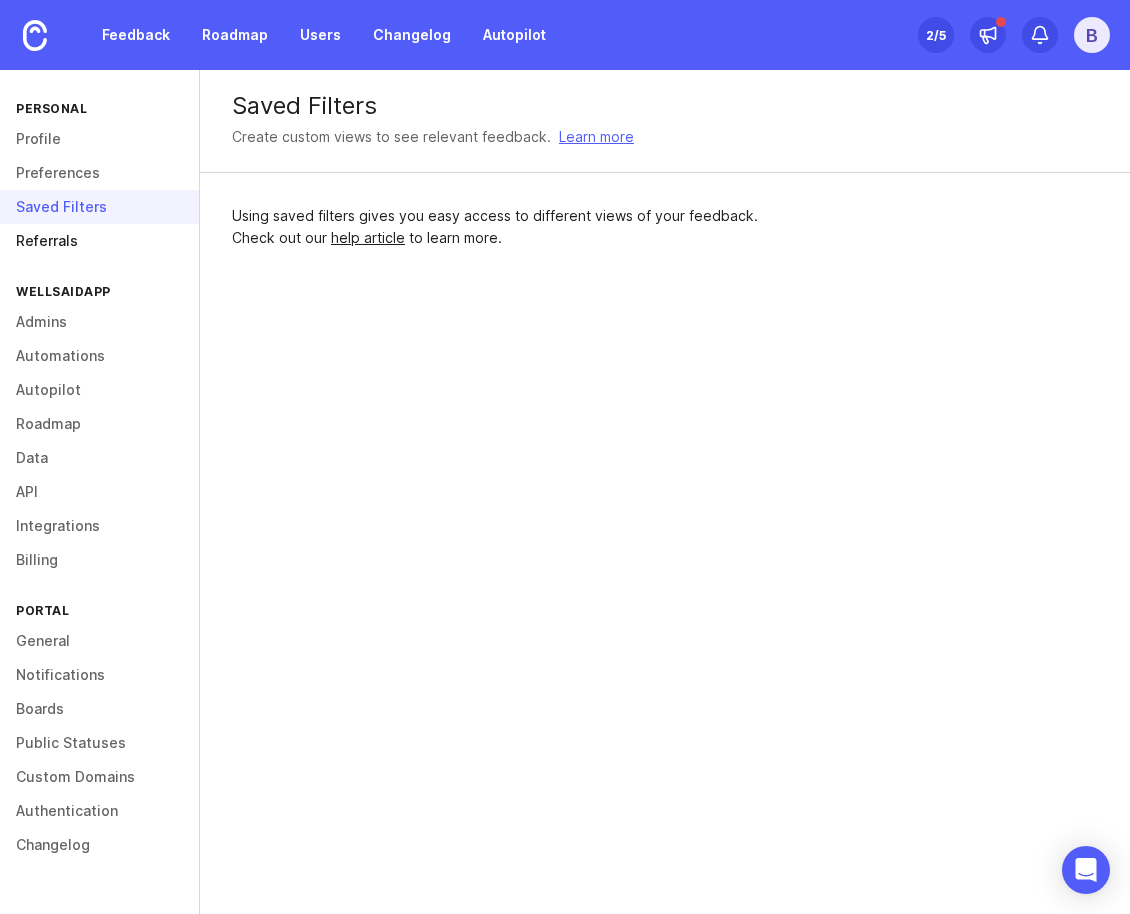 click on "Referrals" at bounding box center (99, 241) 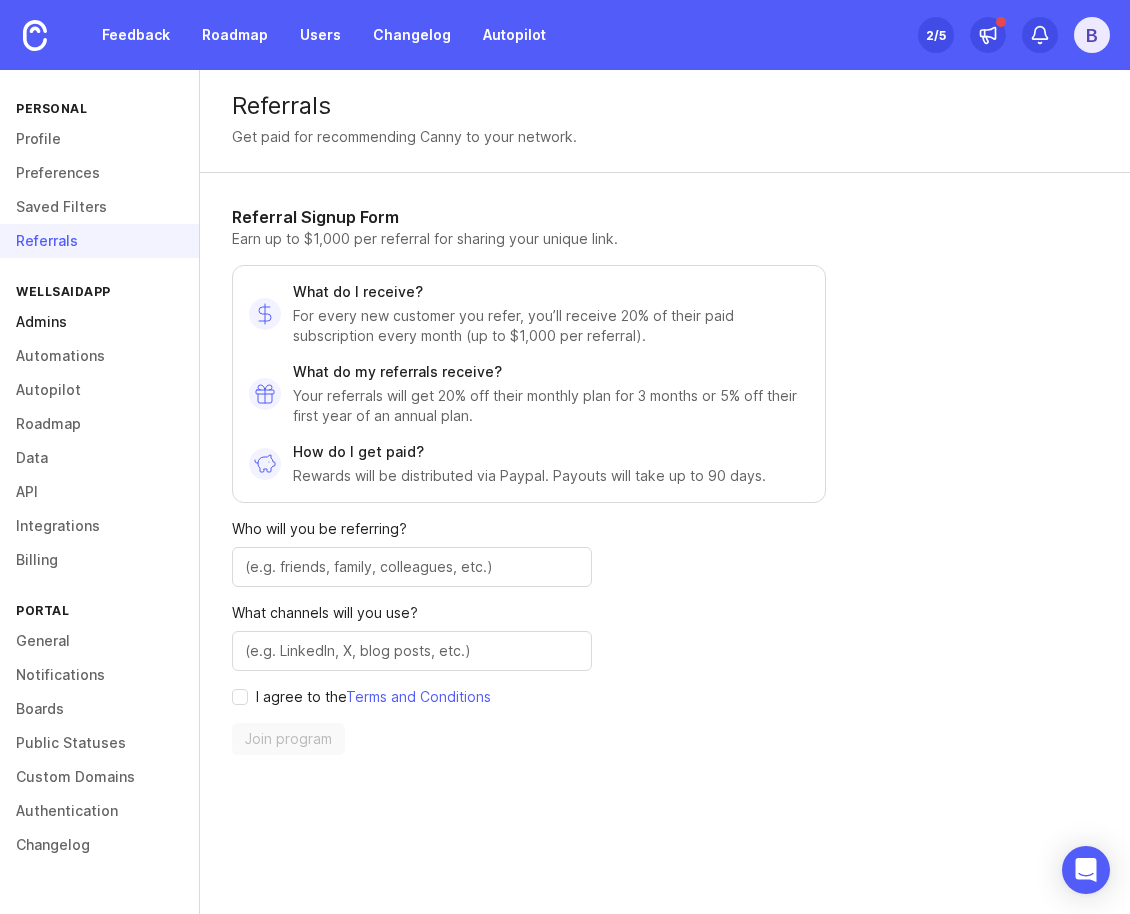 click on "Admins" at bounding box center [99, 322] 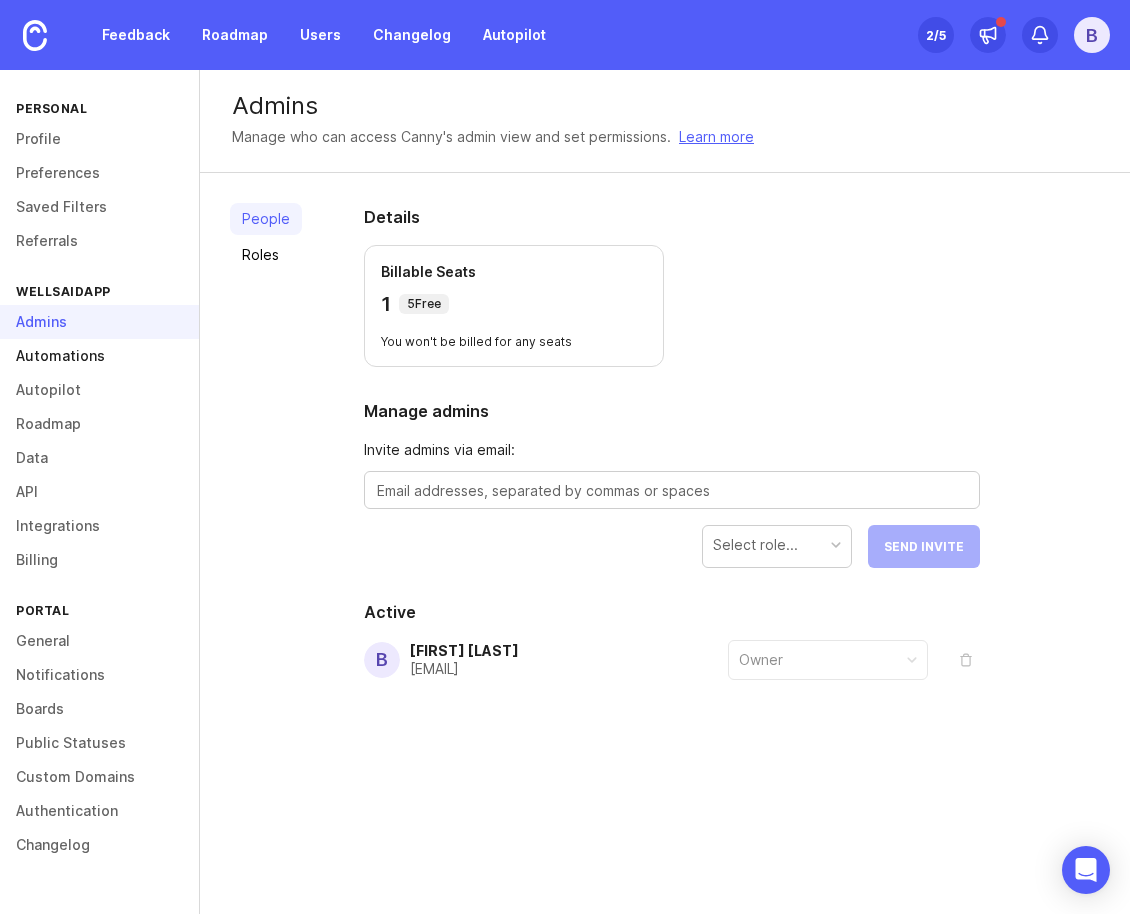 click on "Automations" at bounding box center (99, 356) 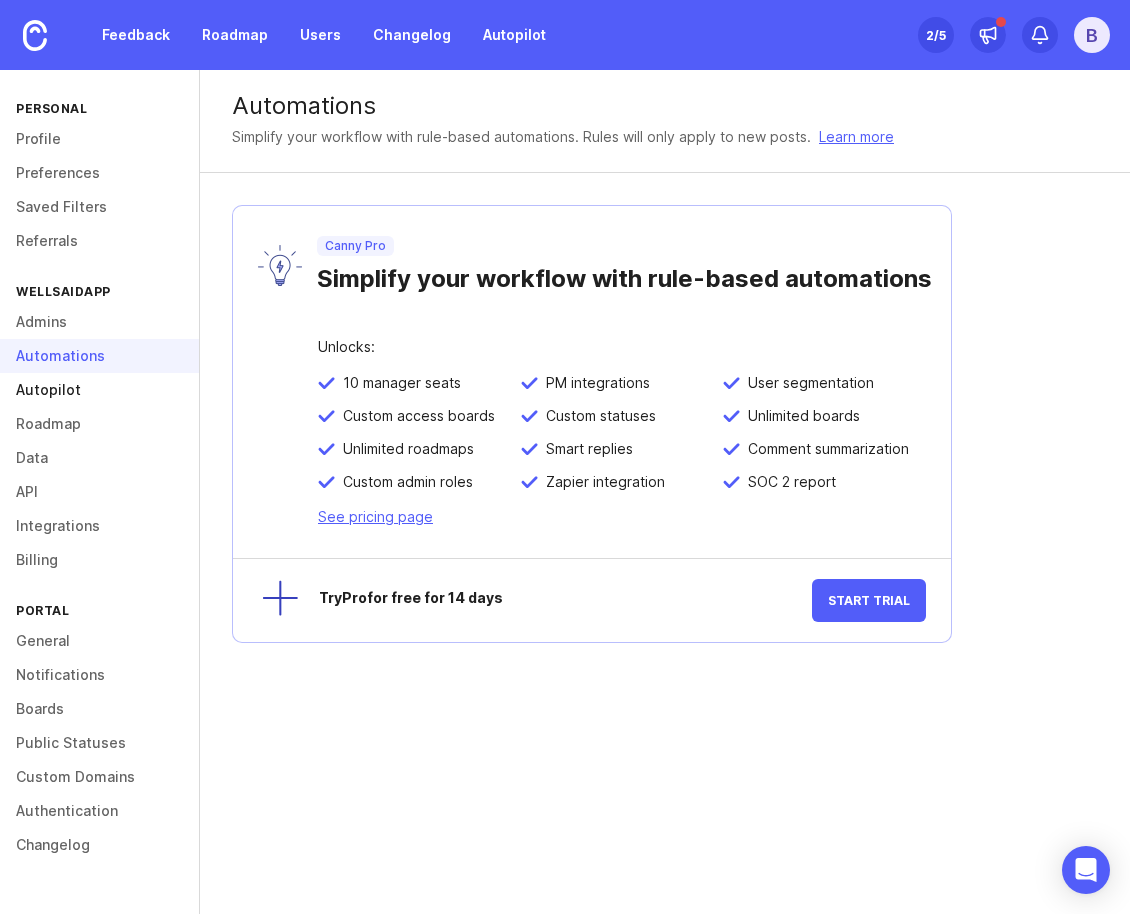click on "Autopilot" at bounding box center (99, 390) 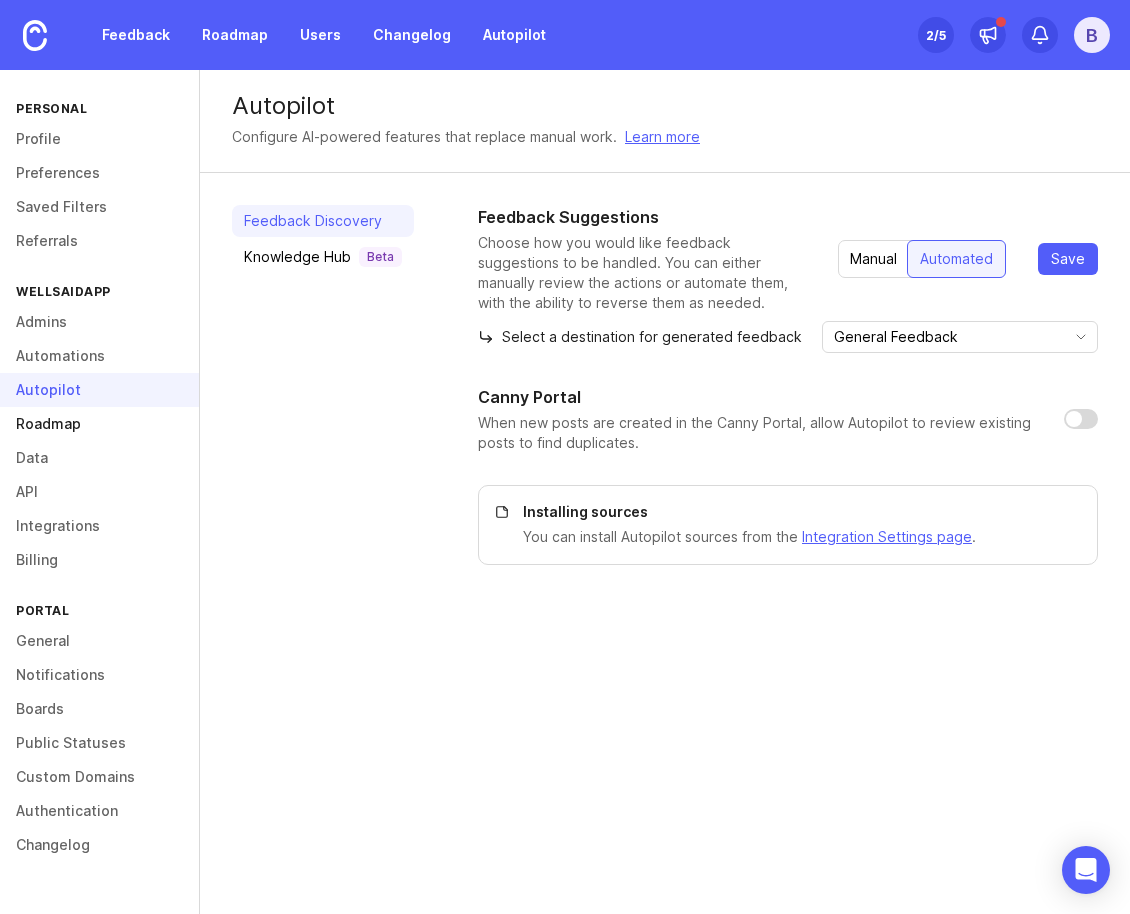 click on "Roadmap" at bounding box center [99, 424] 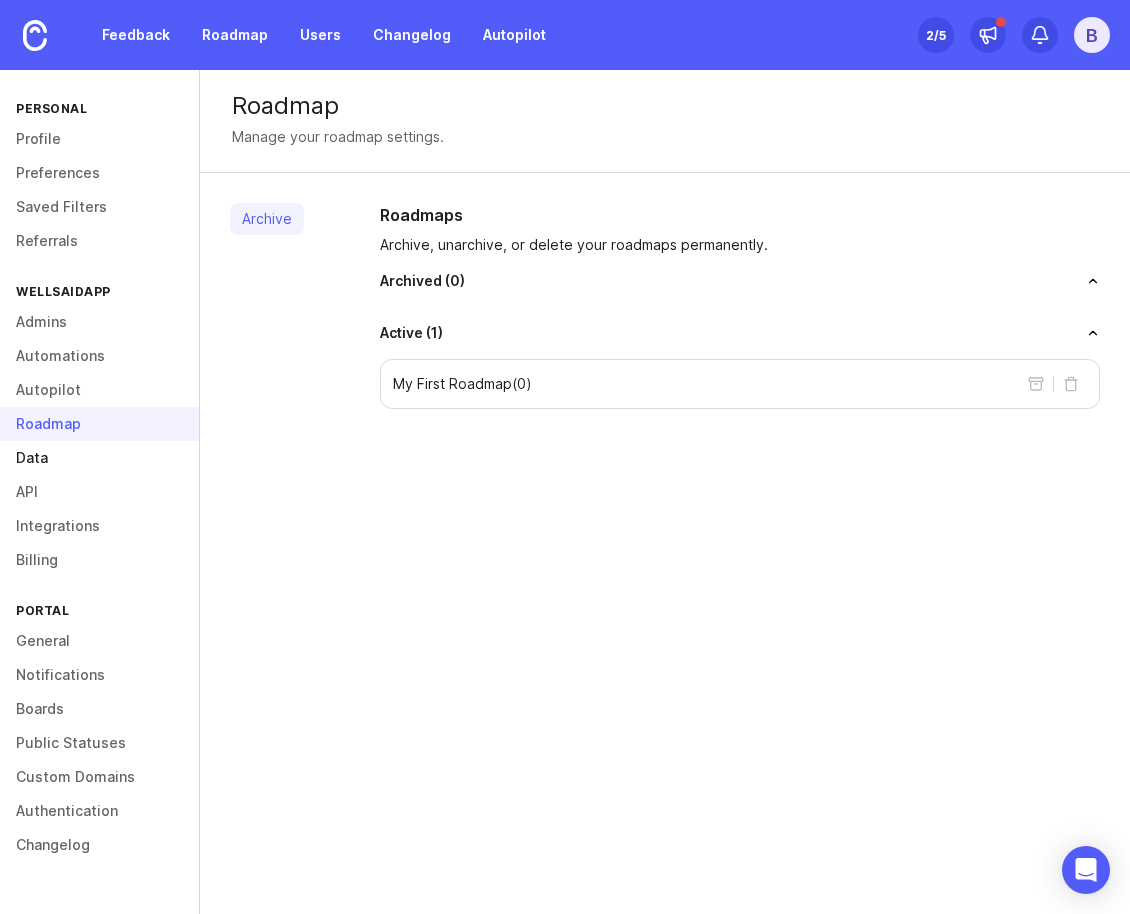 click on "Data" at bounding box center [99, 458] 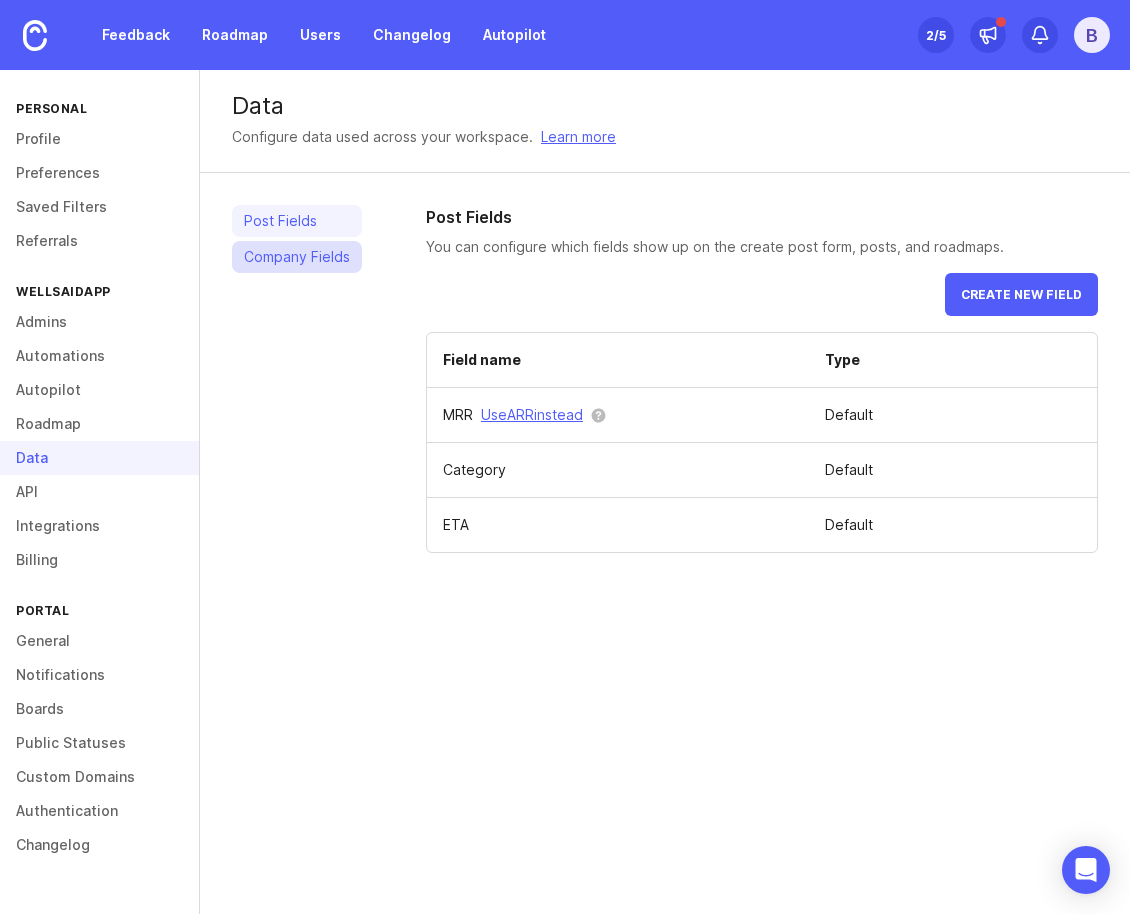 click on "Company Fields" at bounding box center [297, 257] 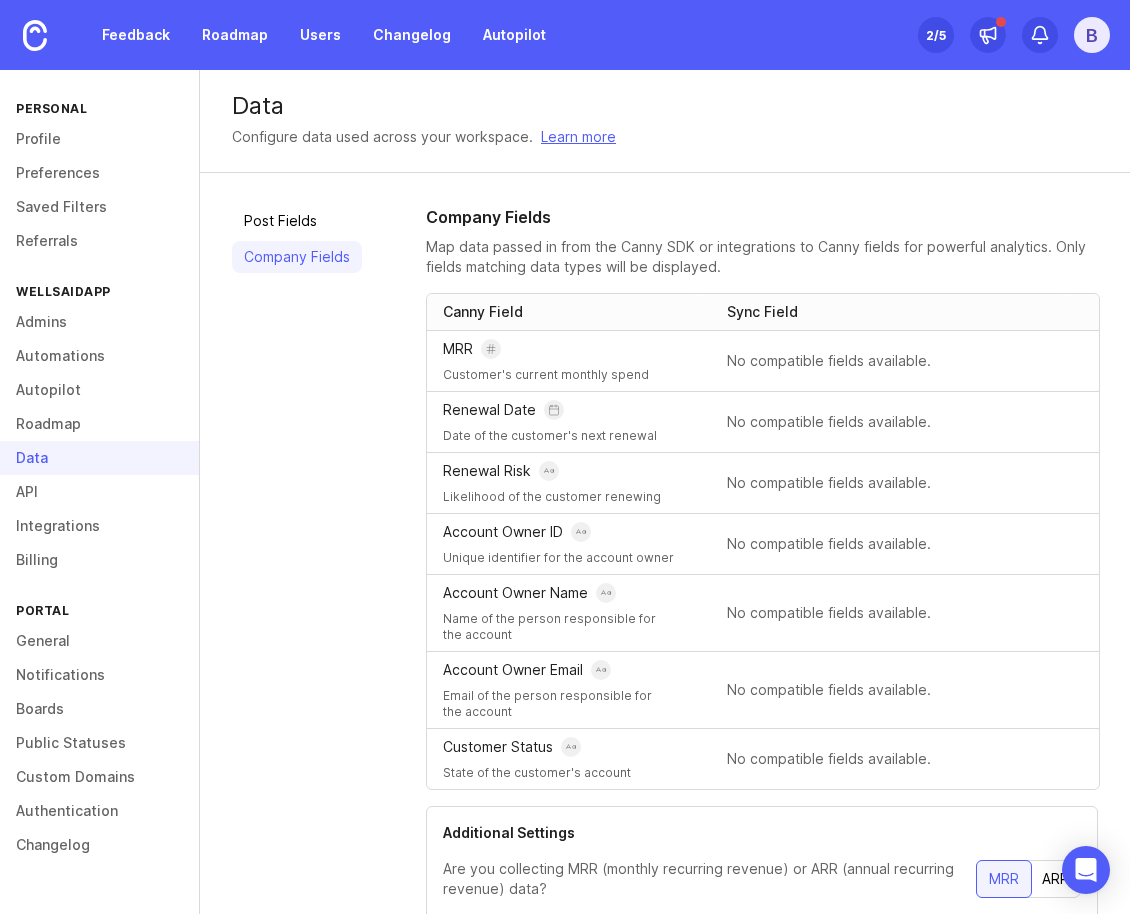 scroll, scrollTop: 120, scrollLeft: 0, axis: vertical 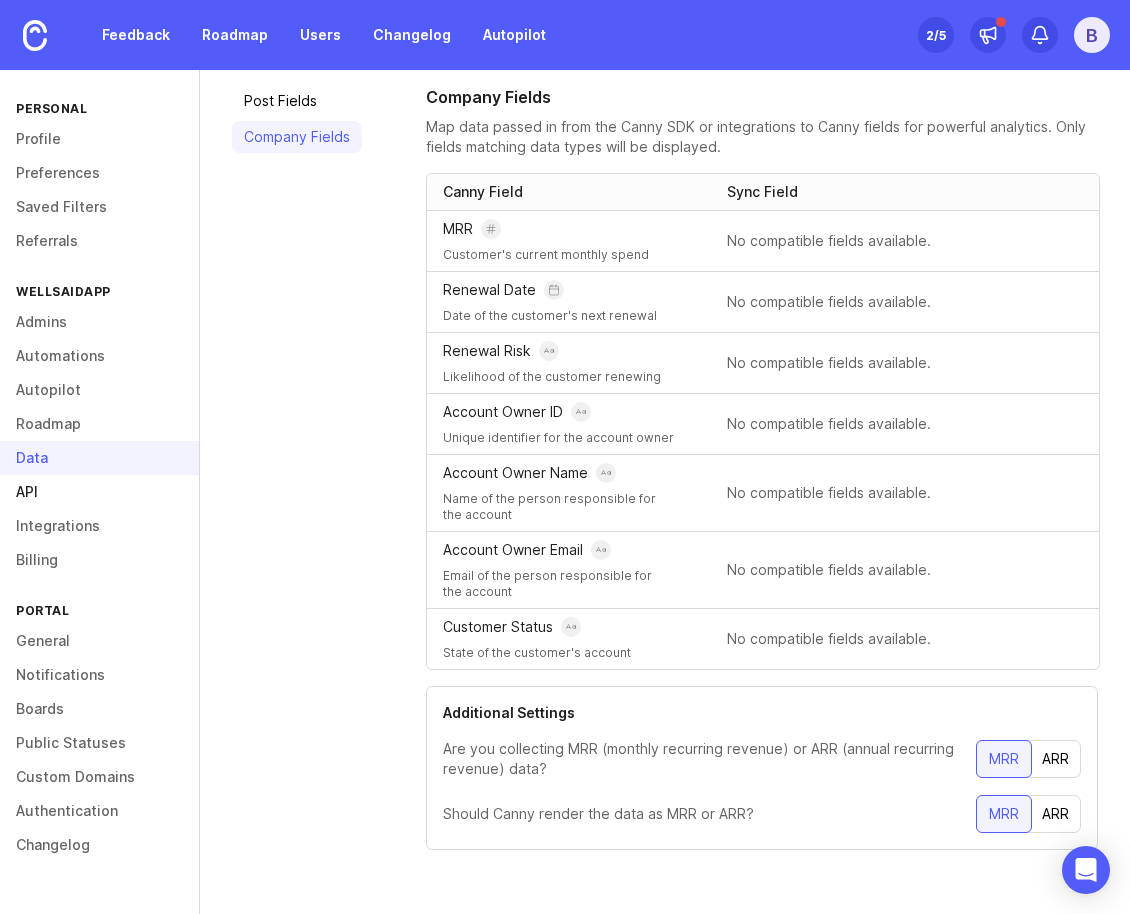 click on "API" at bounding box center [99, 492] 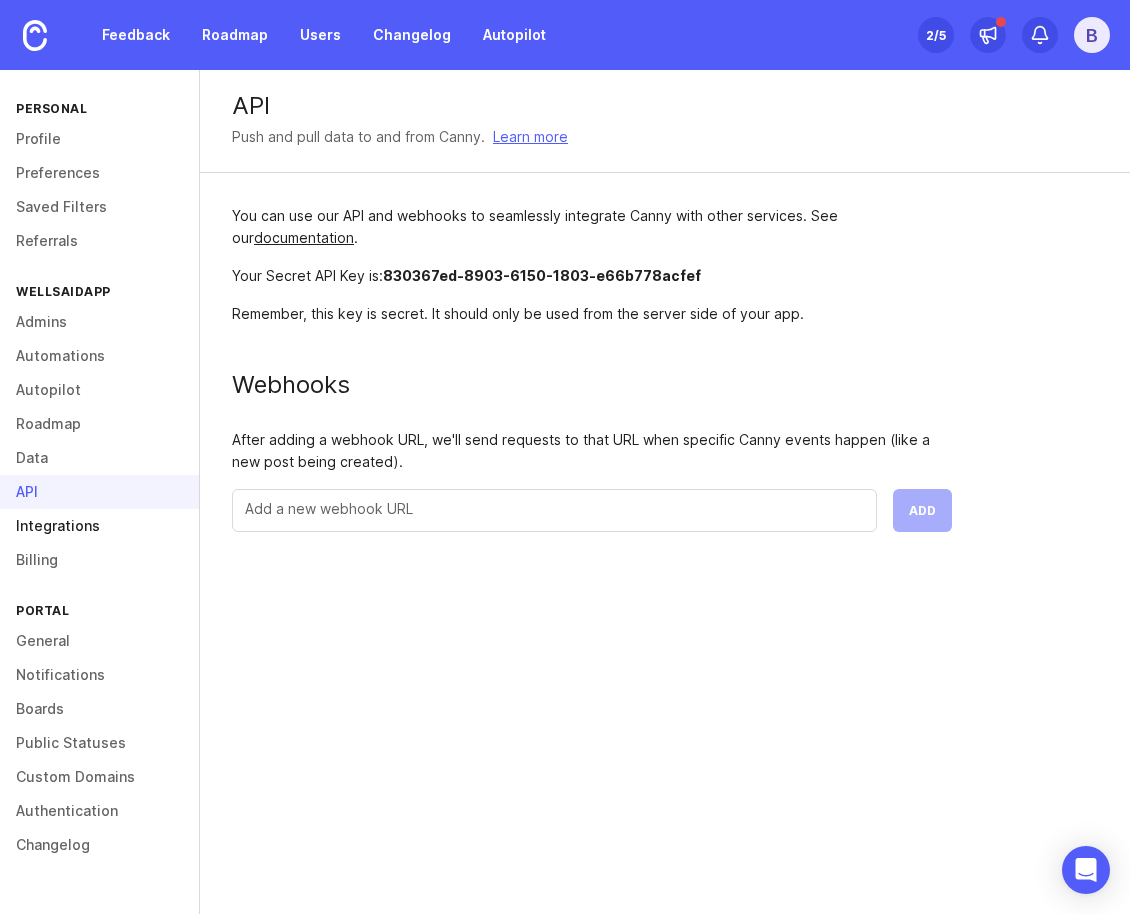 click on "Integrations" at bounding box center [99, 526] 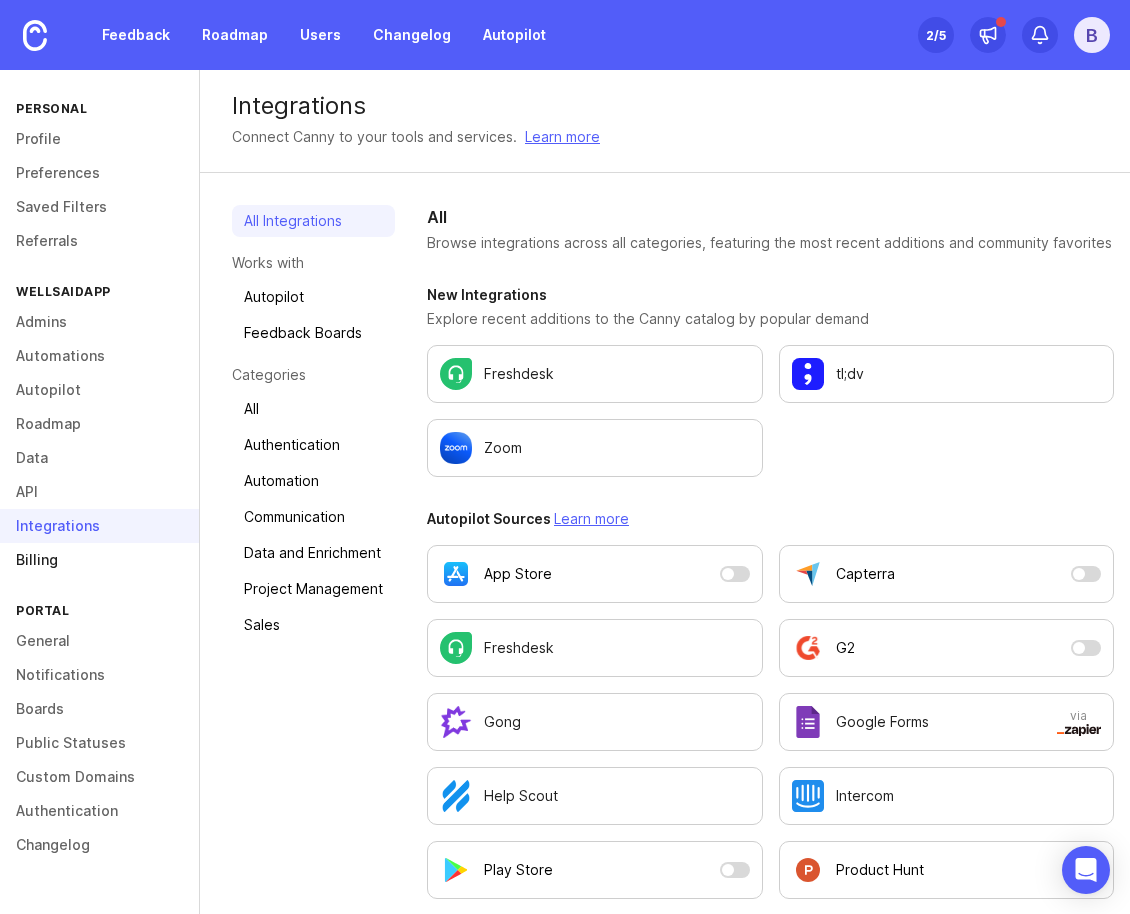click on "Billing" at bounding box center [99, 560] 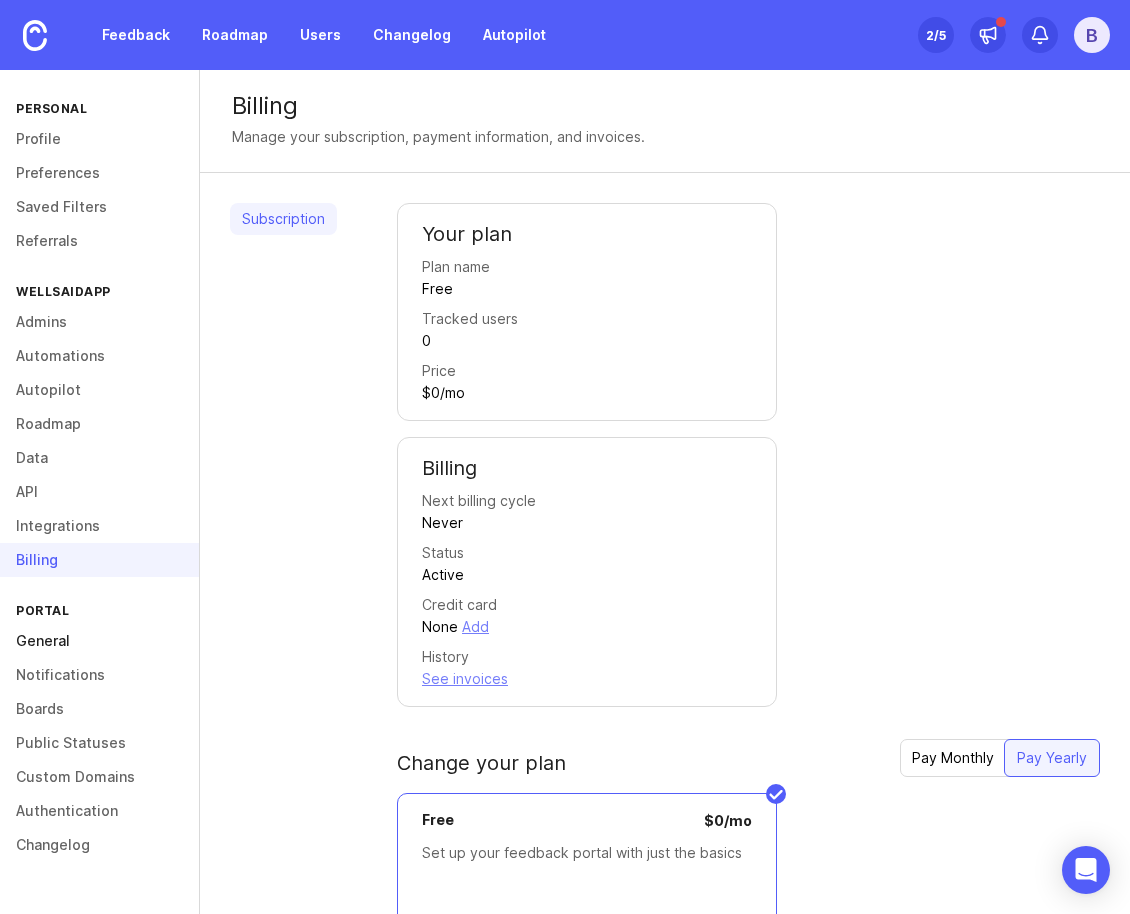 click on "General" at bounding box center (99, 641) 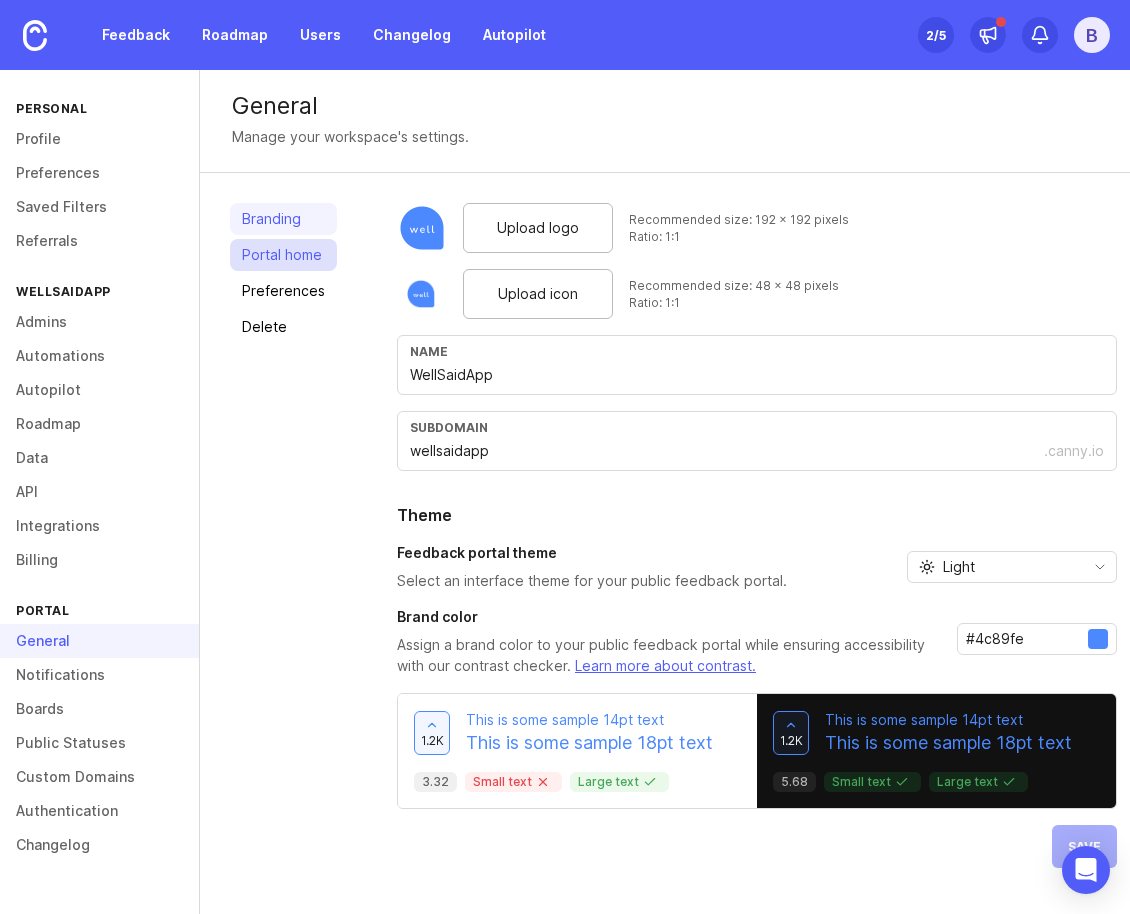 click on "Portal home" at bounding box center (283, 255) 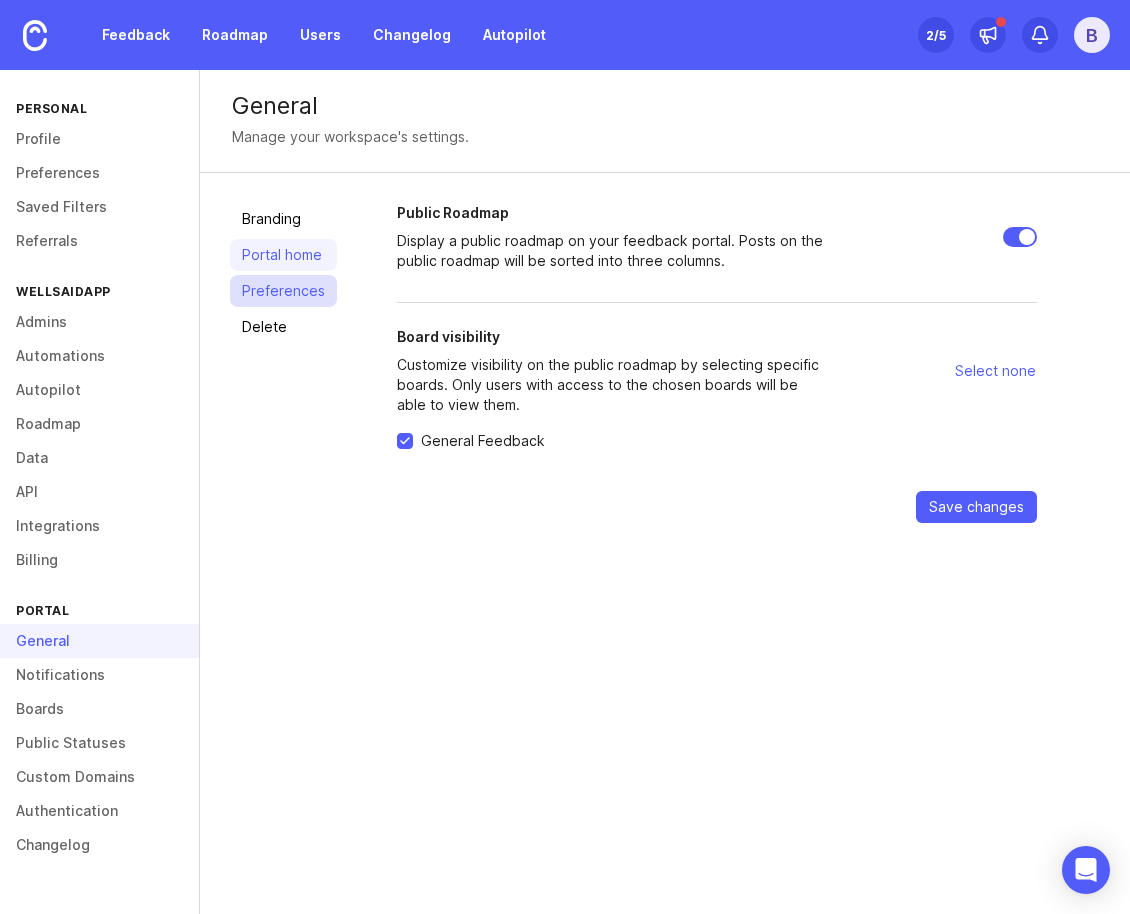 click on "Preferences" at bounding box center [283, 291] 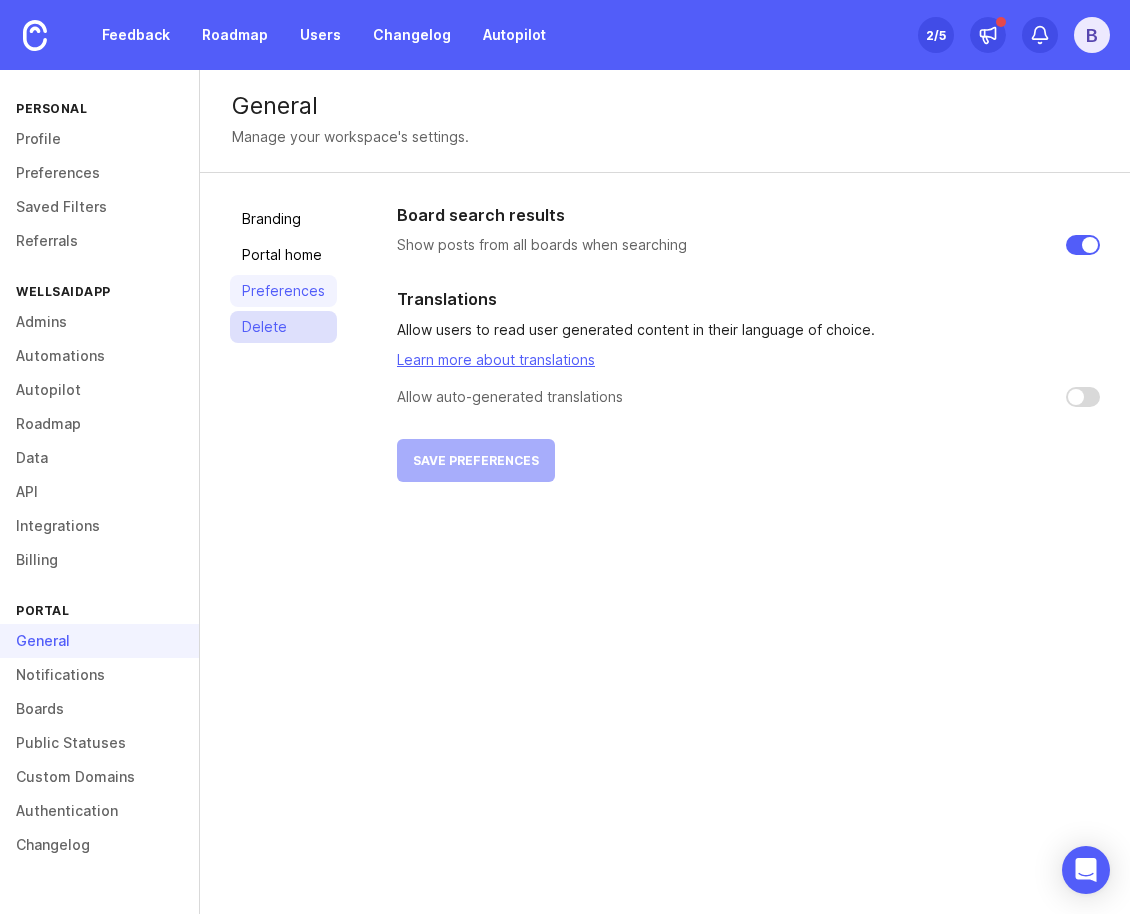 click on "Delete" at bounding box center (283, 327) 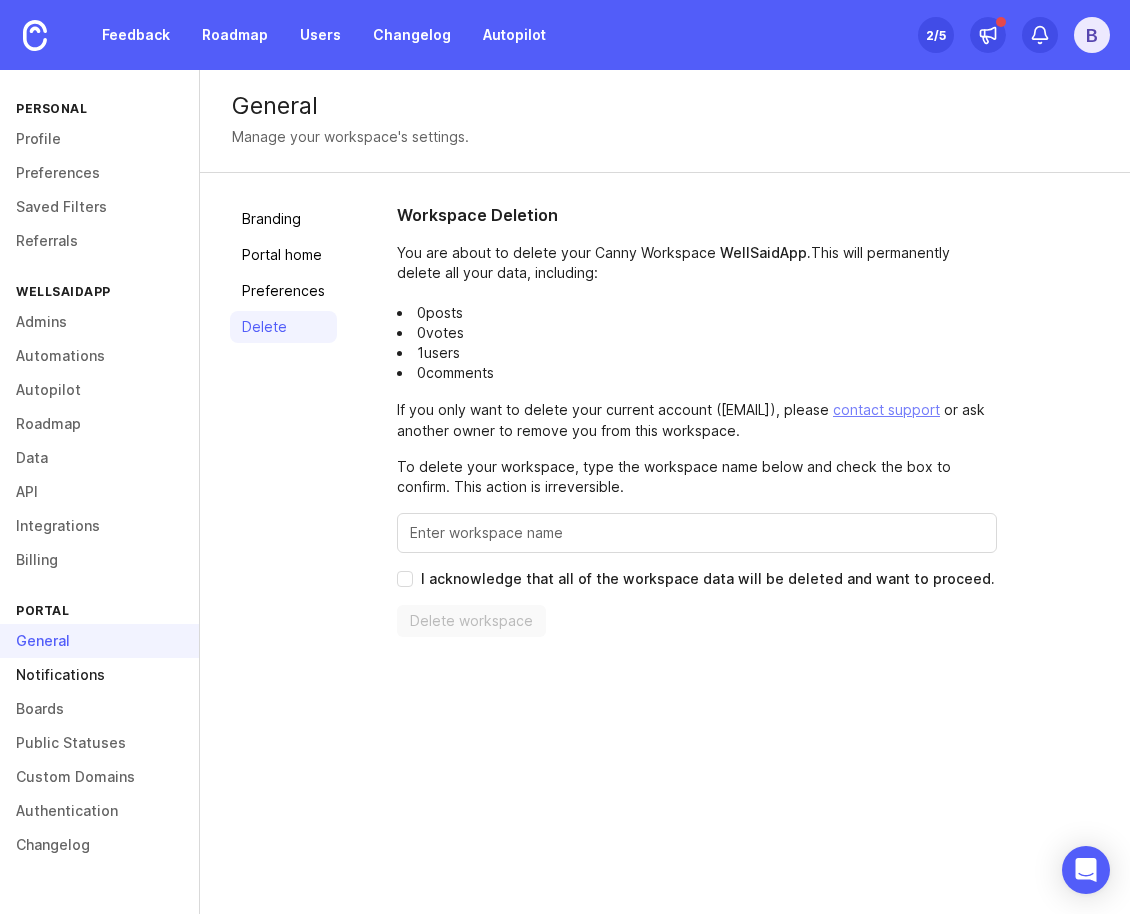 click on "Notifications" at bounding box center (99, 675) 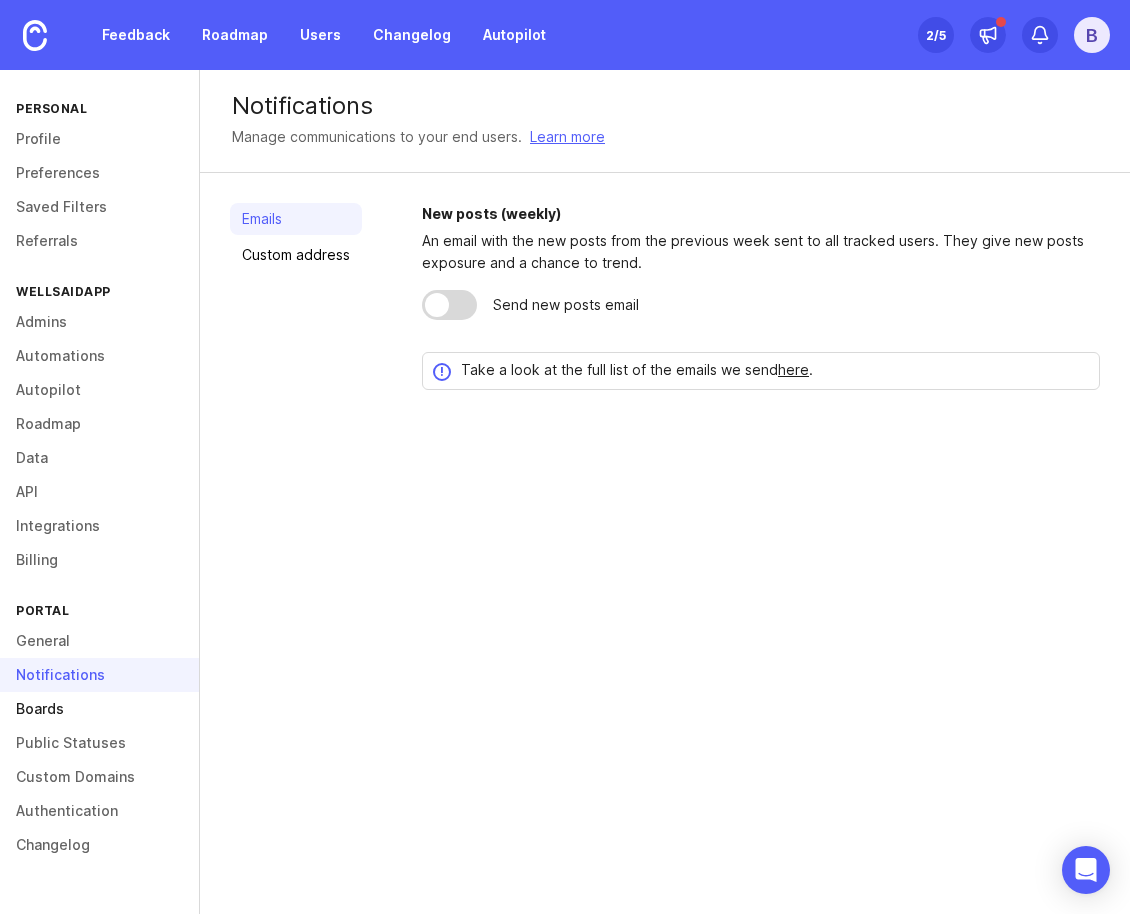click on "Boards" at bounding box center (99, 709) 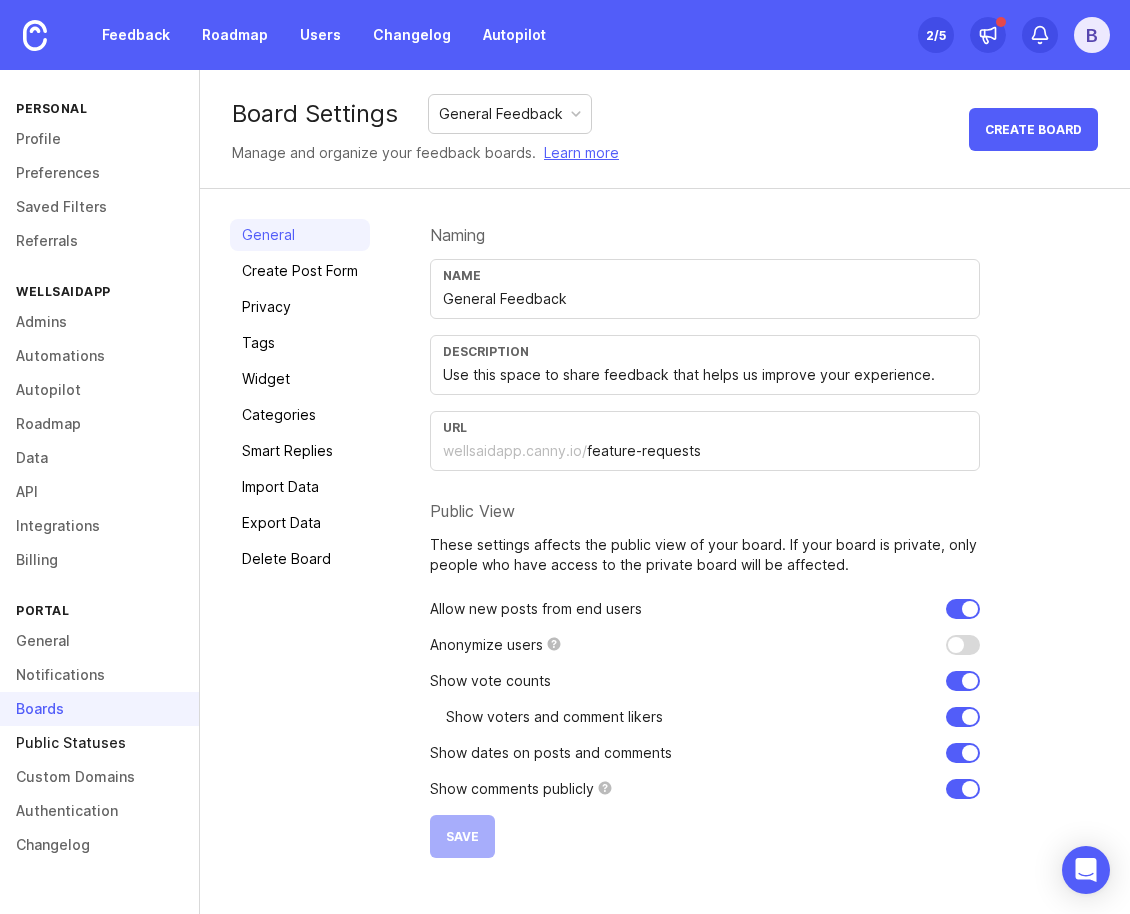 click on "Public Statuses" at bounding box center (99, 743) 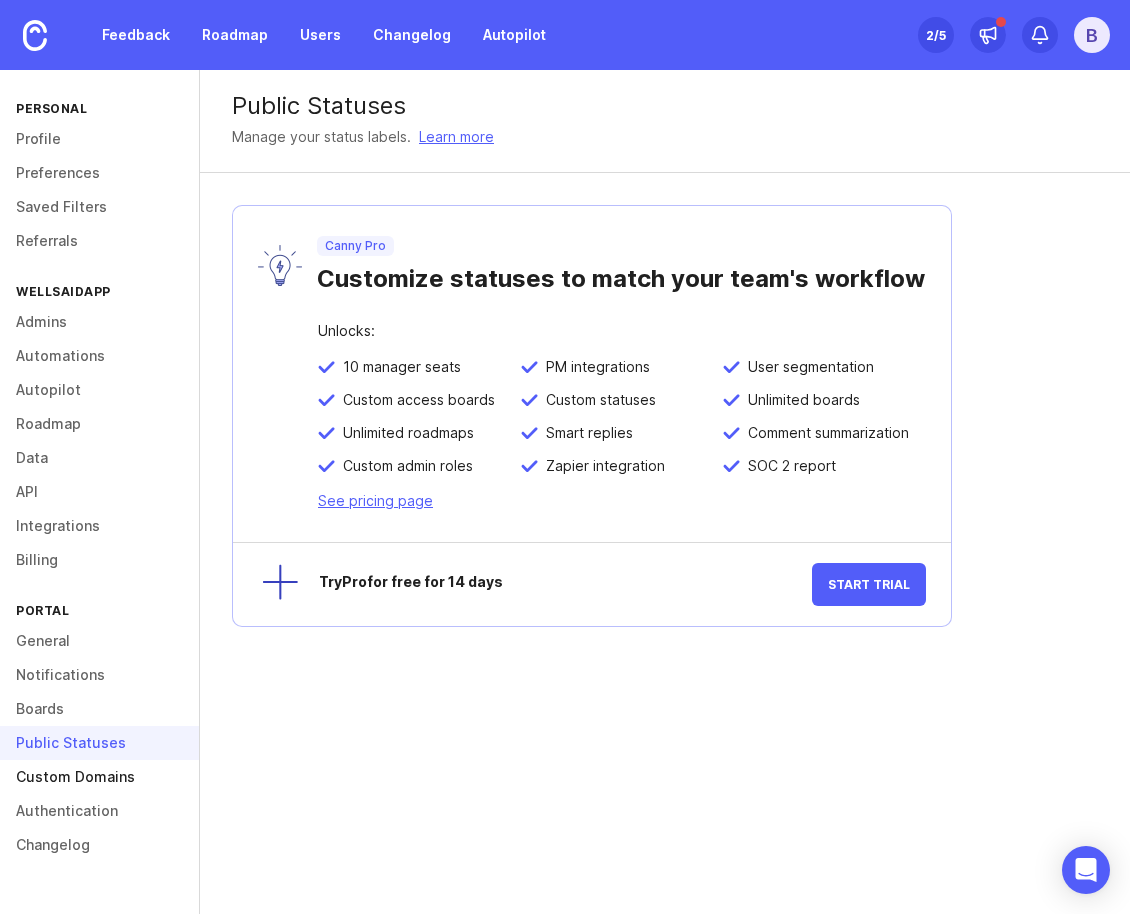 click on "Custom Domains" at bounding box center [99, 777] 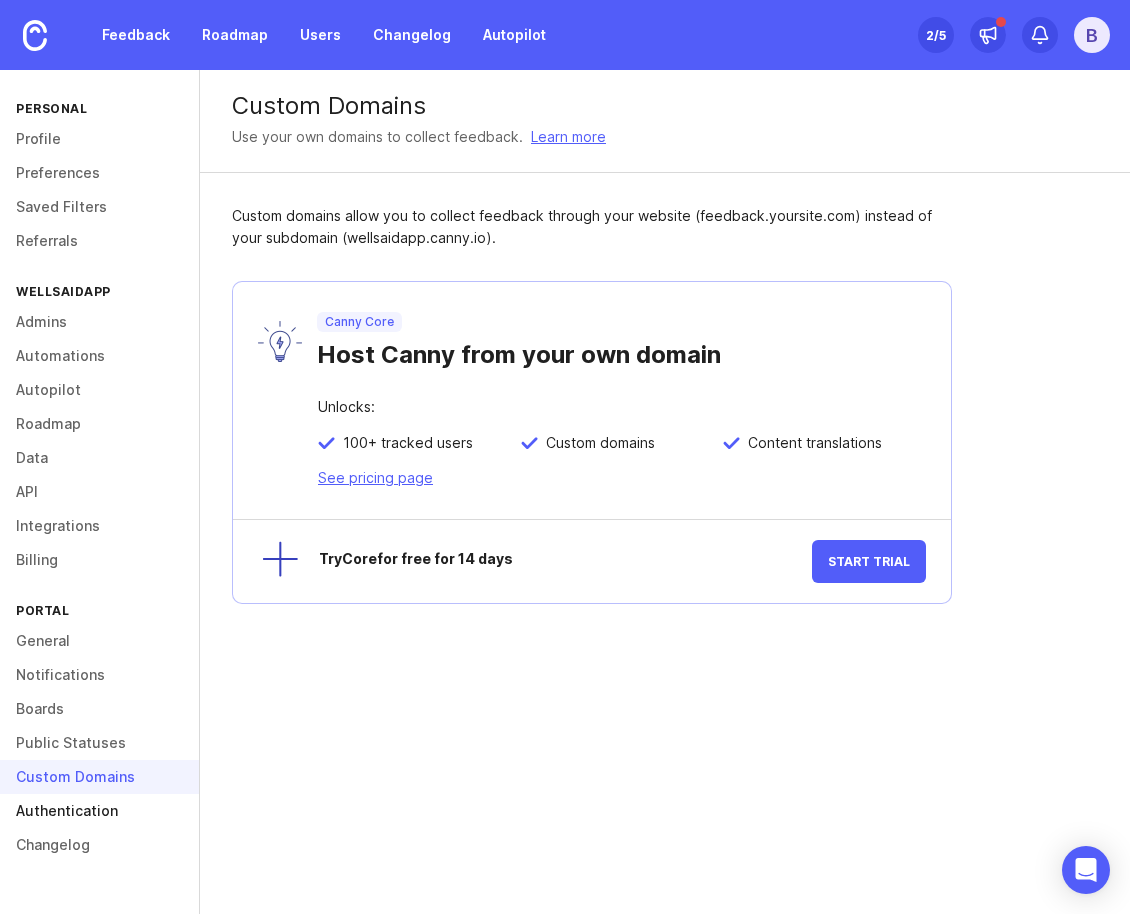 click on "Authentication" at bounding box center [99, 811] 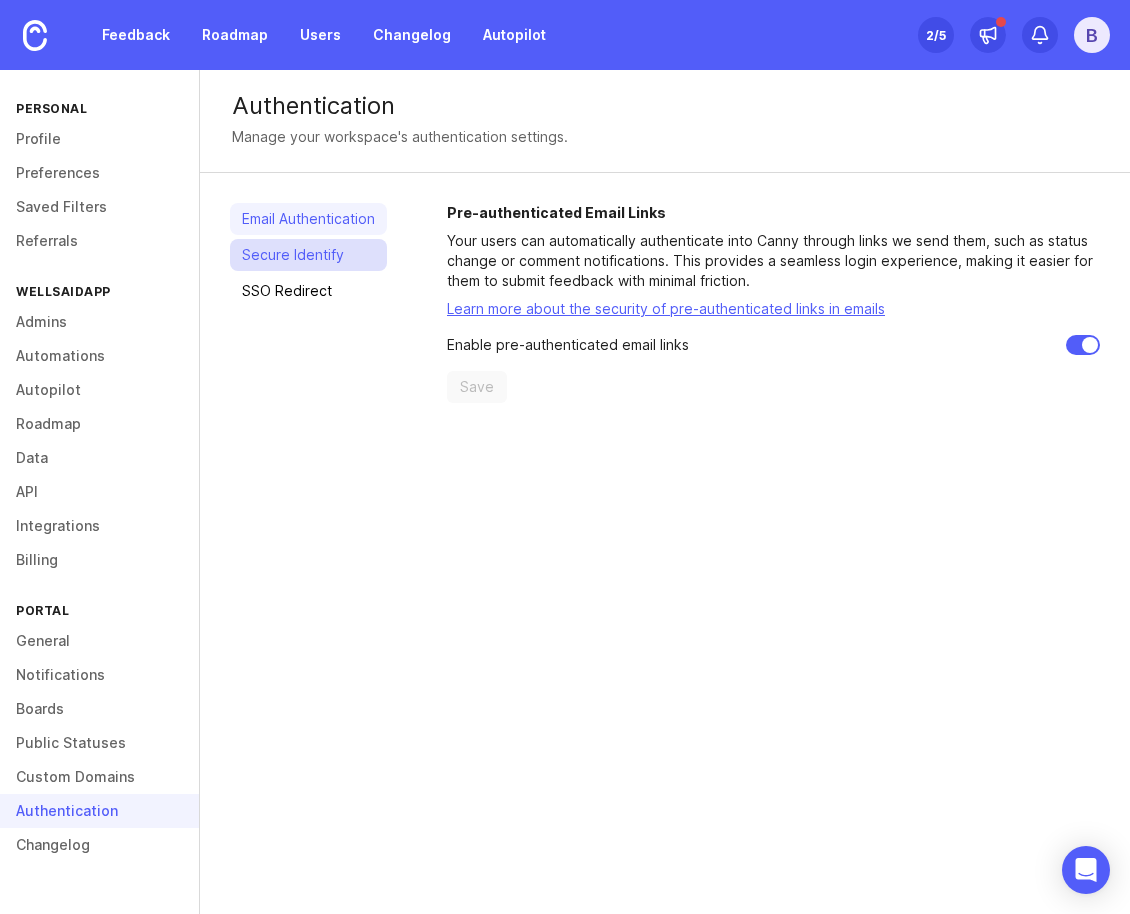 click on "Secure Identify" at bounding box center [308, 255] 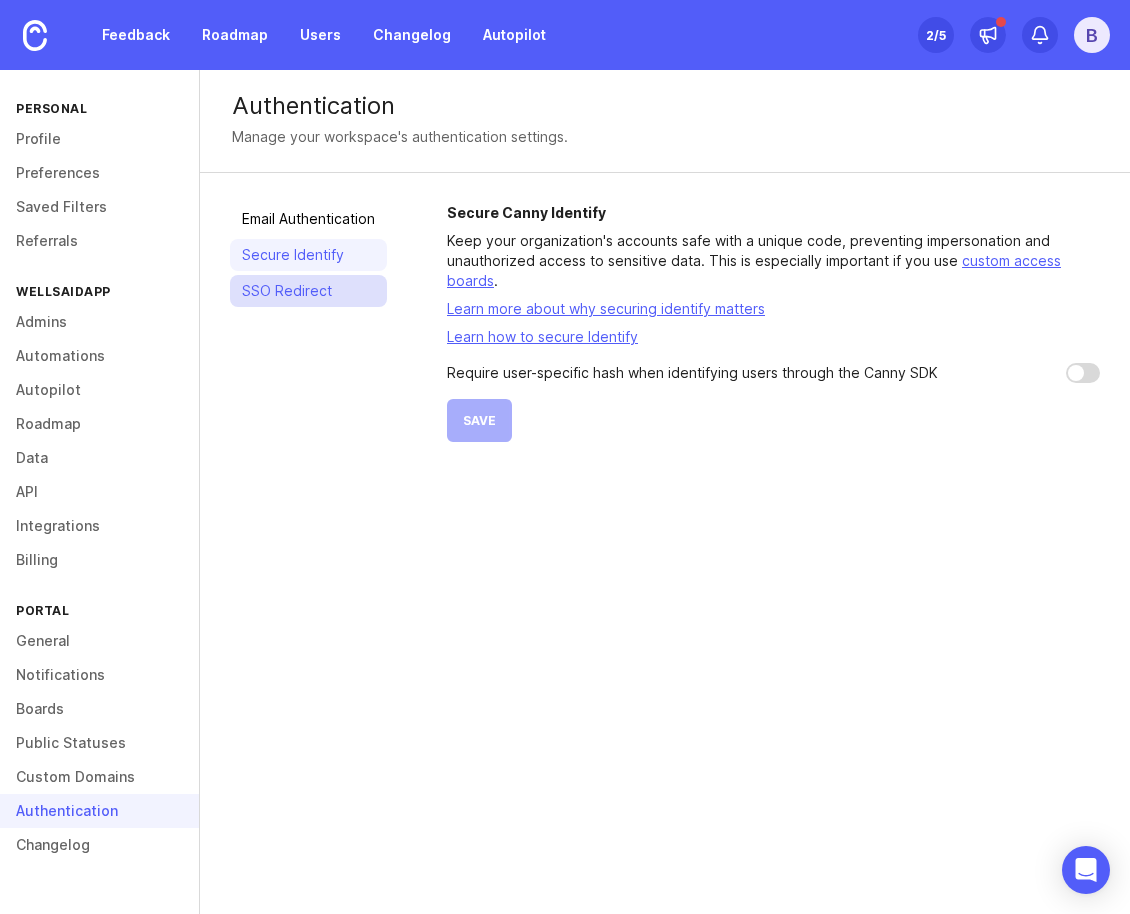 click on "SSO Redirect" at bounding box center [308, 291] 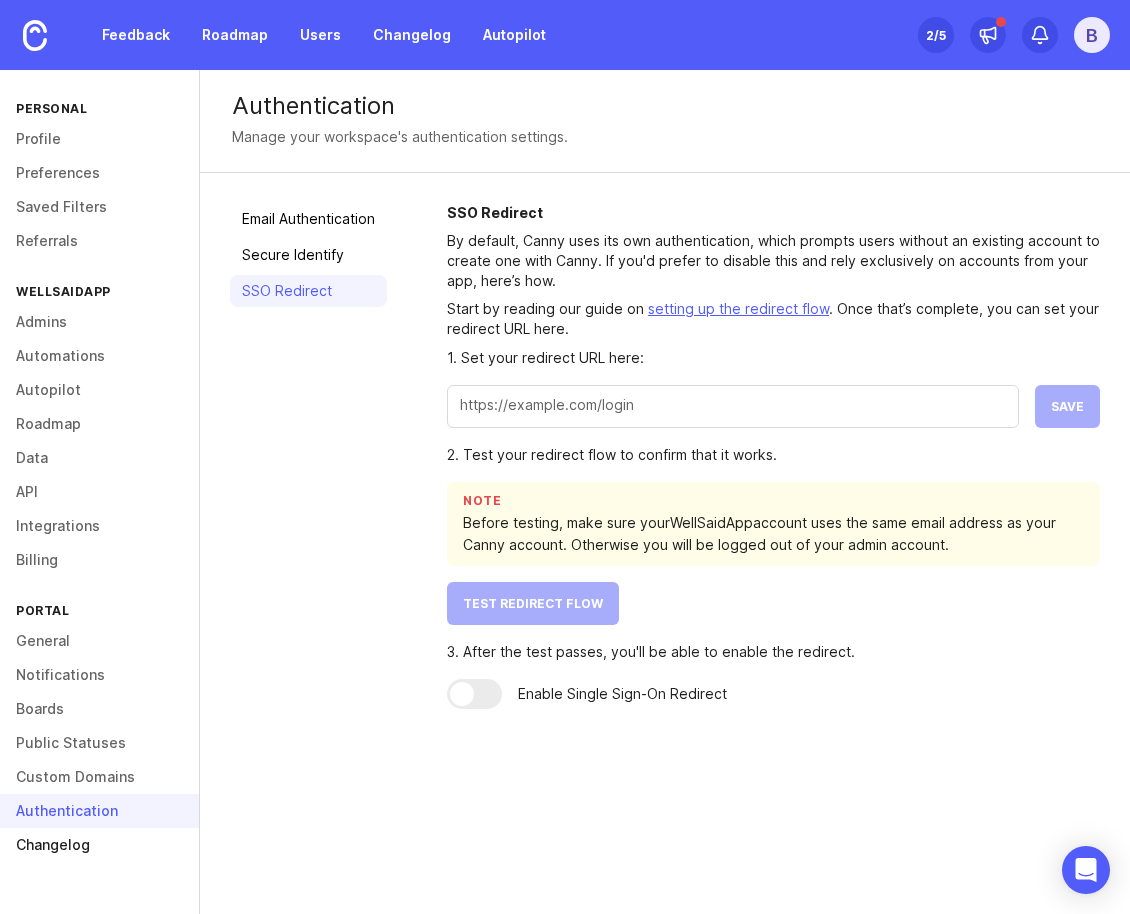 click on "Changelog" at bounding box center [99, 845] 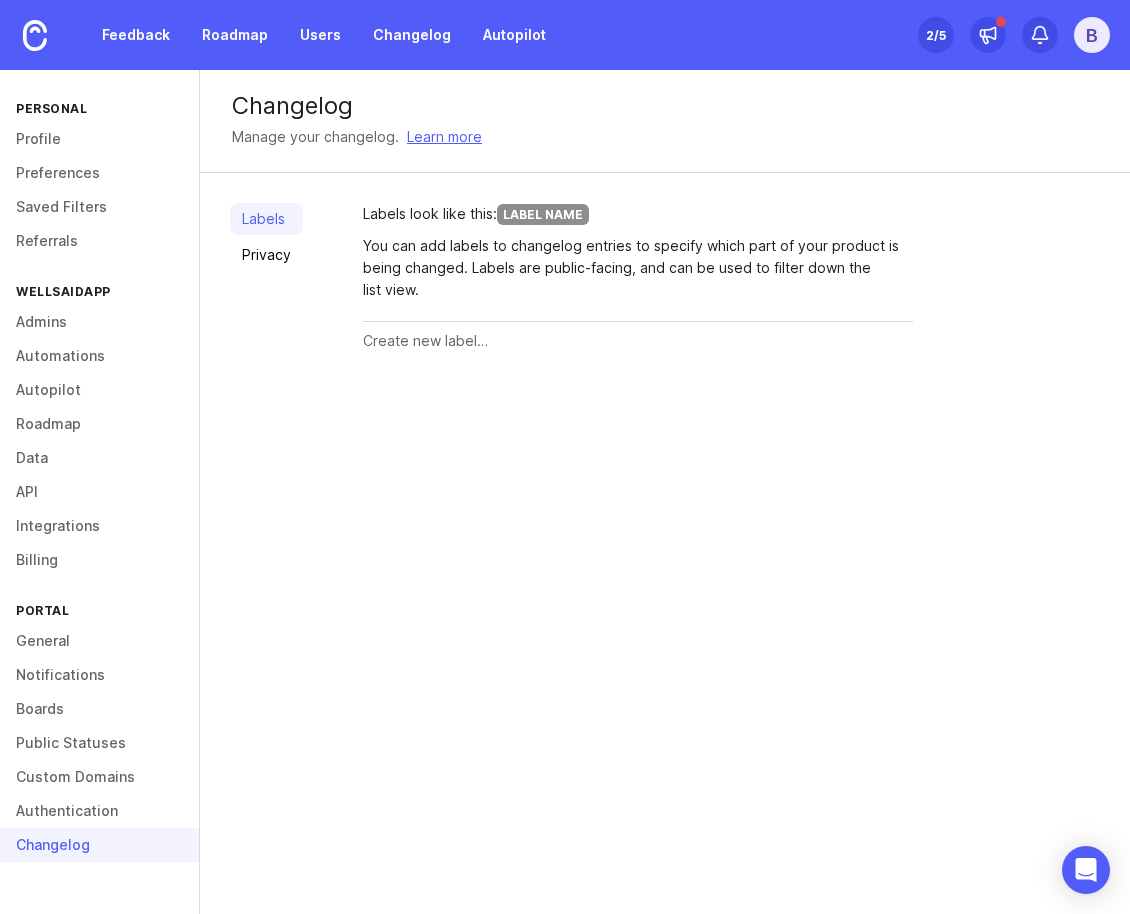 click on "B" at bounding box center (1092, 35) 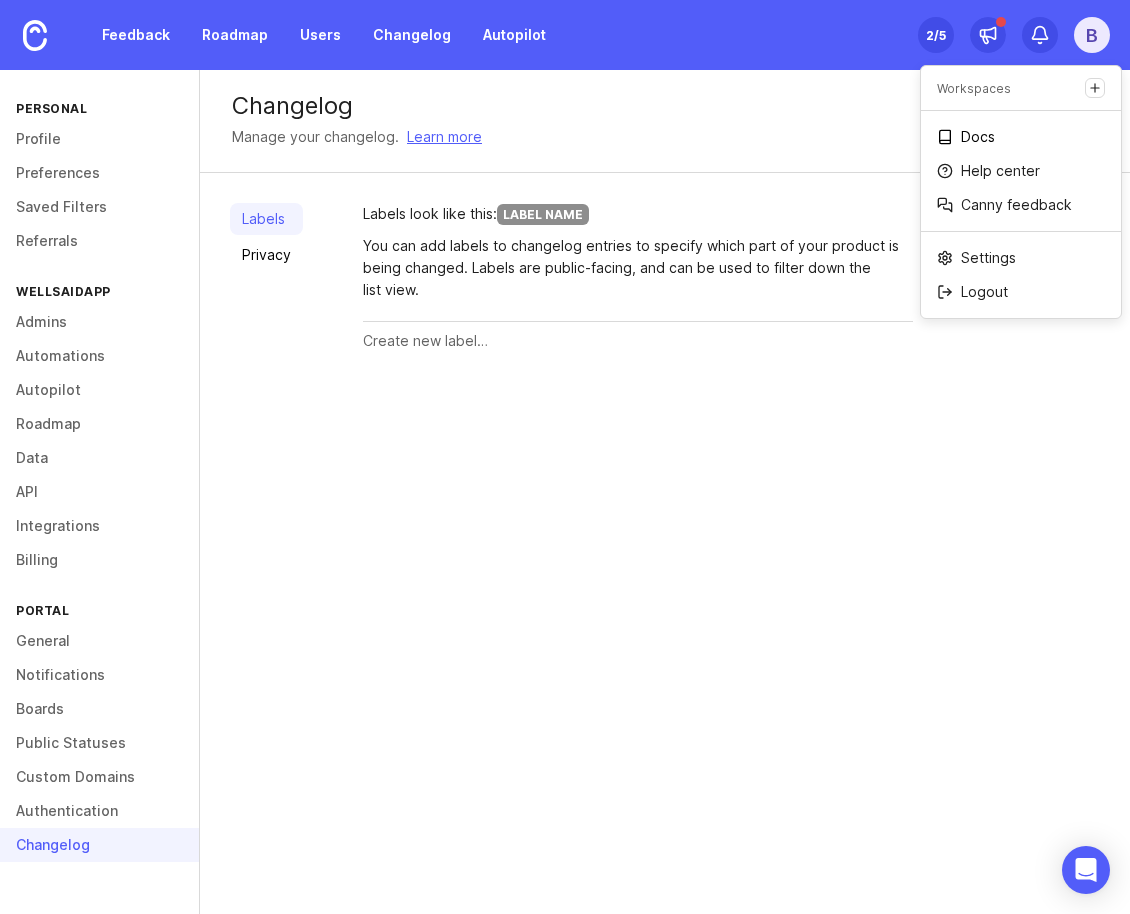 click on "Docs" at bounding box center (978, 137) 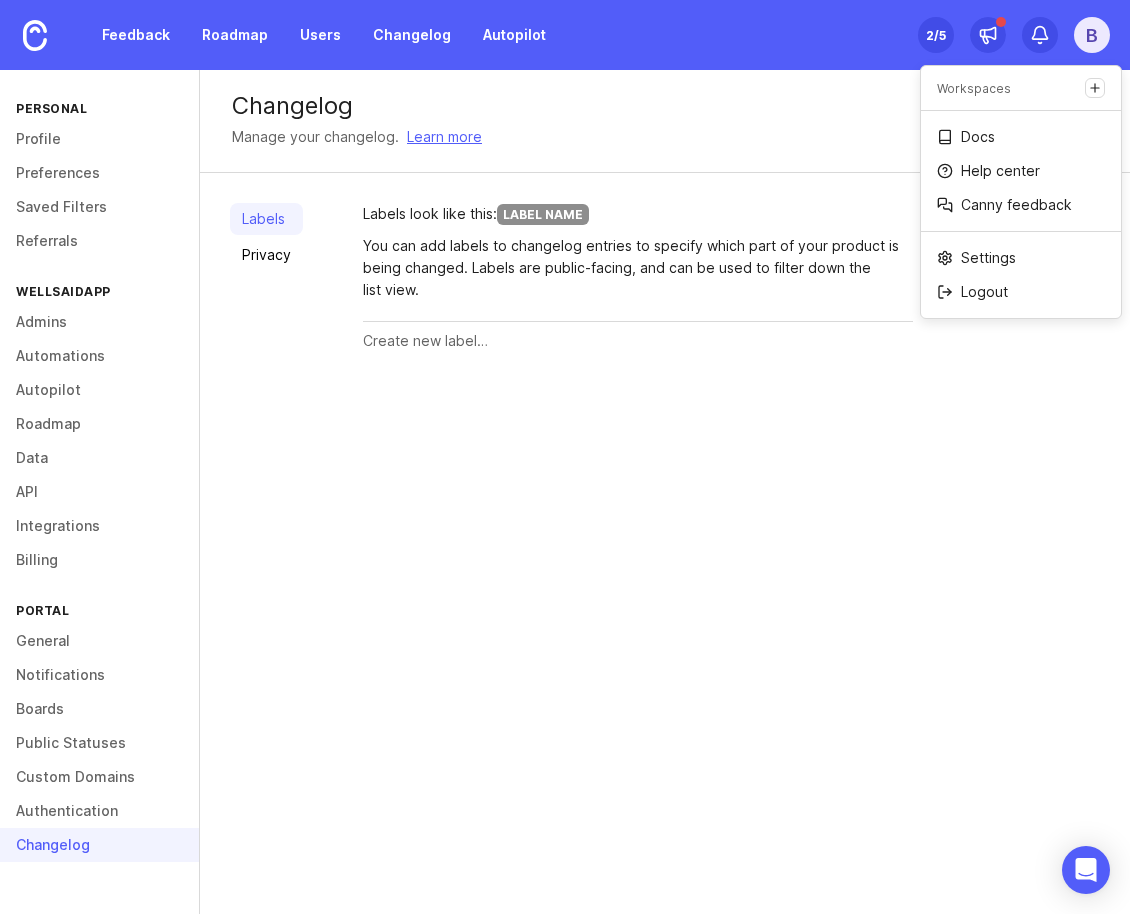 click on "B" at bounding box center (1092, 35) 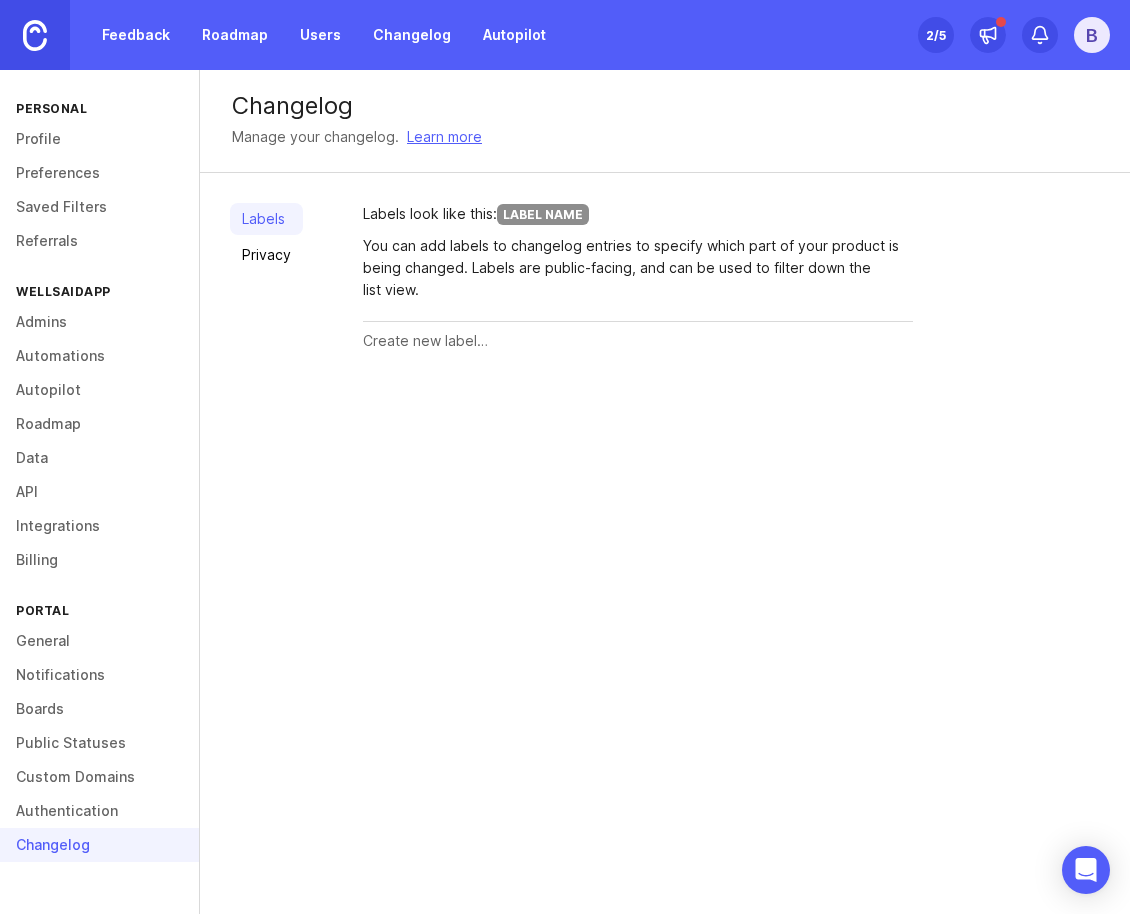 click at bounding box center [35, 35] 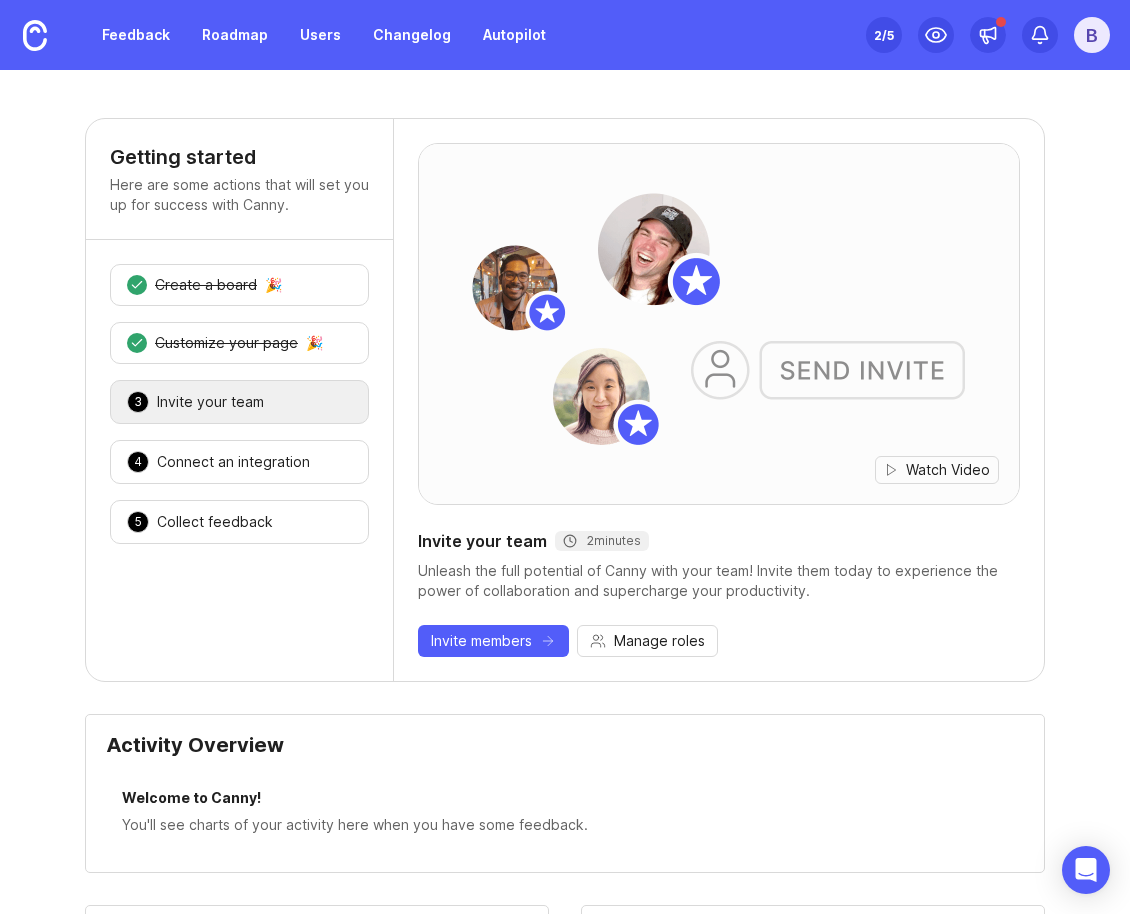 click on "Feedback" at bounding box center (136, 35) 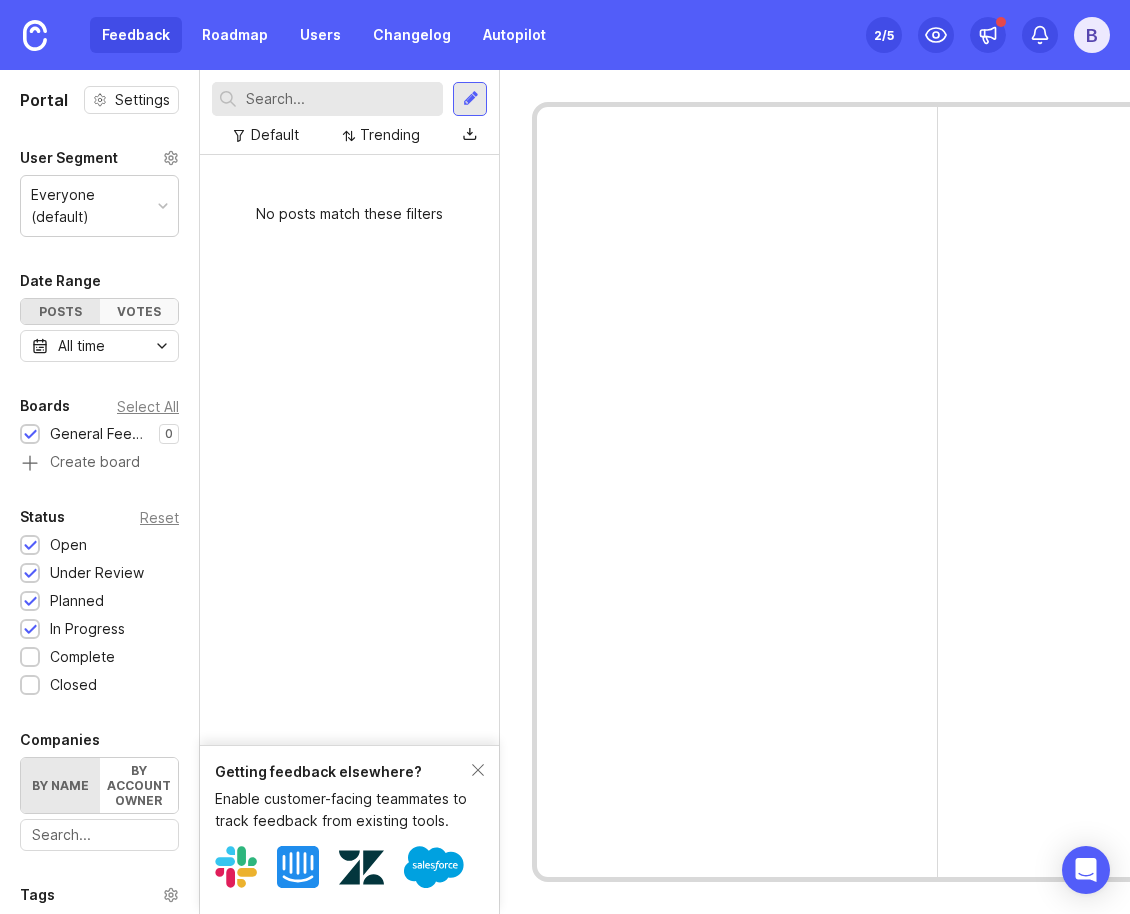 click on "Votes" at bounding box center (139, 311) 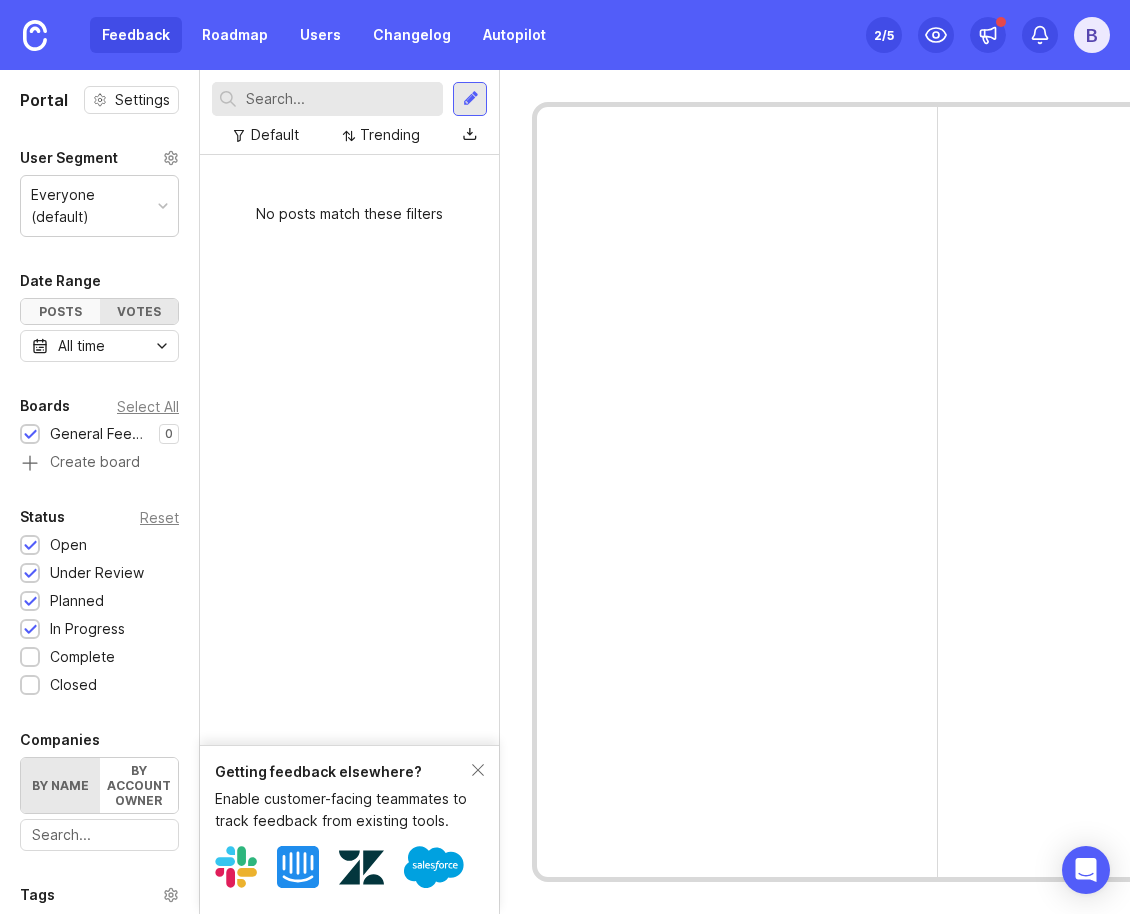 click on "Posts" at bounding box center (60, 311) 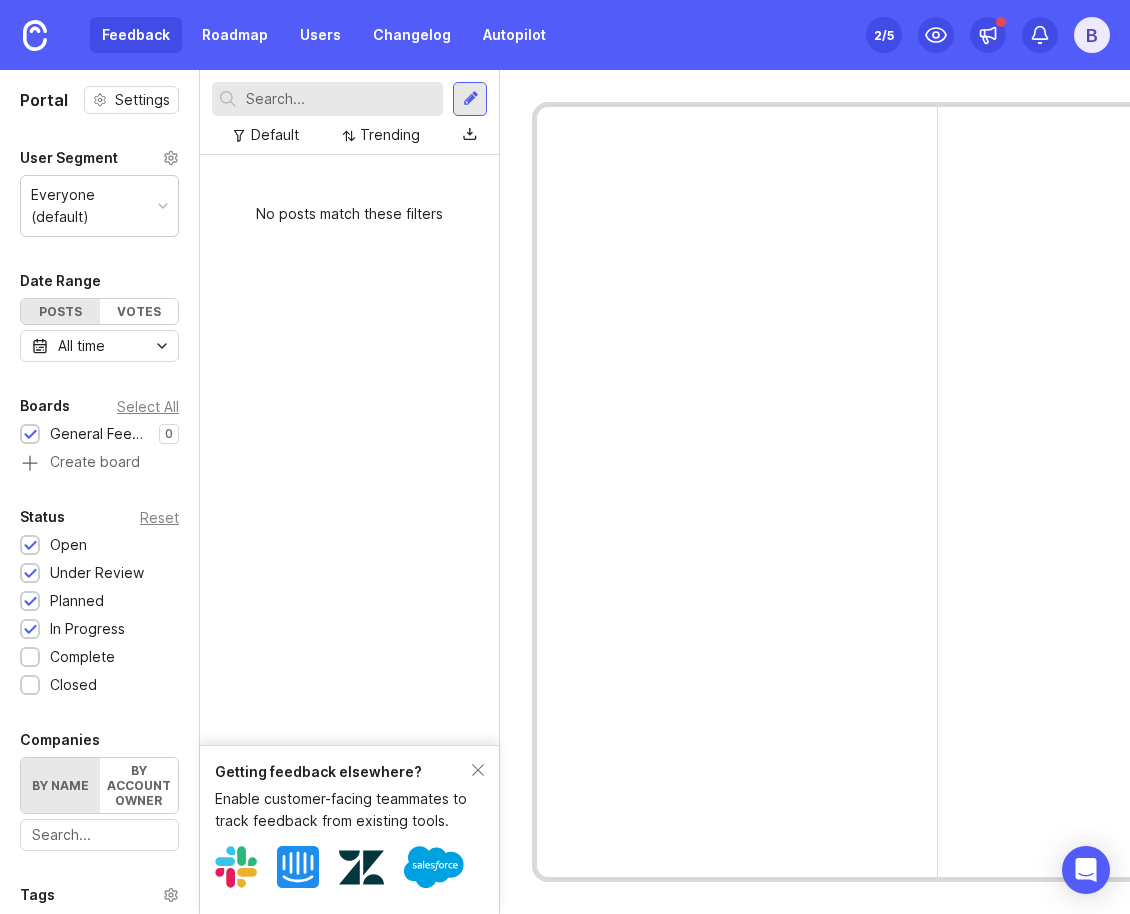 click on "Everyone (default)" at bounding box center [90, 206] 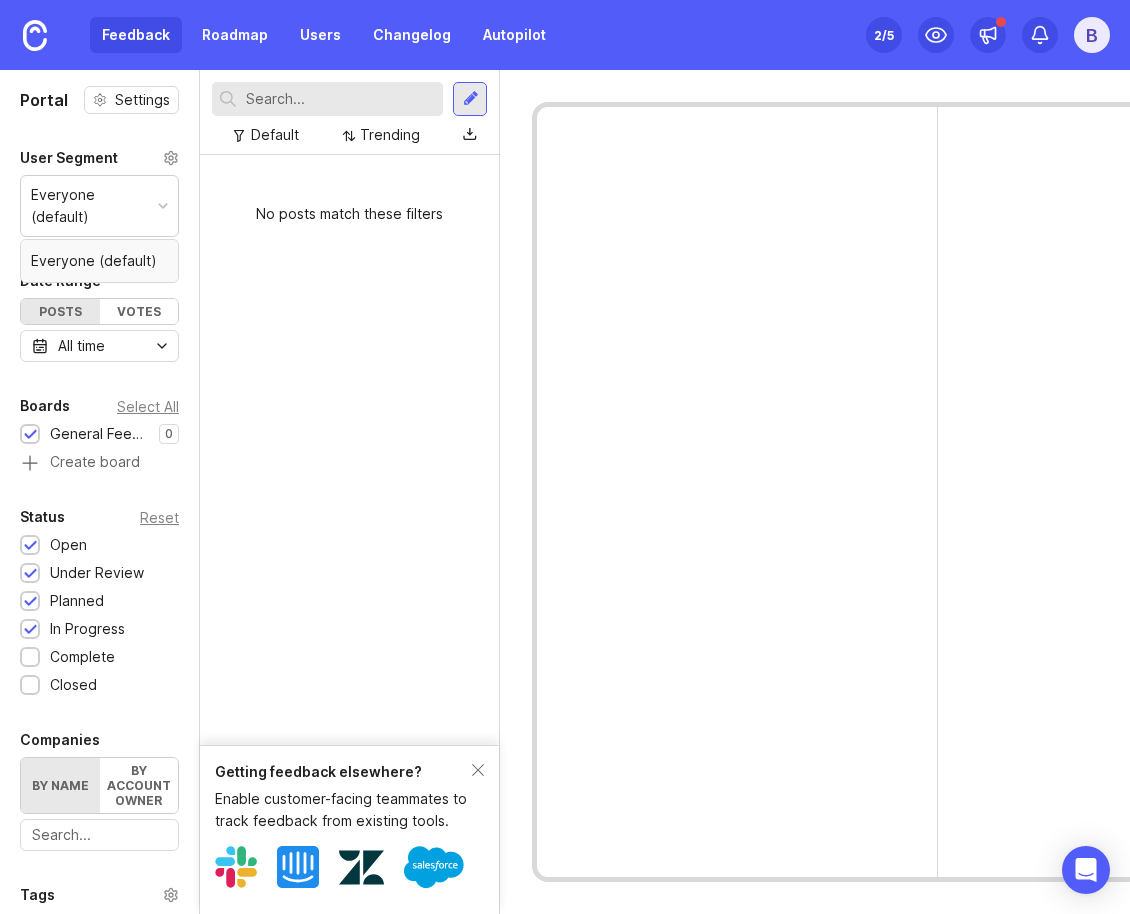 click on "Everyone (default)" at bounding box center [90, 206] 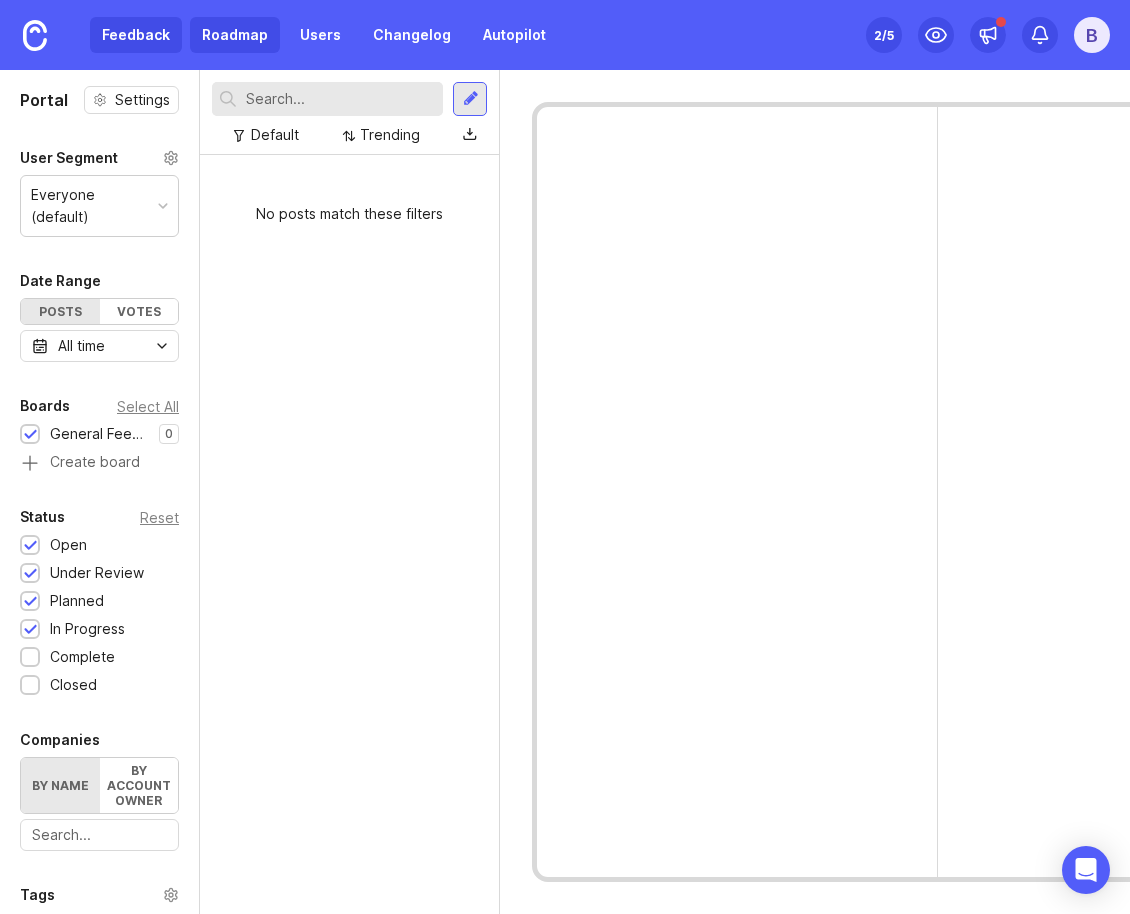 click on "Roadmap" at bounding box center [235, 35] 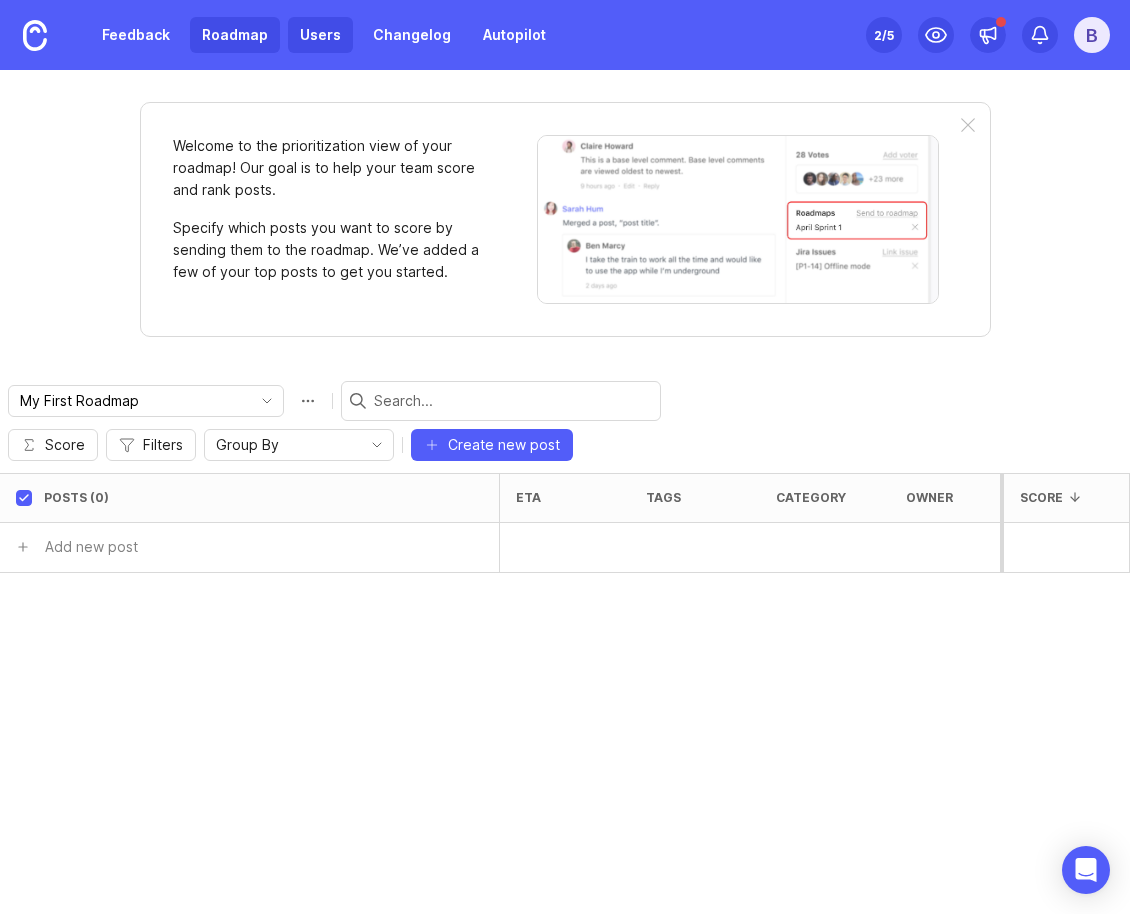 click on "Users" at bounding box center [320, 35] 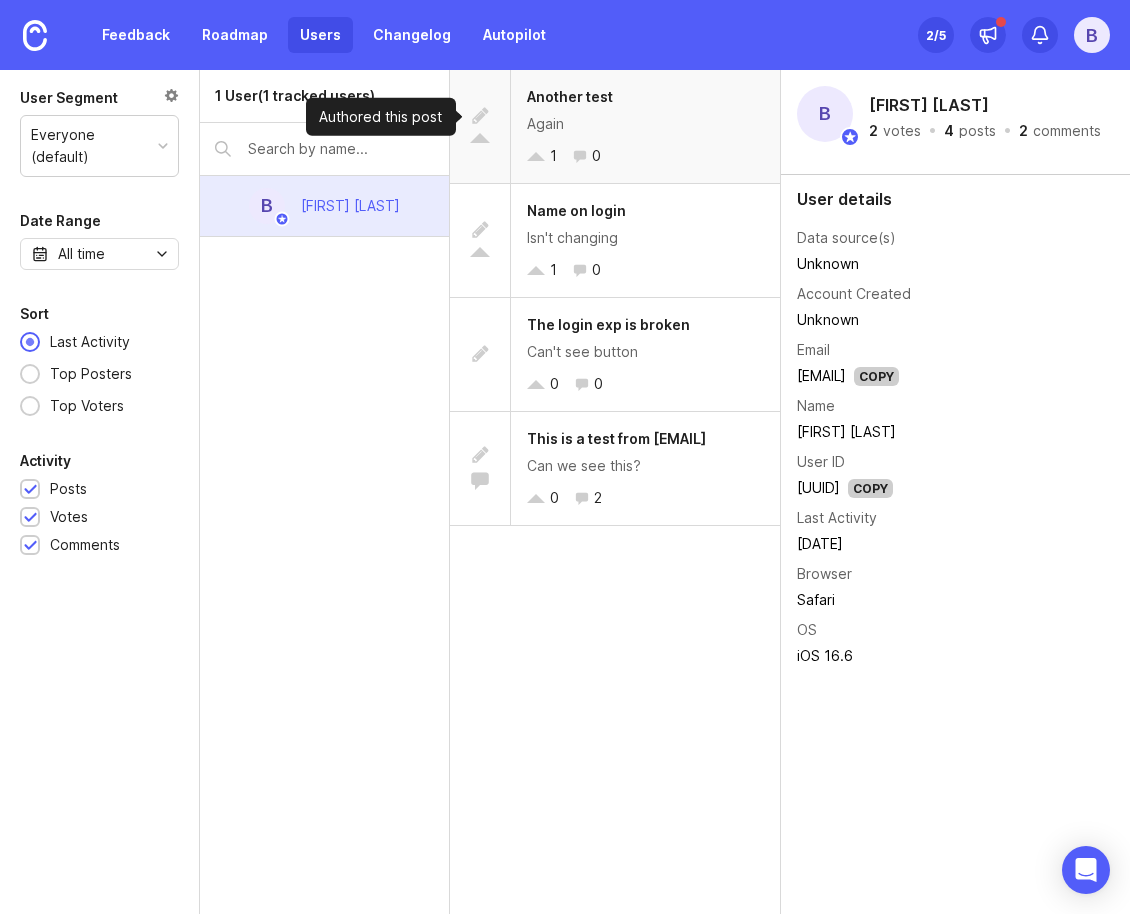 click at bounding box center [480, 117] 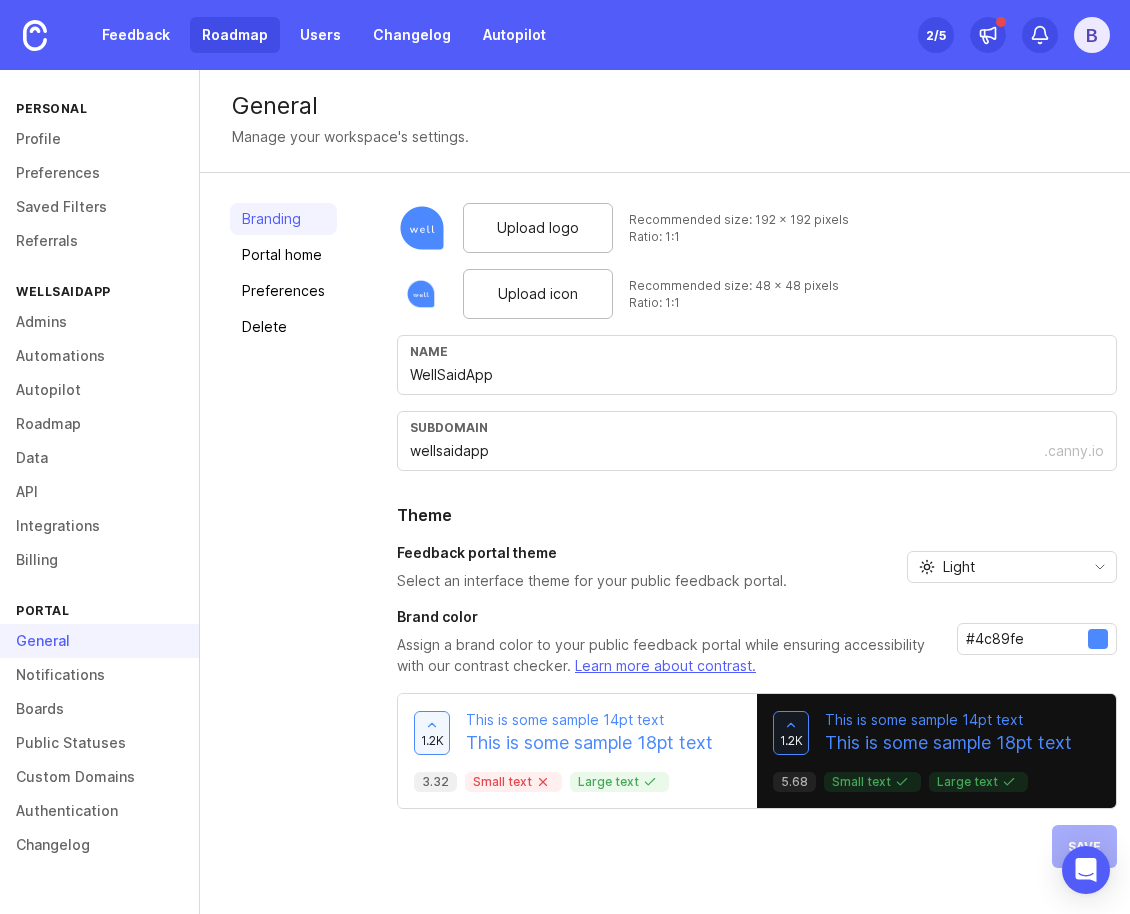 click on "Roadmap" at bounding box center [235, 35] 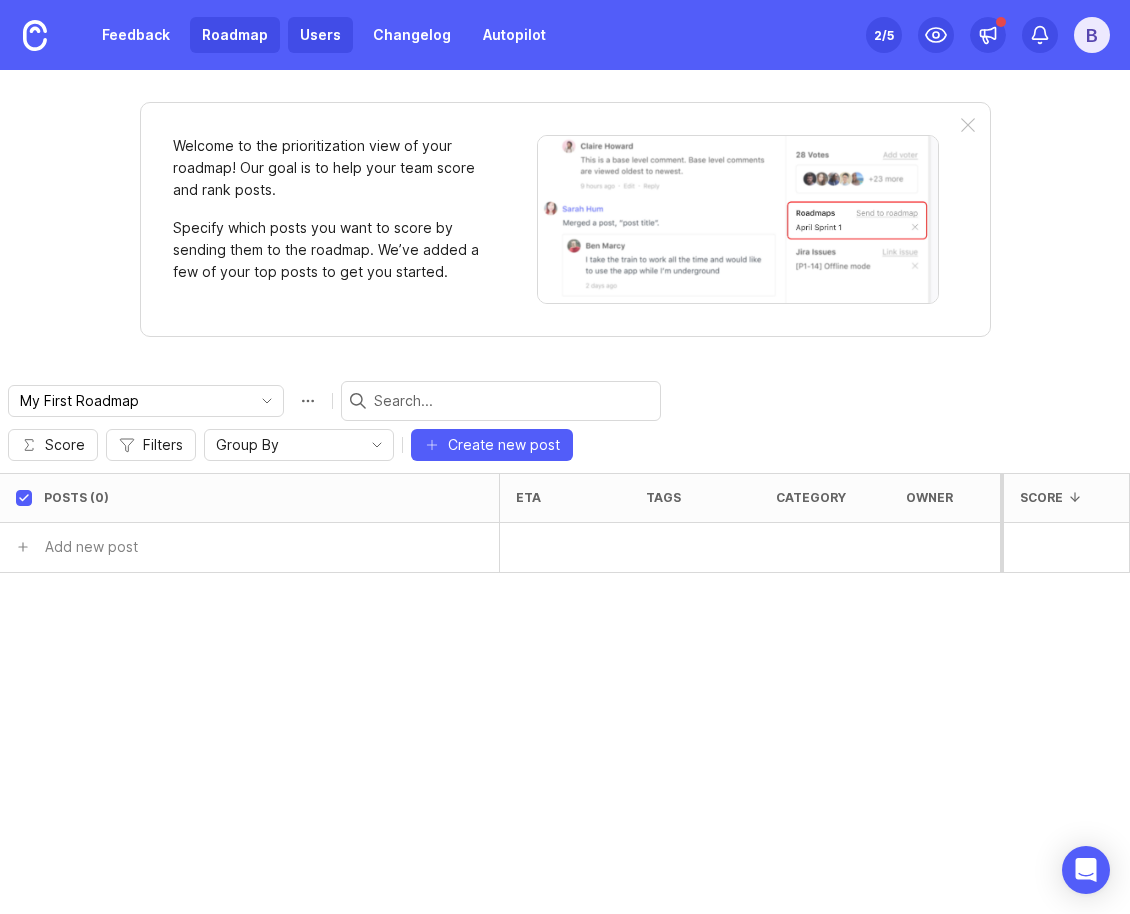 click on "Users" at bounding box center (320, 35) 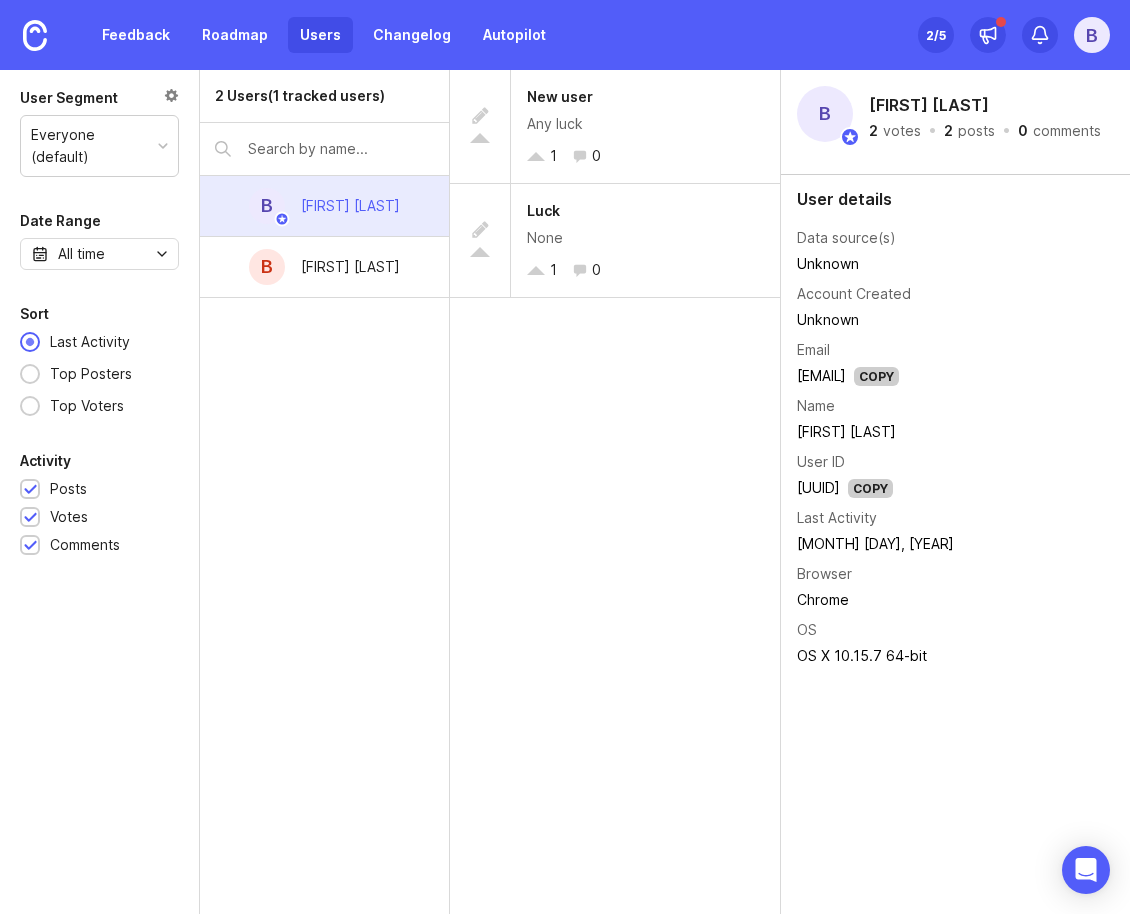 scroll, scrollTop: 0, scrollLeft: 0, axis: both 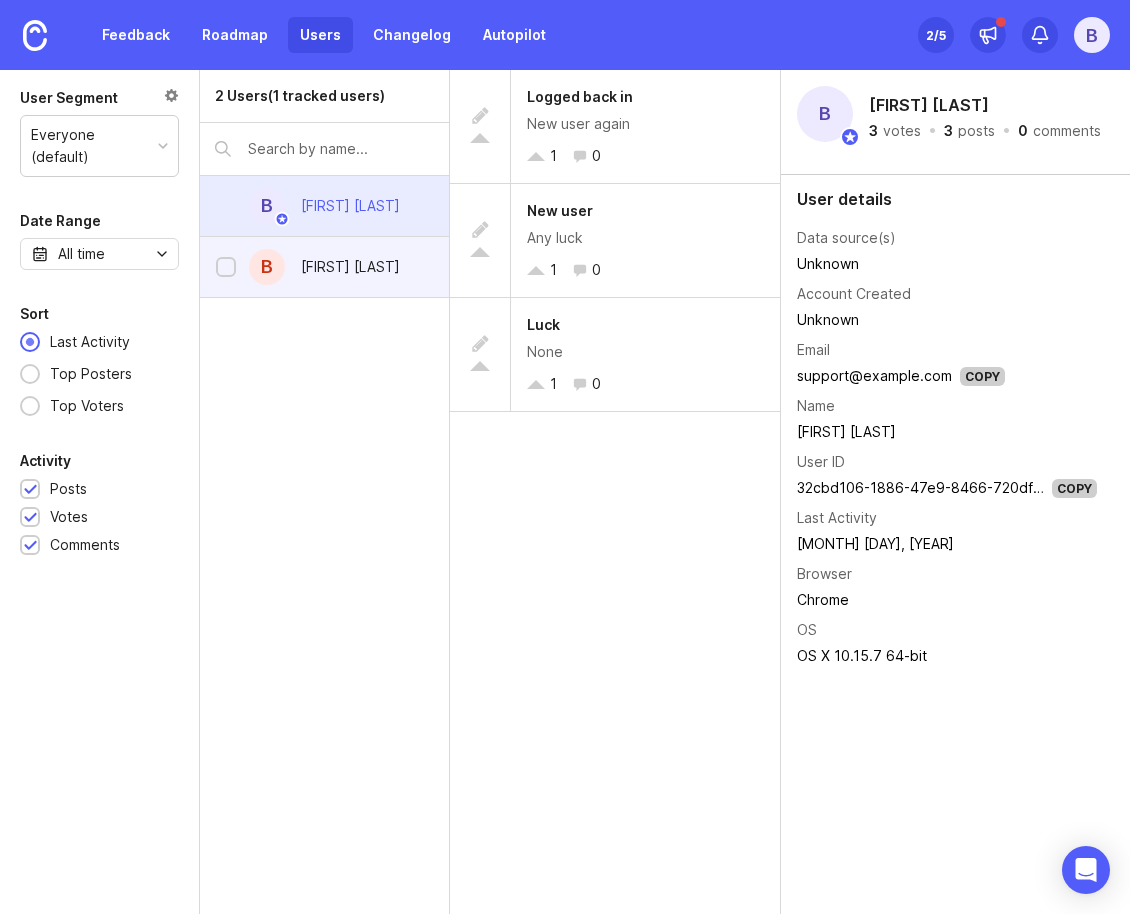 click on "[FIRST] [LAST]" at bounding box center (350, 267) 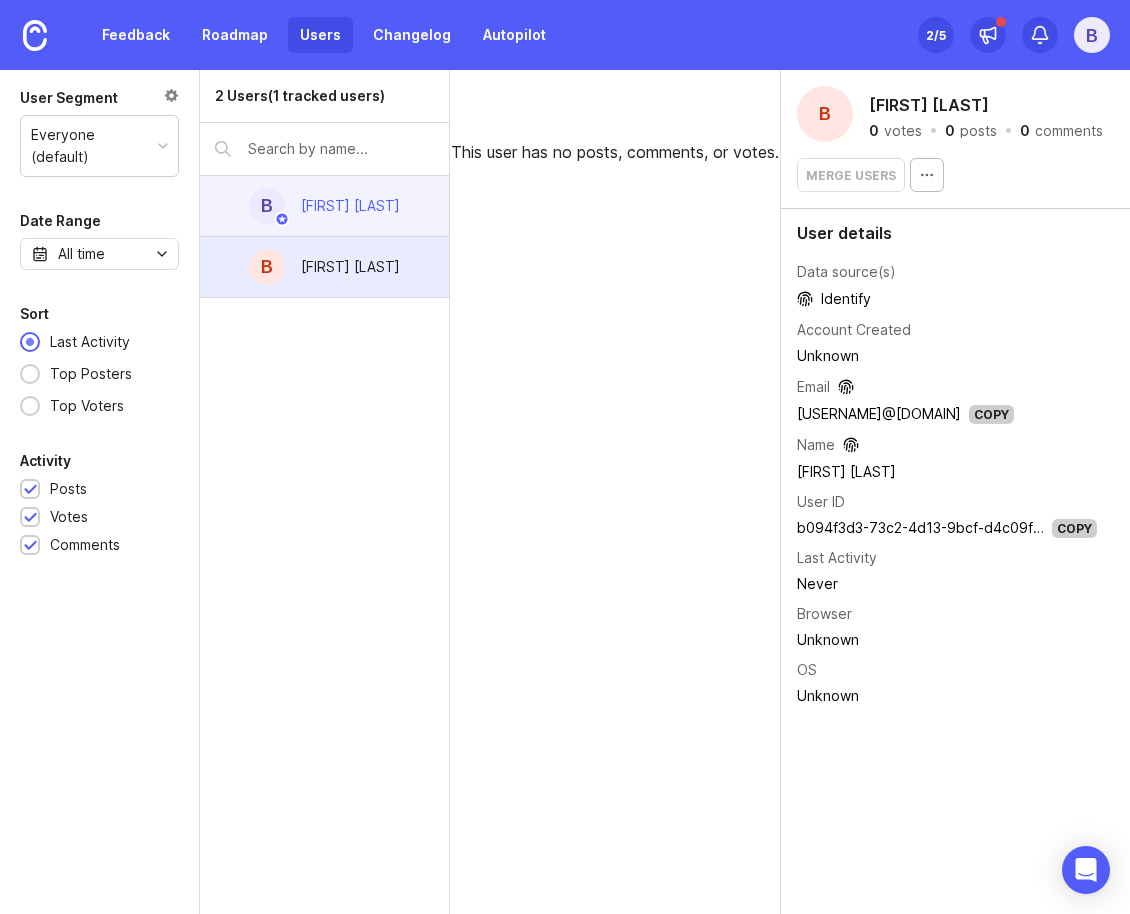 click on "[FIRST] [LAST]" at bounding box center [324, 206] 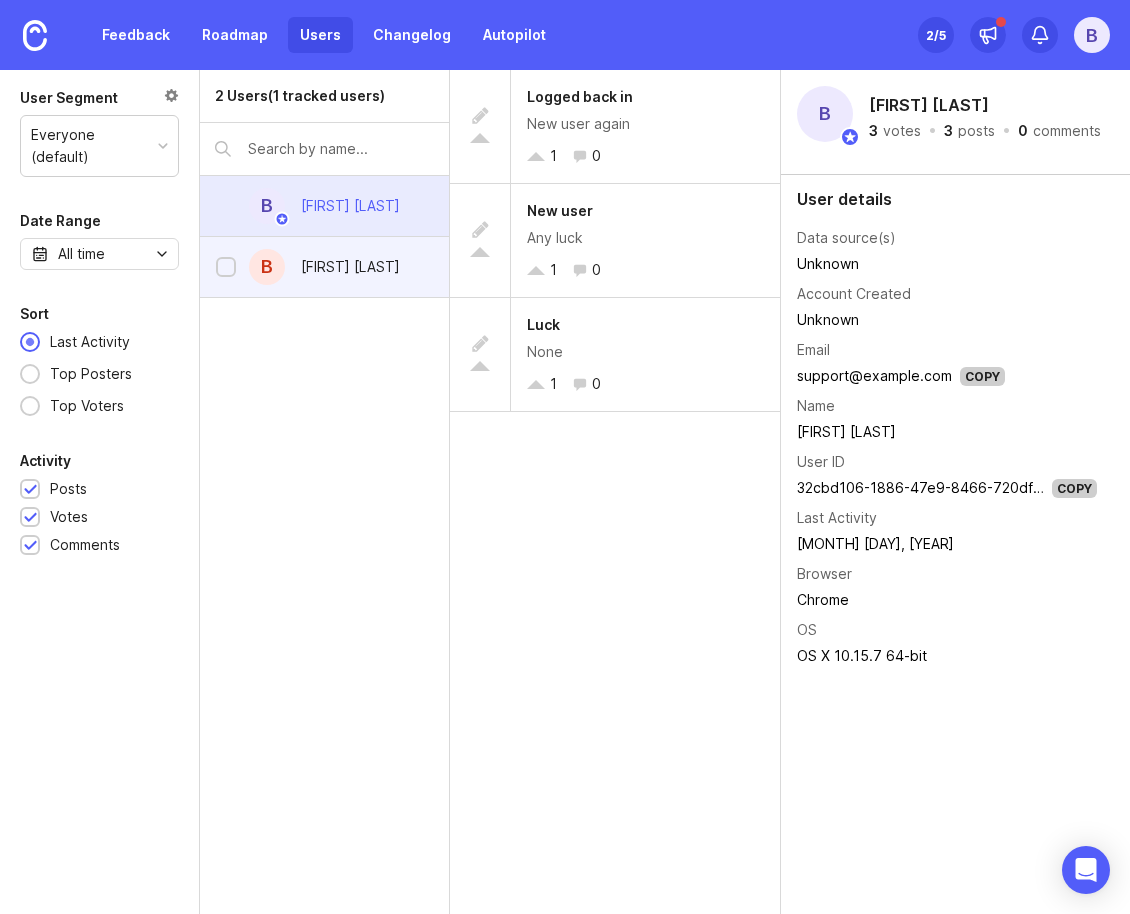click on "[INITIAL] [LAST]" at bounding box center (324, 267) 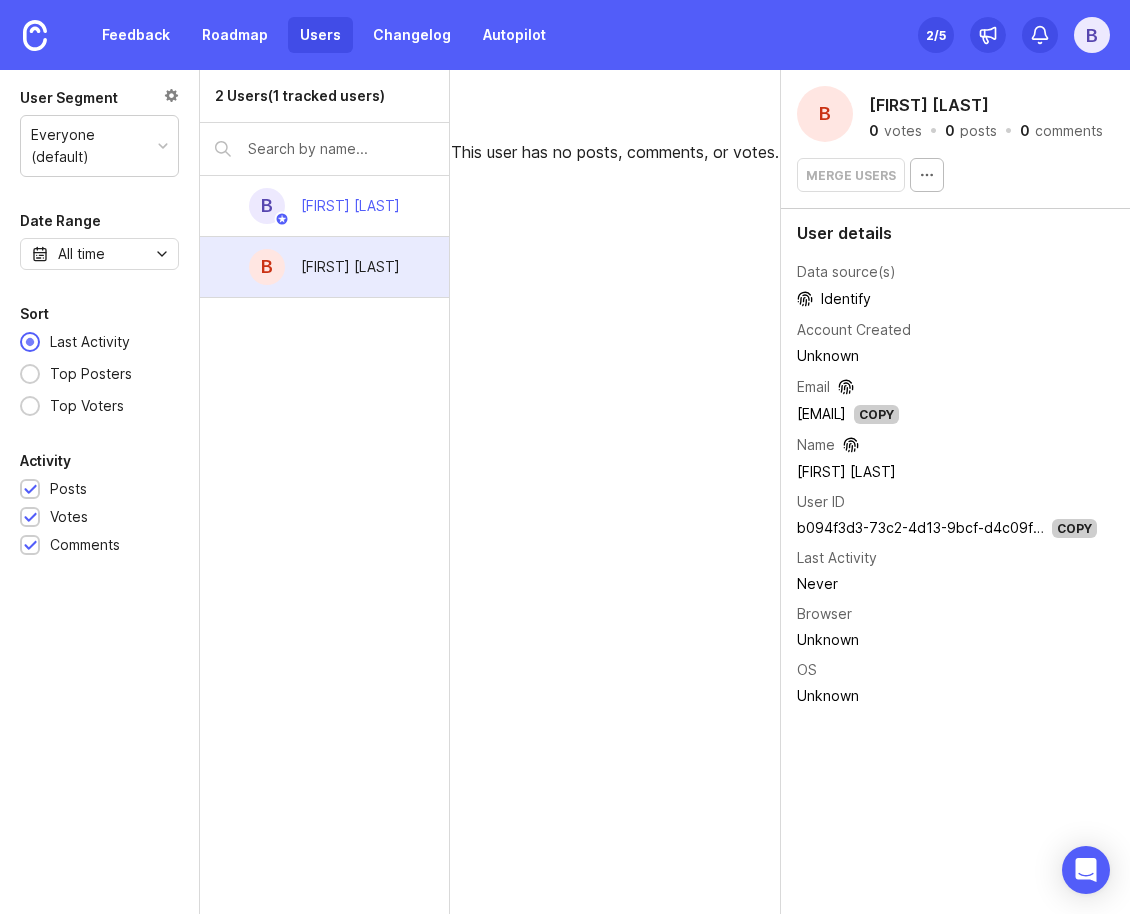 scroll, scrollTop: 0, scrollLeft: 0, axis: both 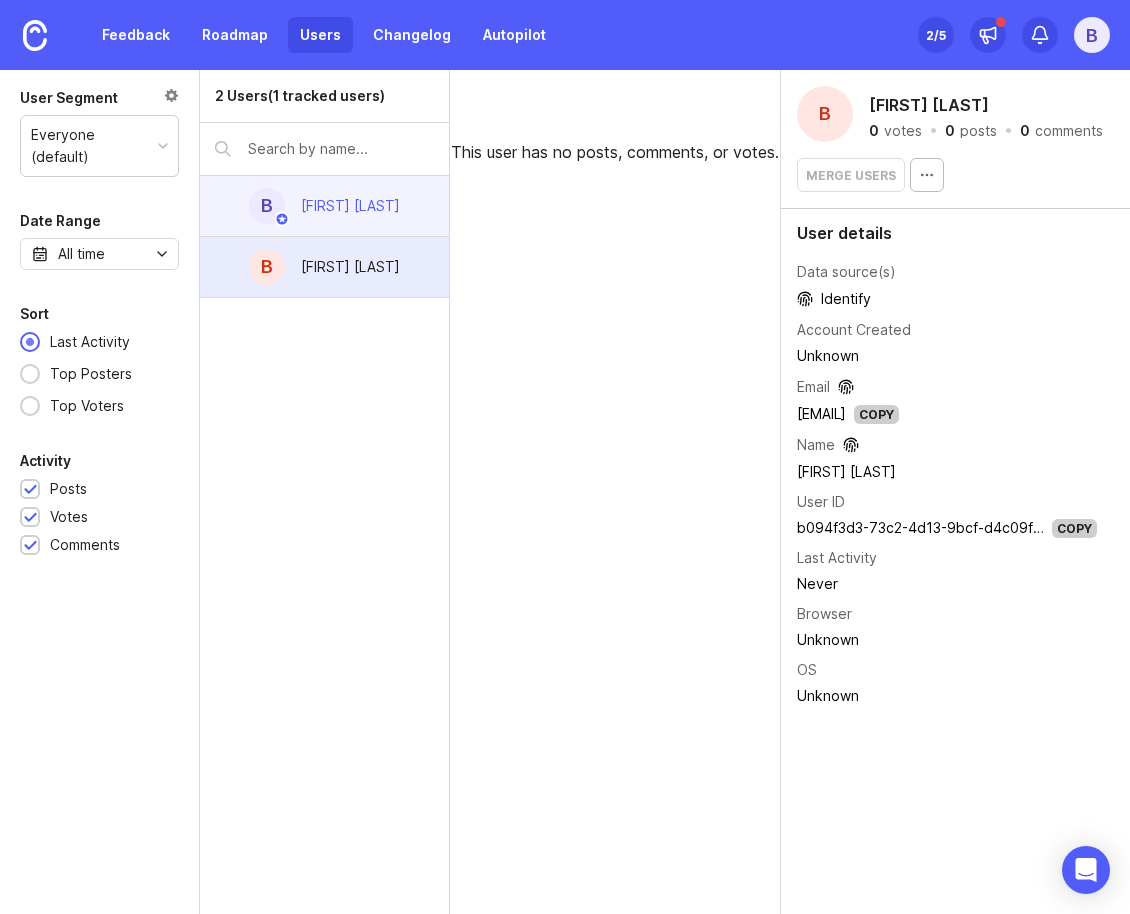 click on "[FIRST] [LAST]" at bounding box center [350, 206] 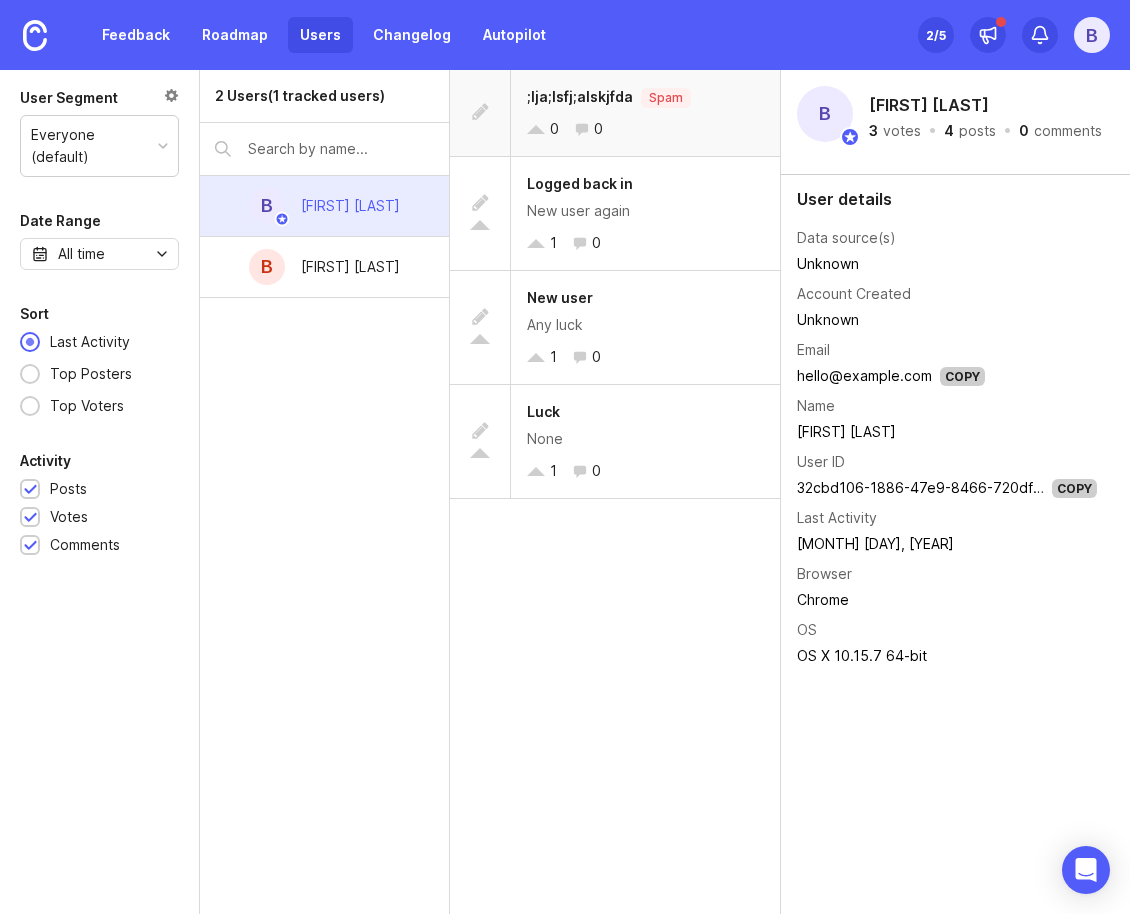 click on "Spam" at bounding box center (666, 98) 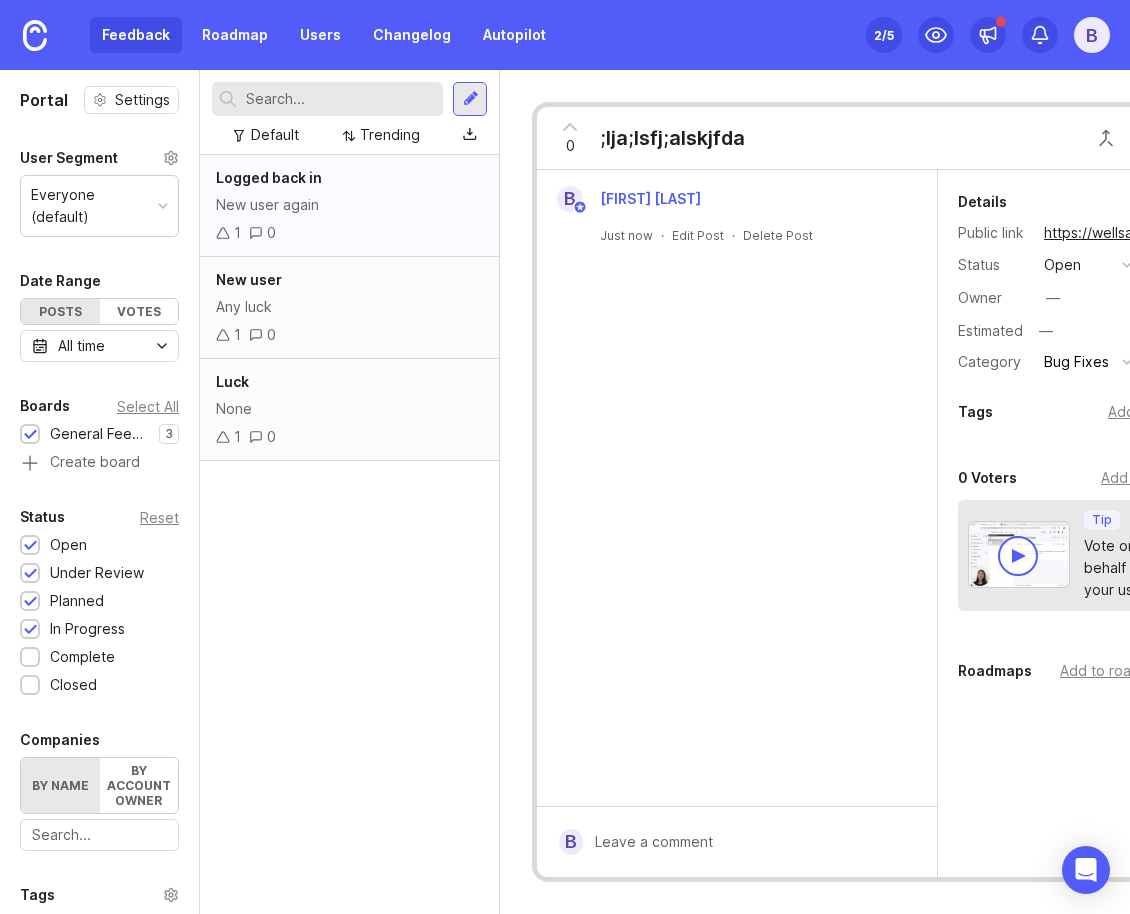click on "Logged back in New user again 1 0" at bounding box center (349, 206) 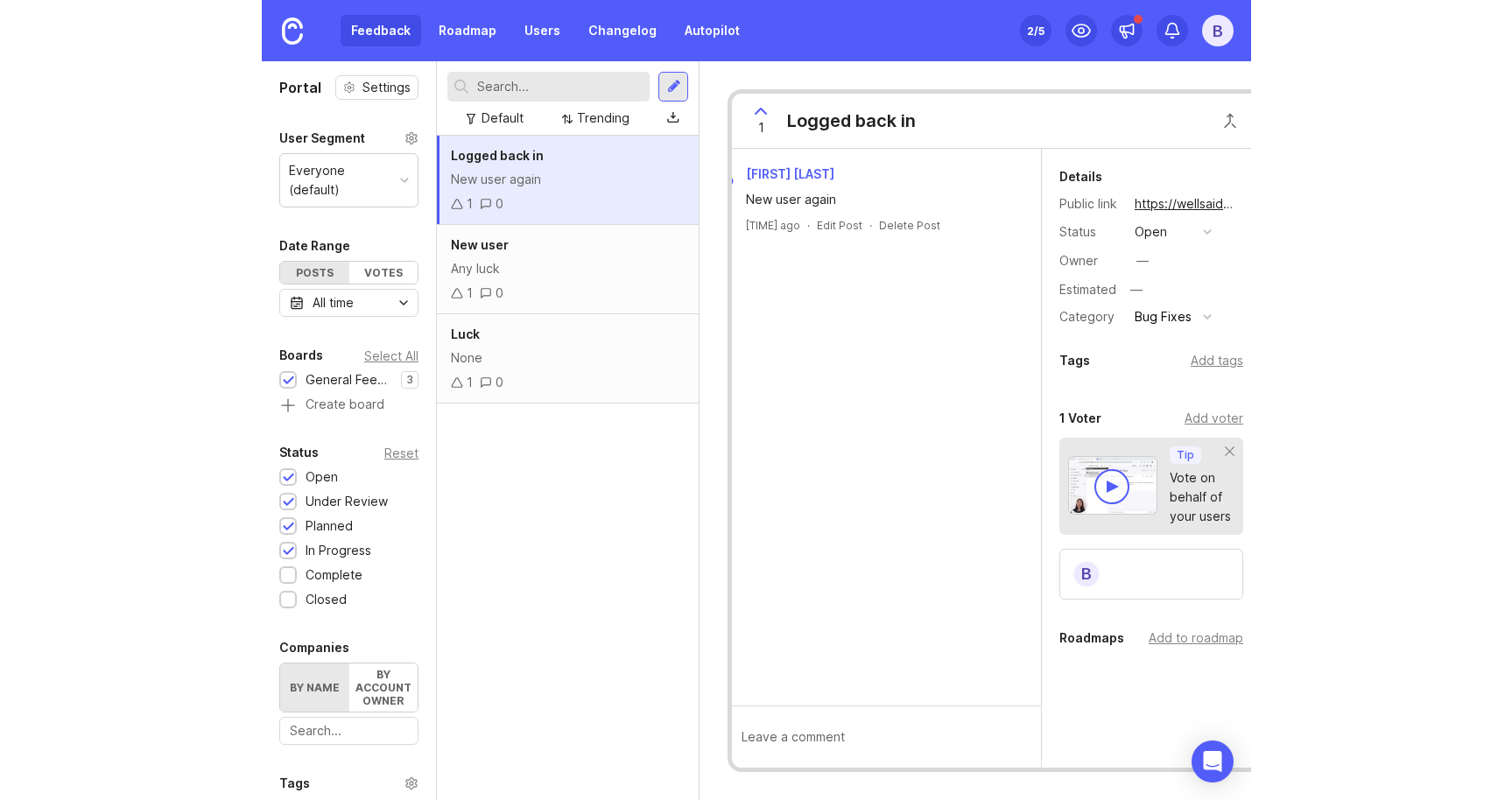 scroll, scrollTop: 0, scrollLeft: 0, axis: both 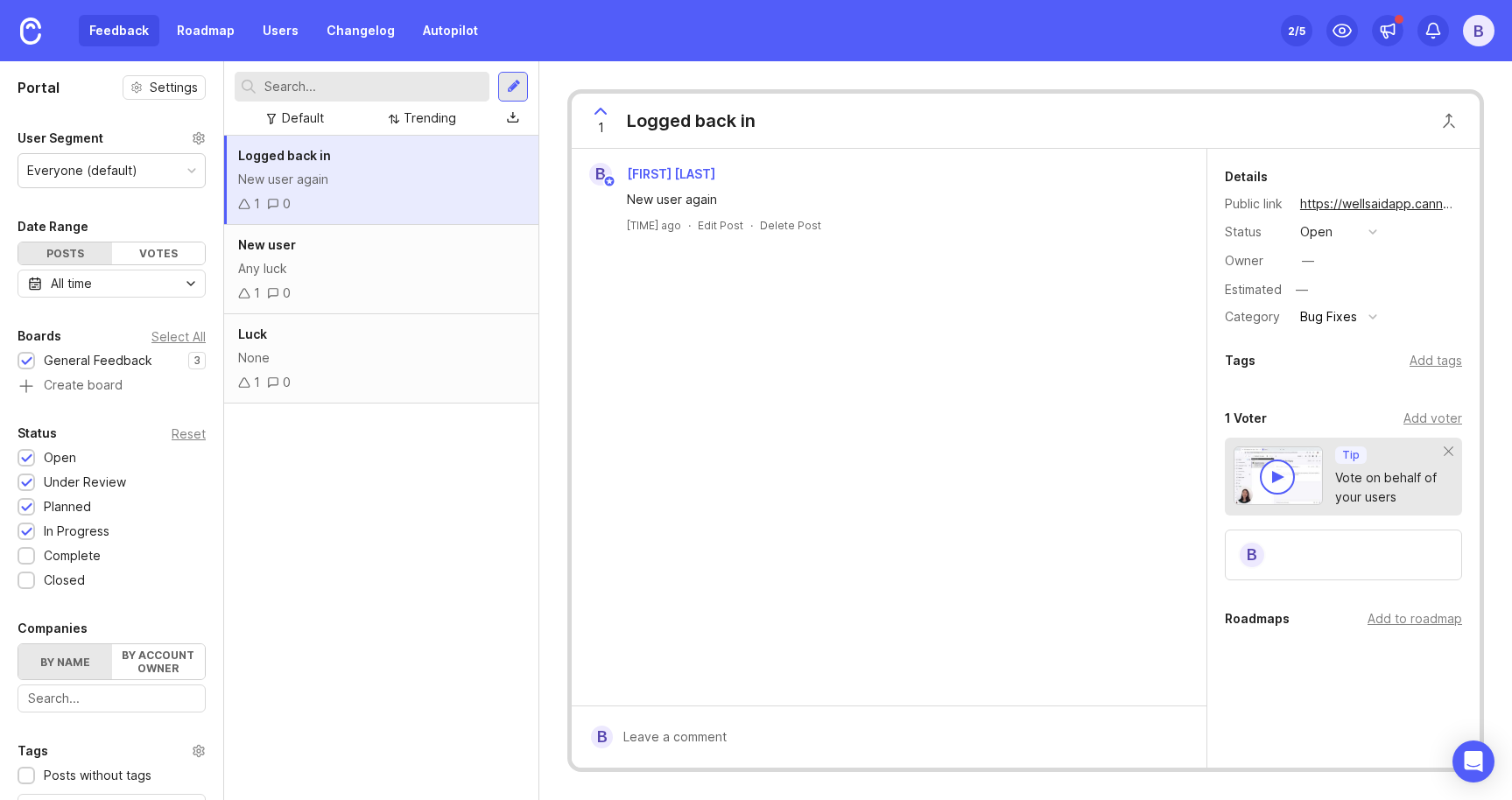 click on "1 0" at bounding box center (381, 204) 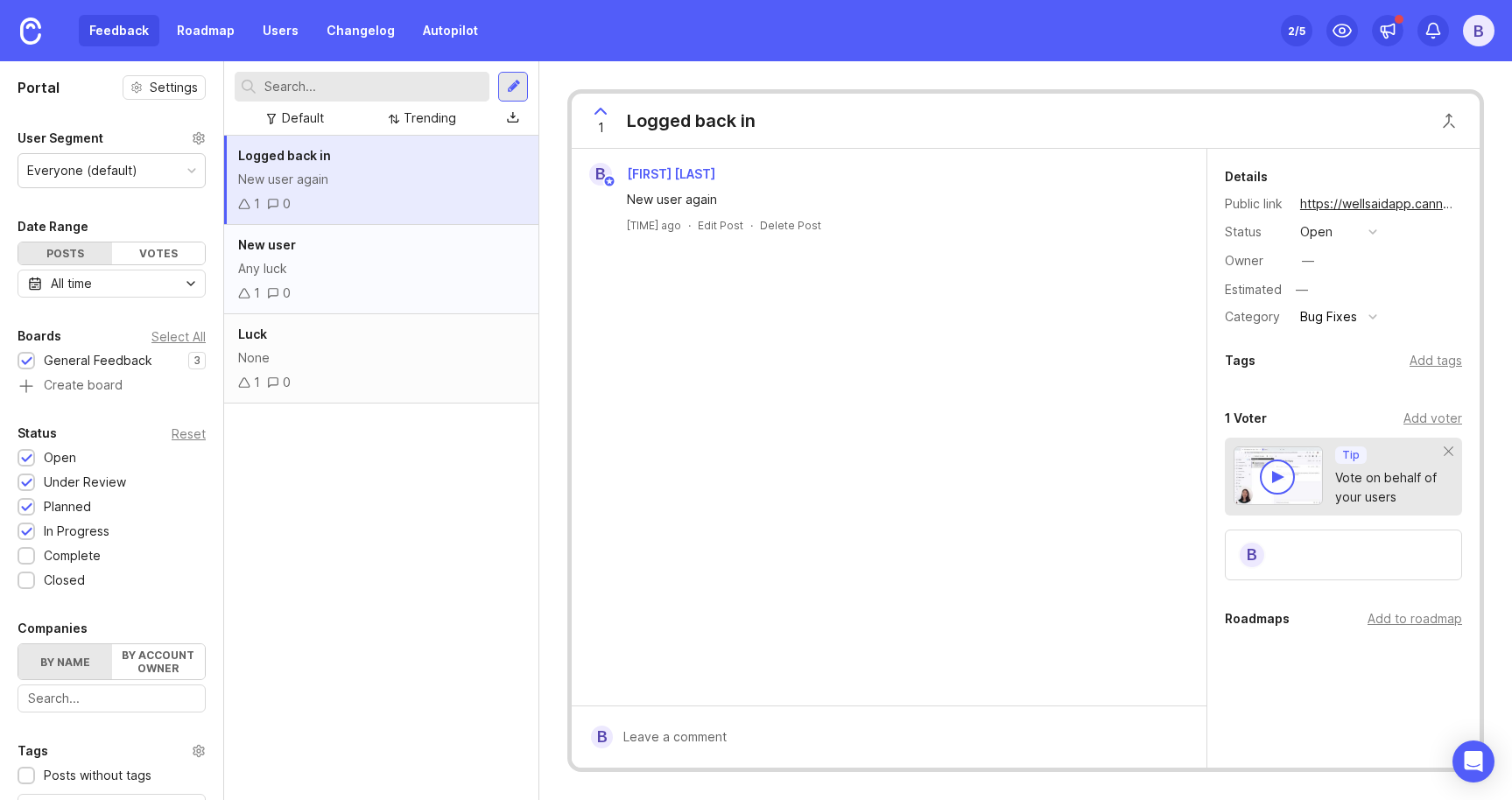 click on "Any luck" at bounding box center (381, 269) 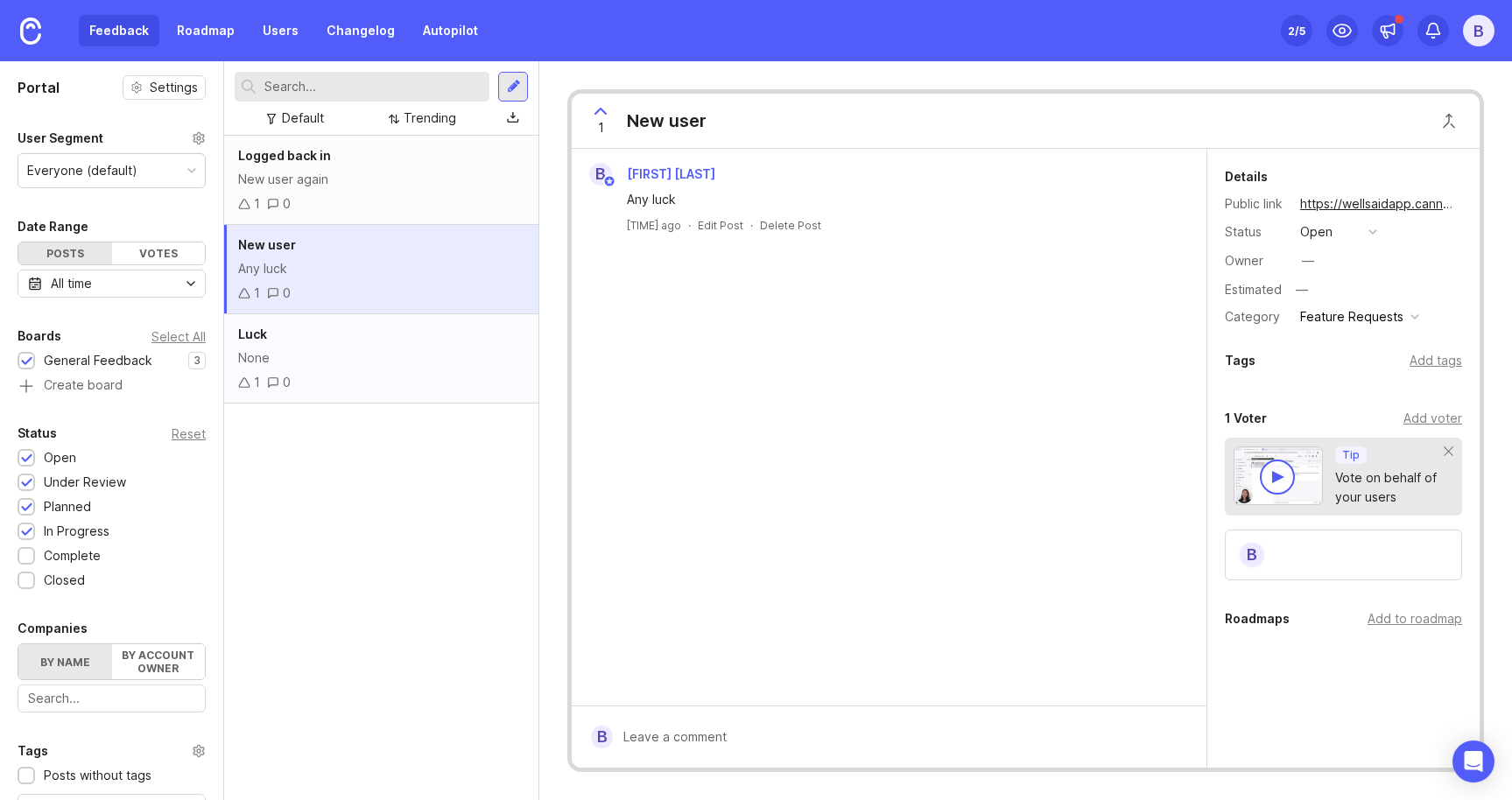 click on "Luck" at bounding box center [381, 334] 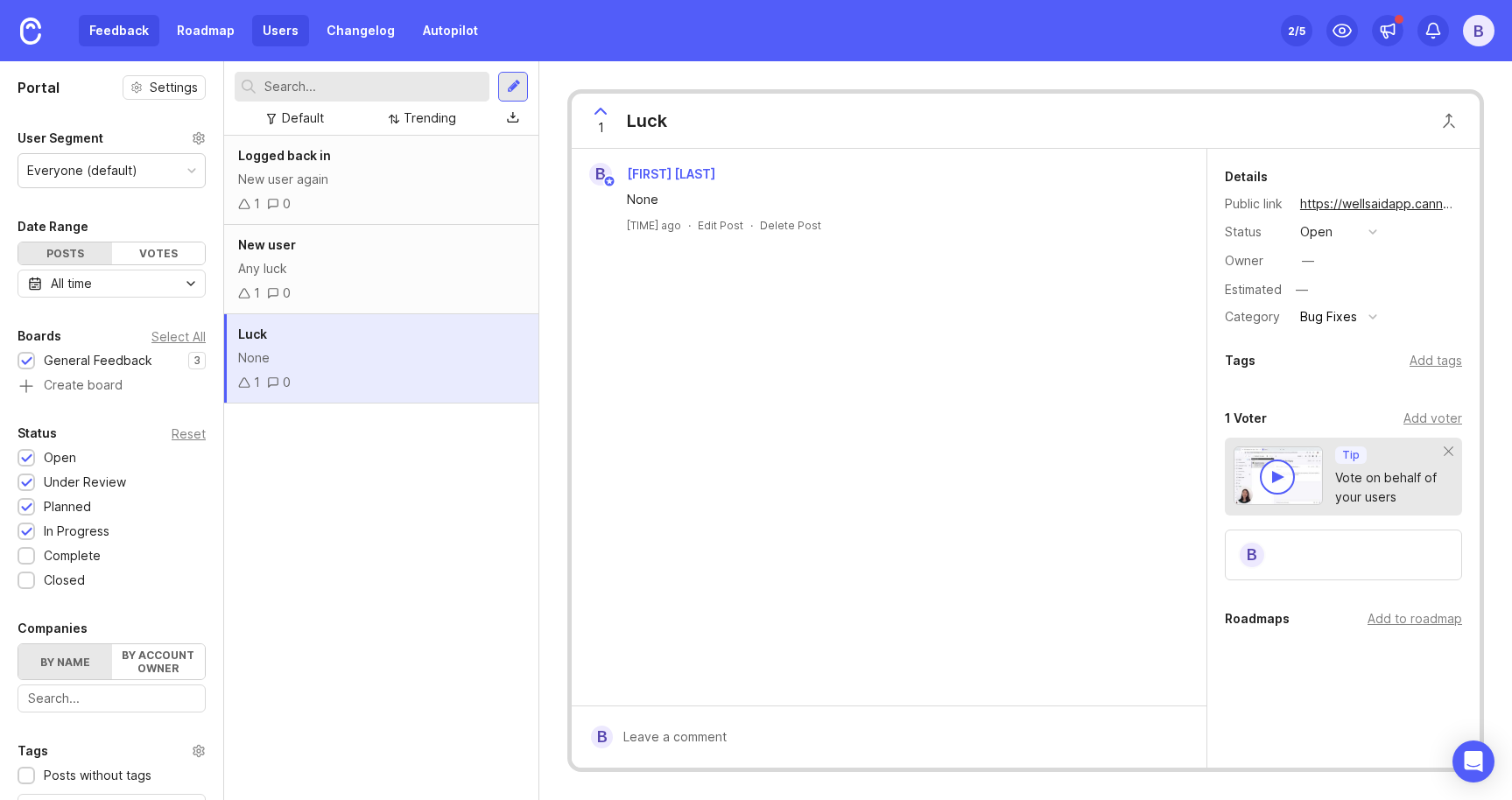 click on "Users" at bounding box center [280, 31] 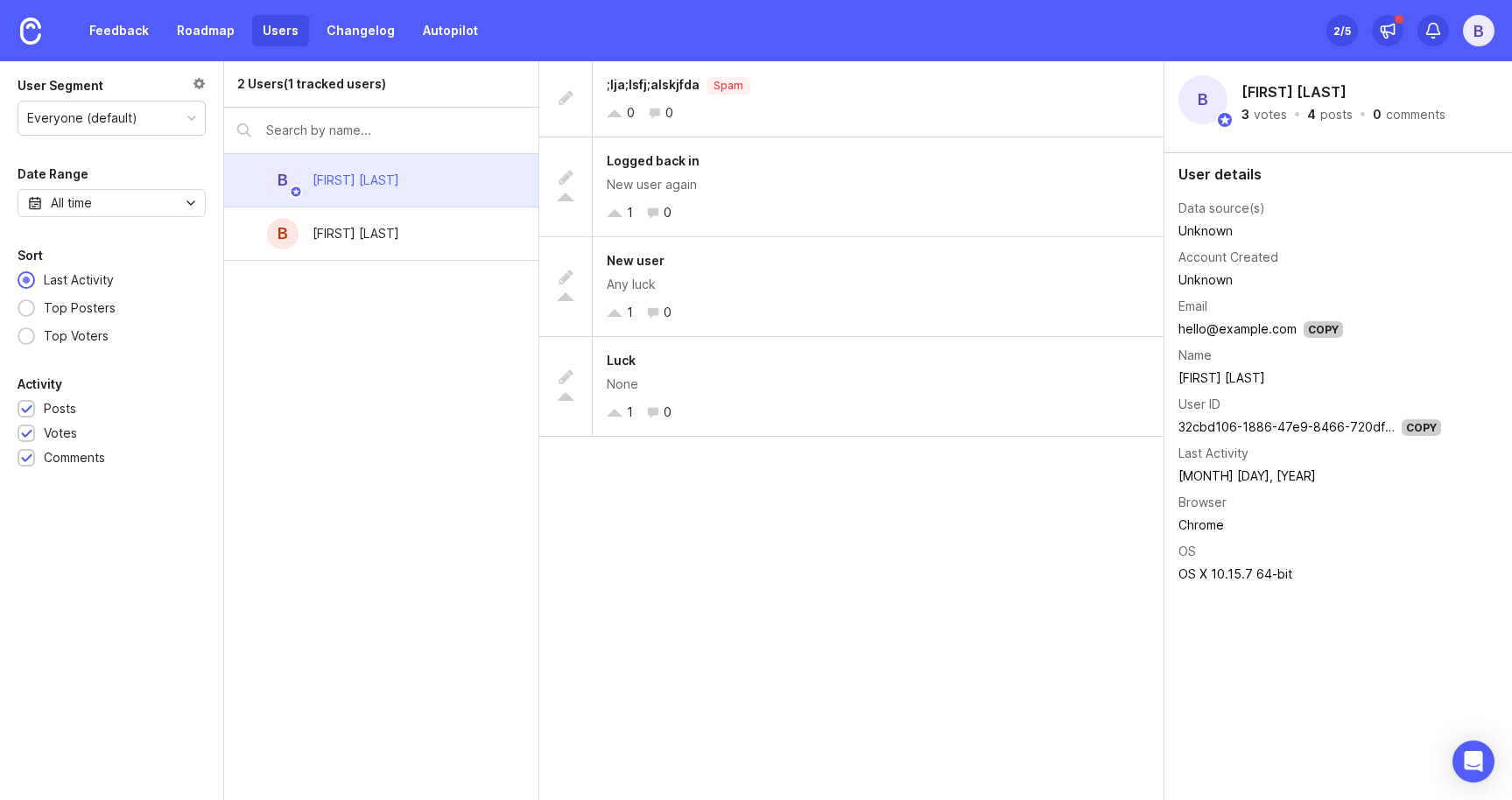 click on "B [NAME] [LAST]" at bounding box center (381, 180) 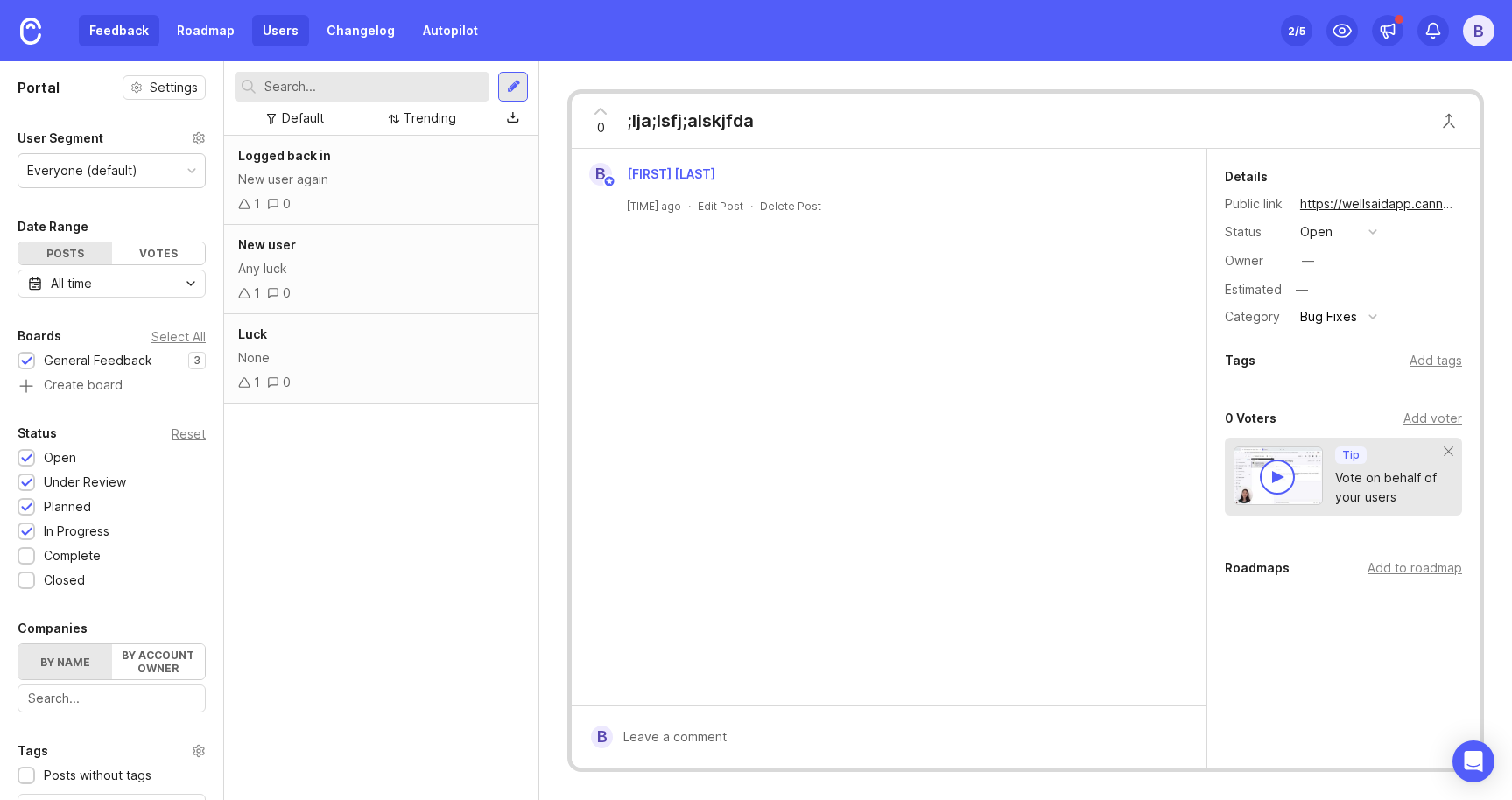 click on "Users" at bounding box center (280, 31) 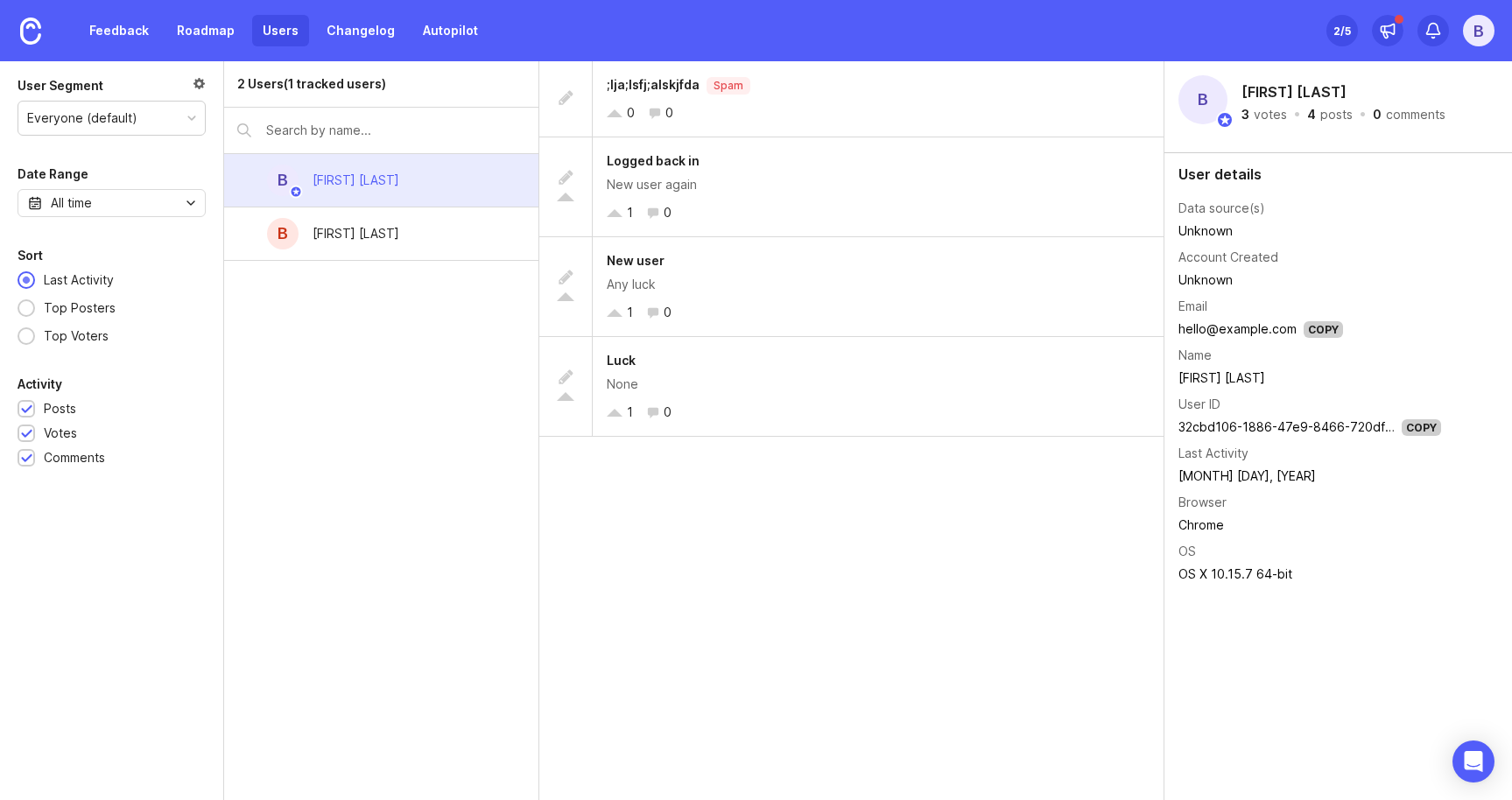 click at bounding box center (199, 86) 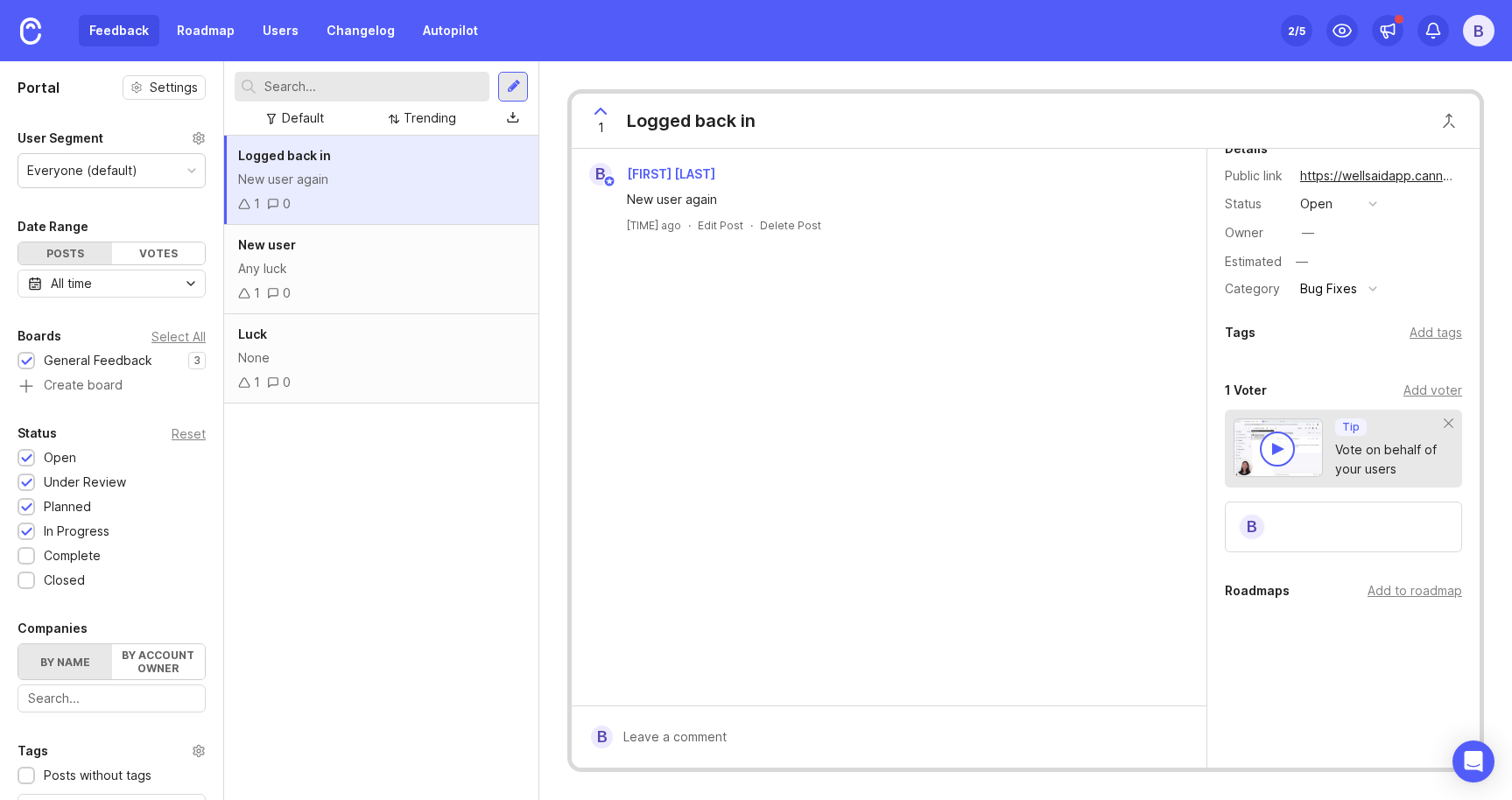 scroll, scrollTop: 0, scrollLeft: 0, axis: both 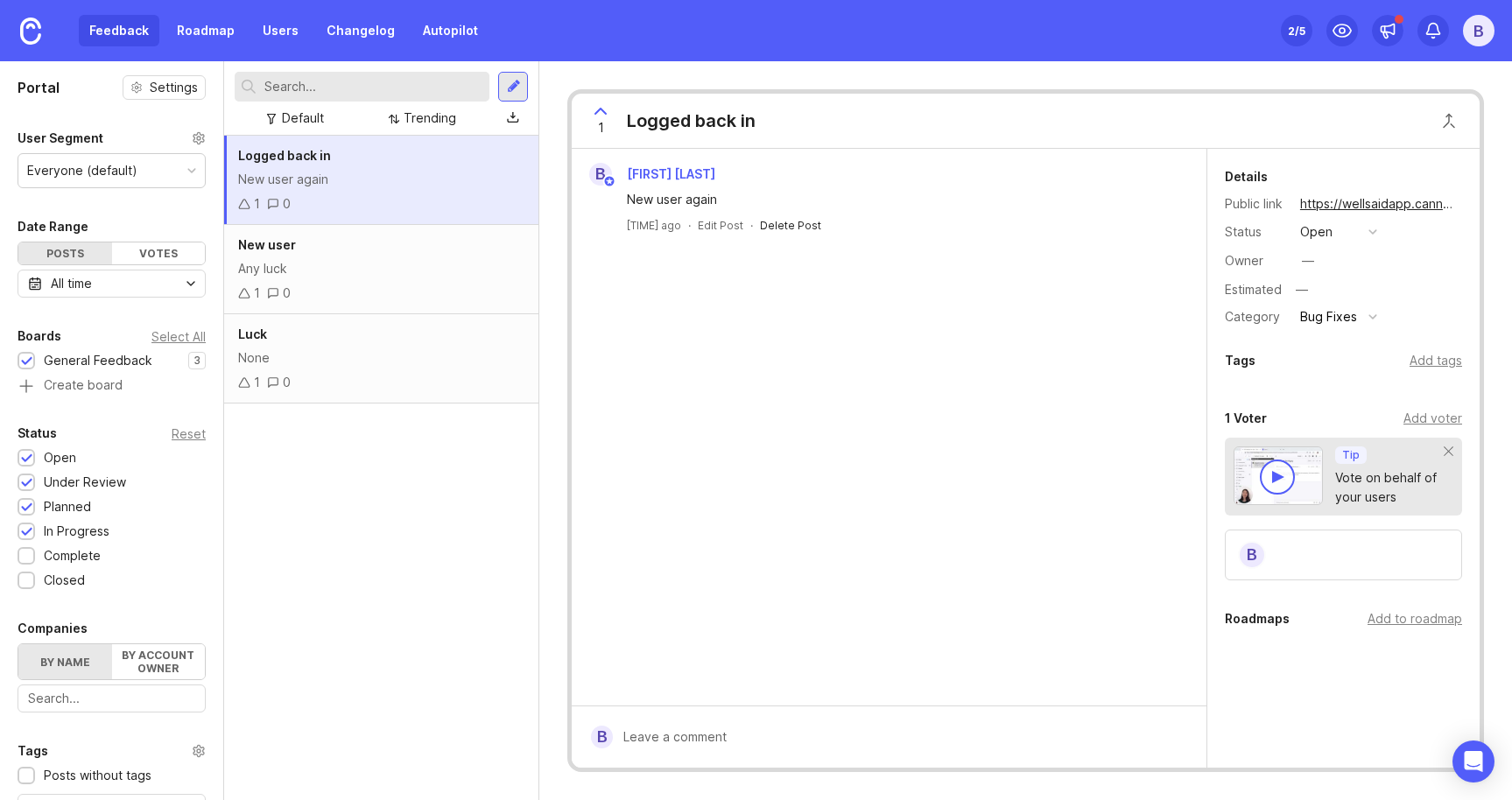 click on "Delete Post" at bounding box center (791, 225) 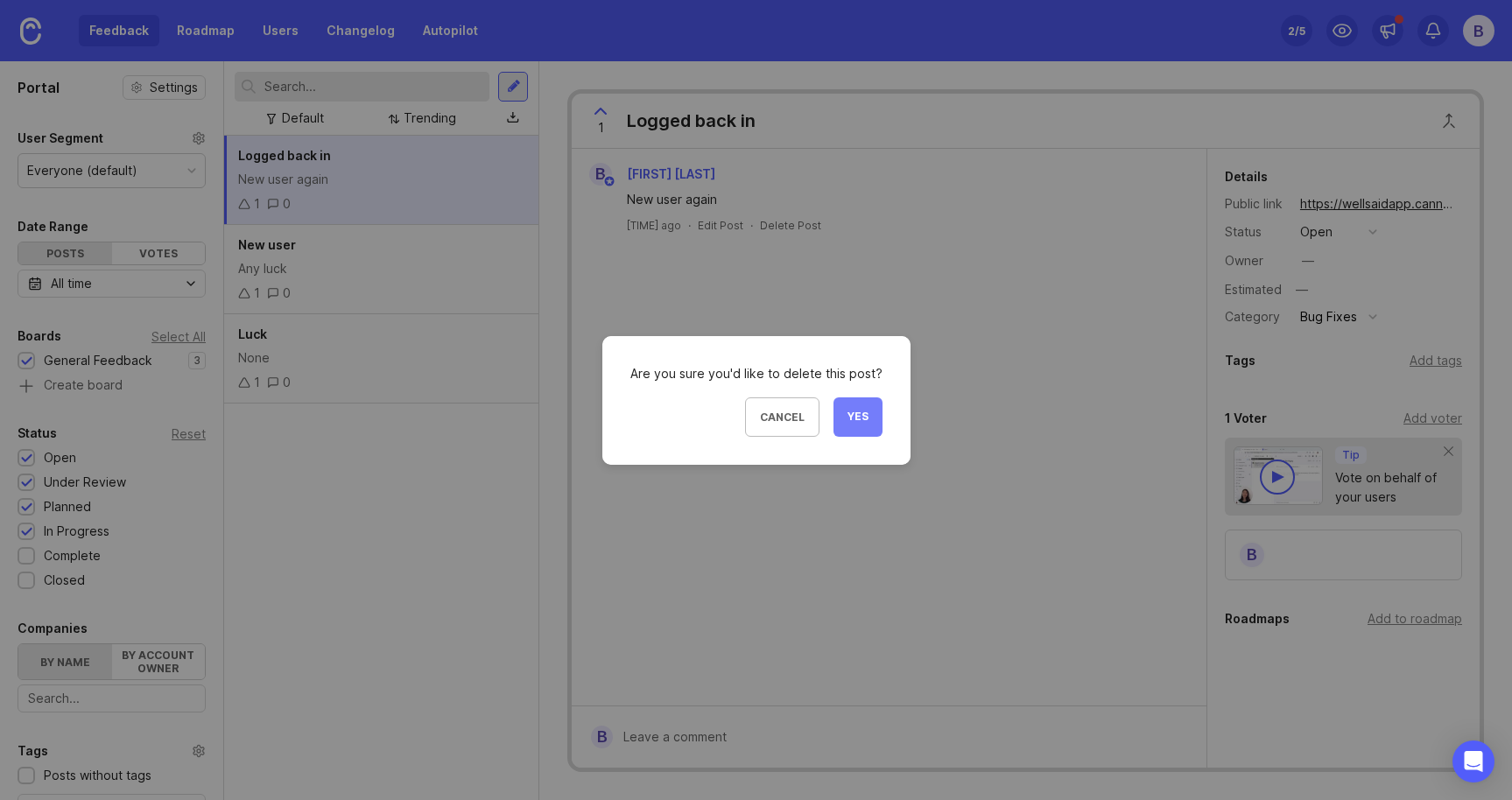 click on "Yes" at bounding box center [858, 417] 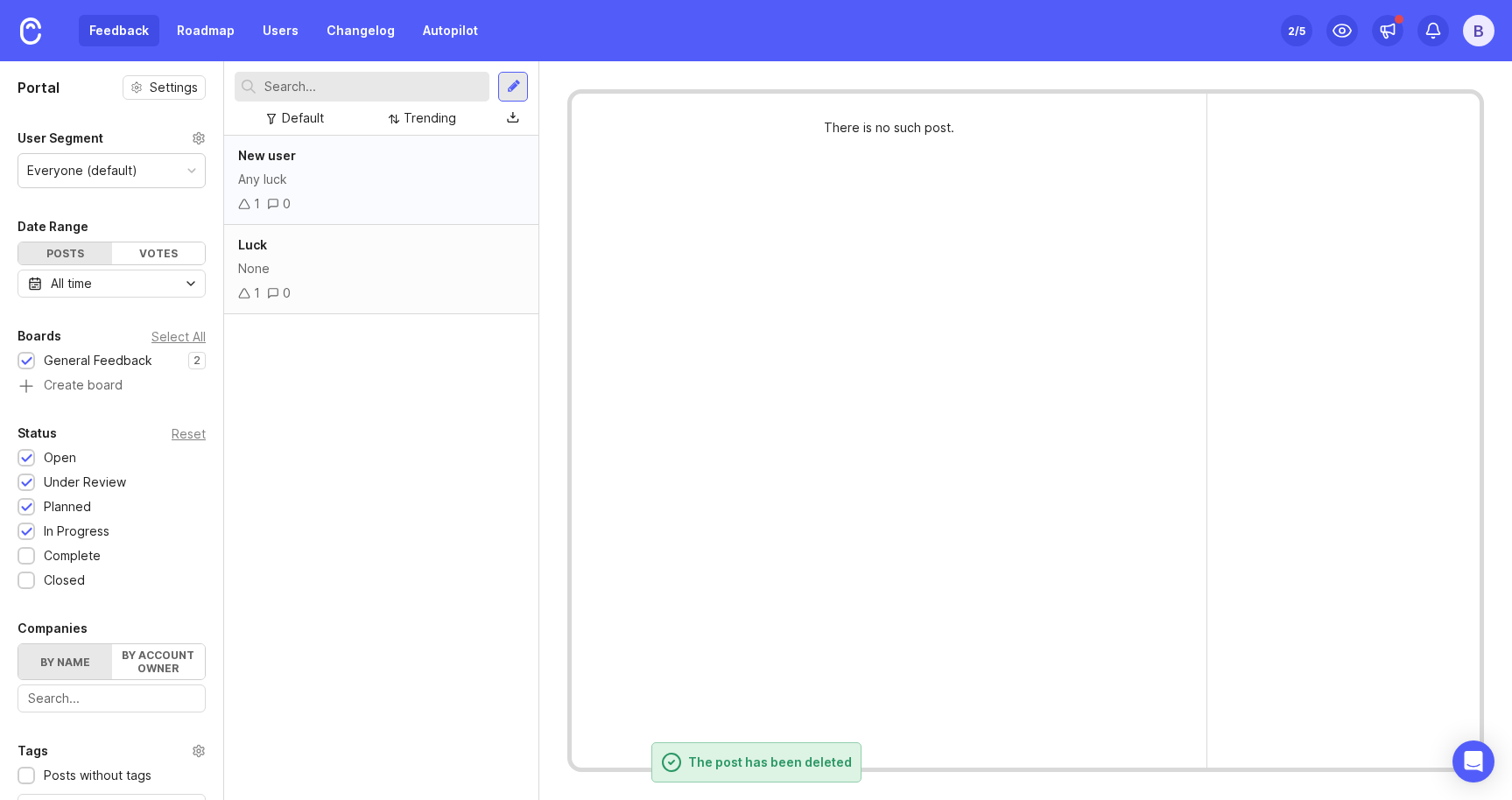 click on "1 0" at bounding box center (381, 204) 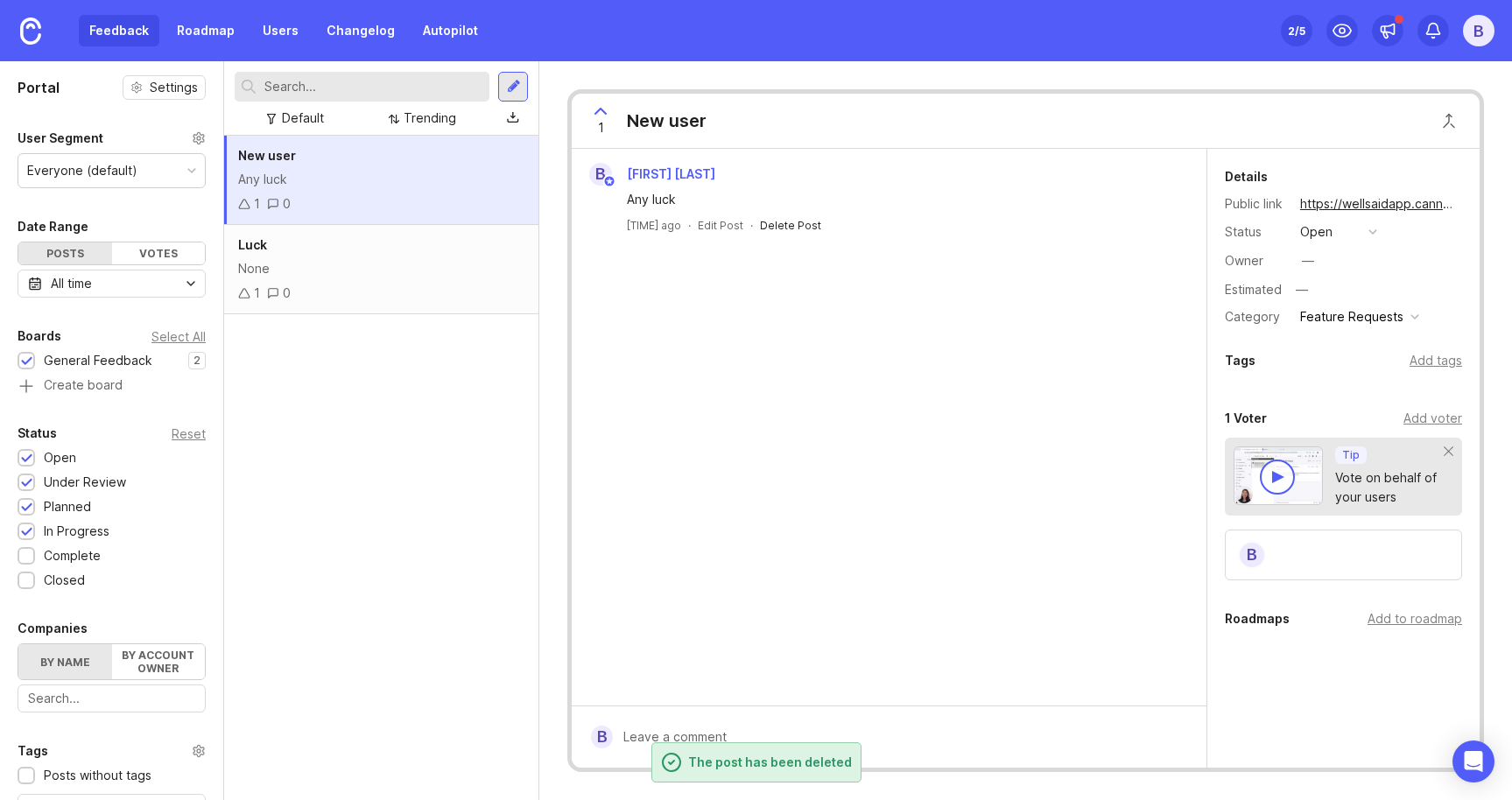 click on "Delete Post" at bounding box center [791, 225] 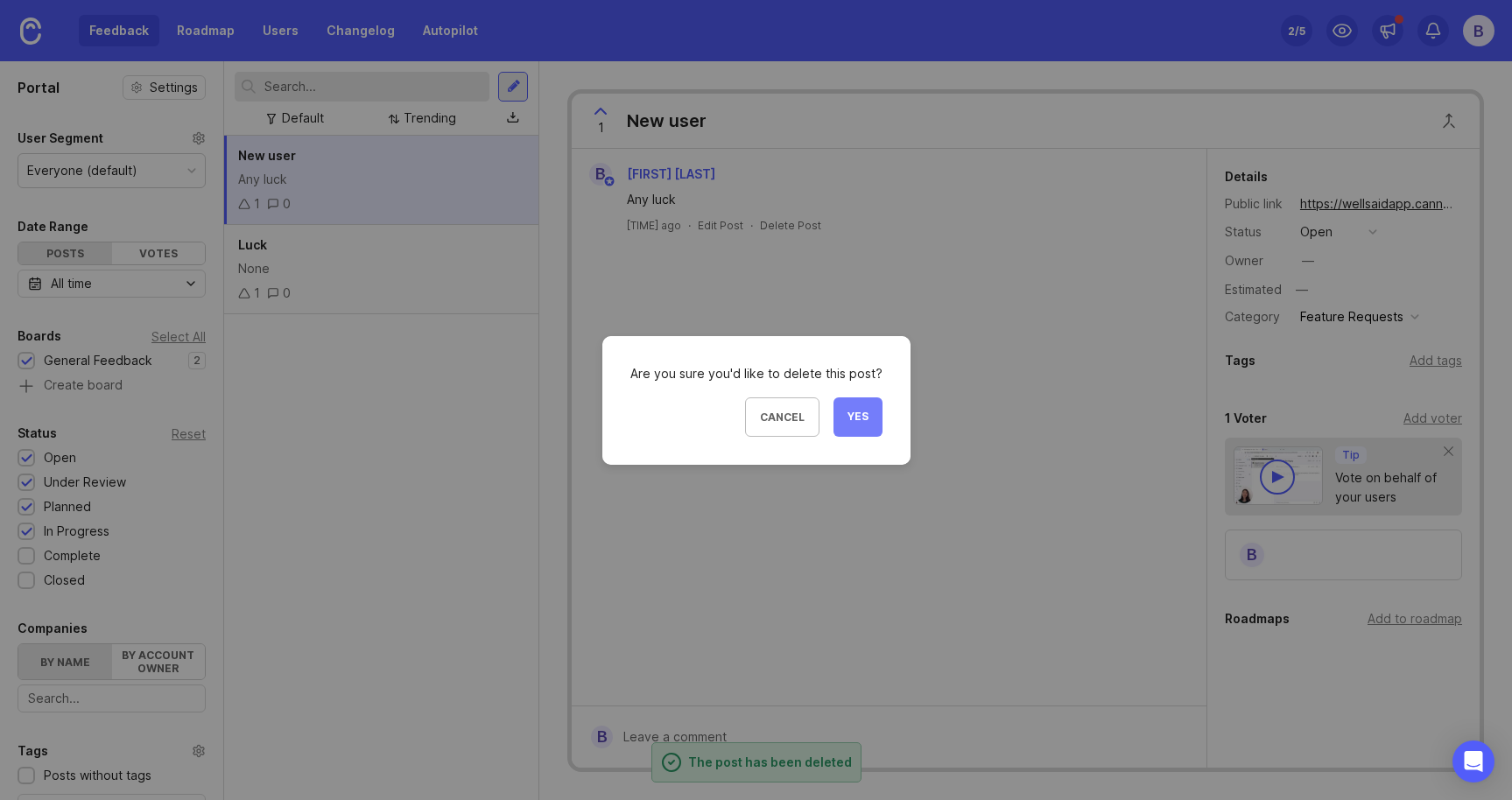 click on "Yes" at bounding box center [858, 417] 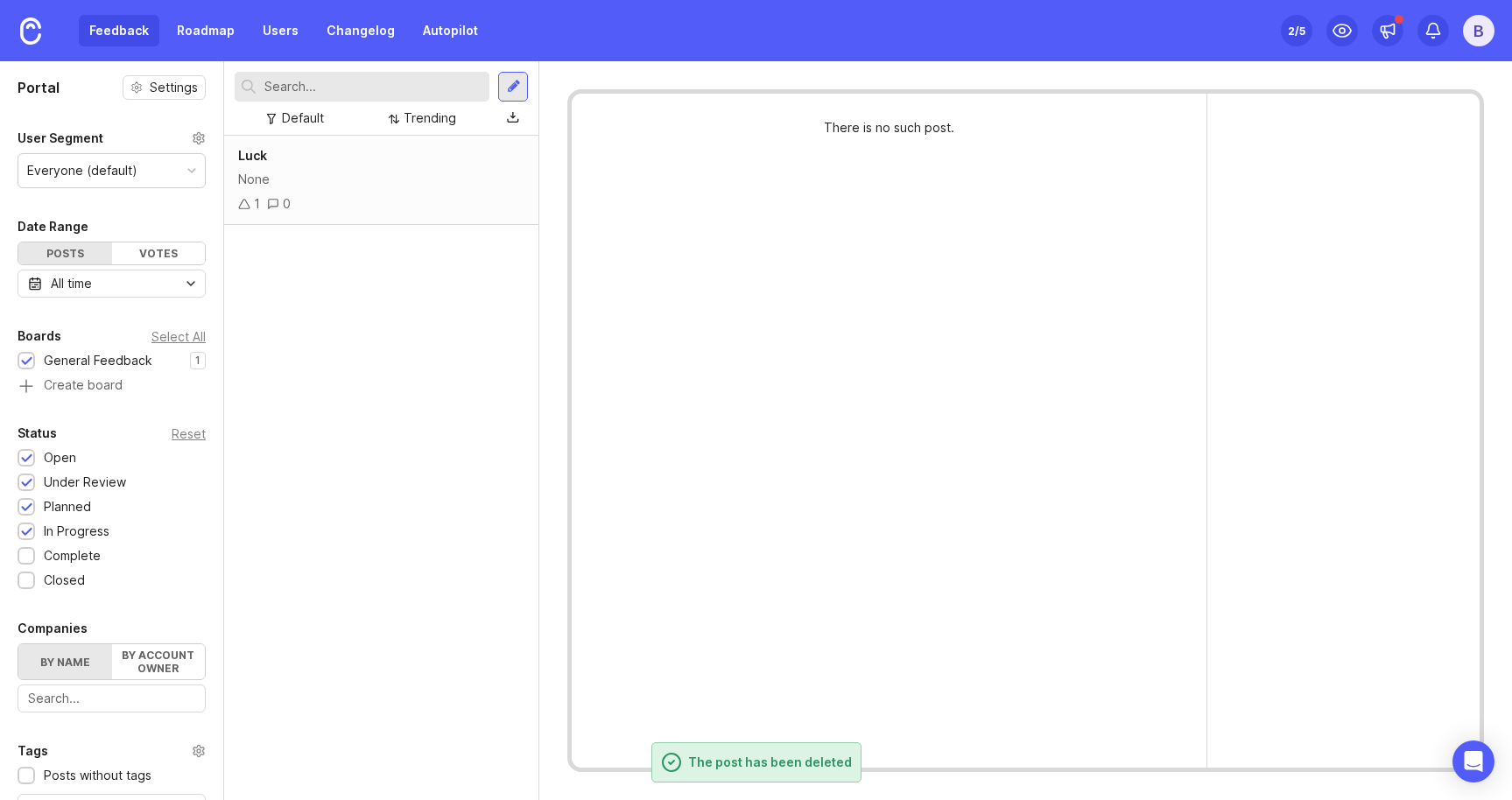 click on "Luck None 1 0" at bounding box center (381, 467) 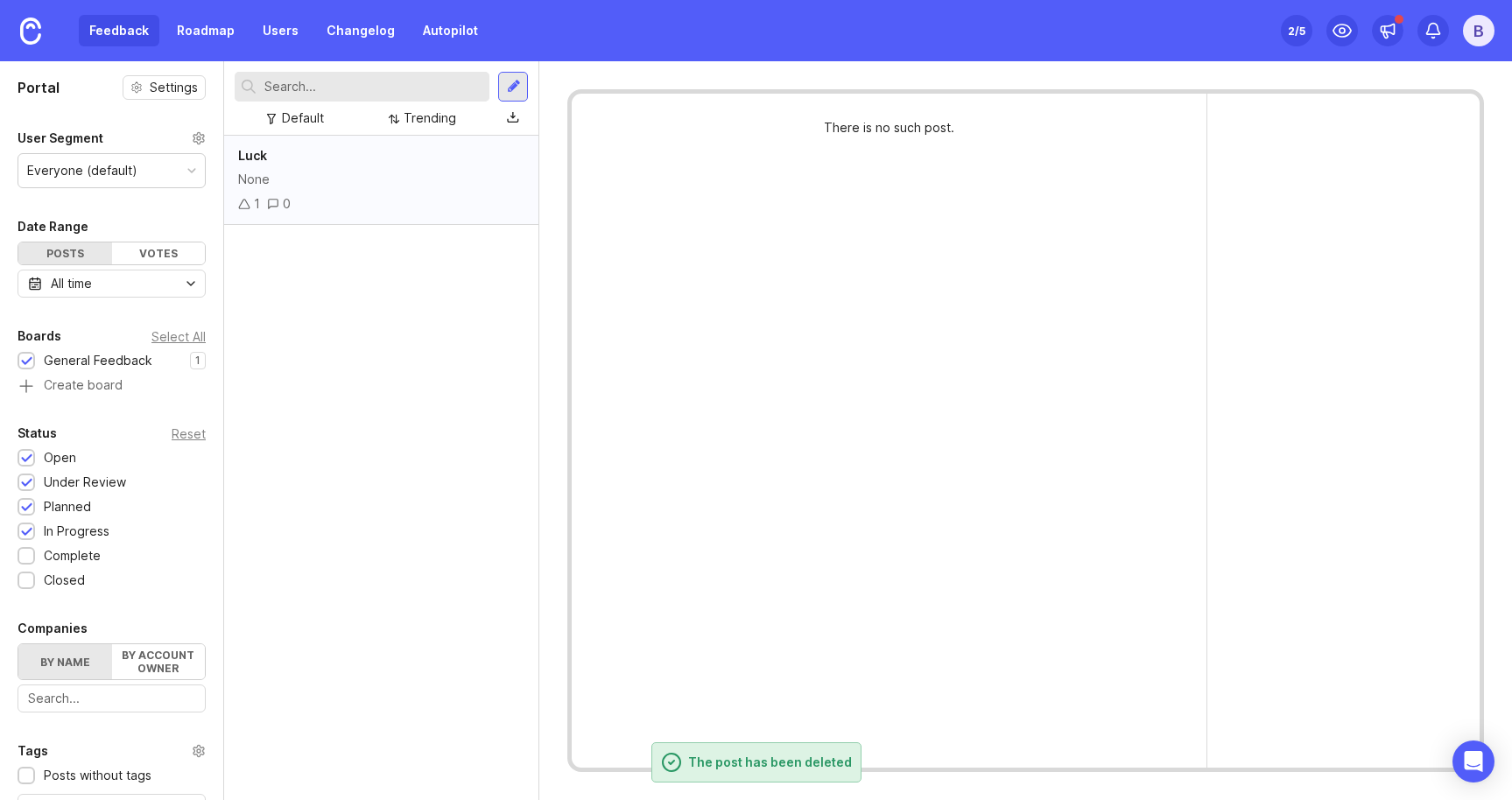 click on "Luck None 1 0" at bounding box center [381, 180] 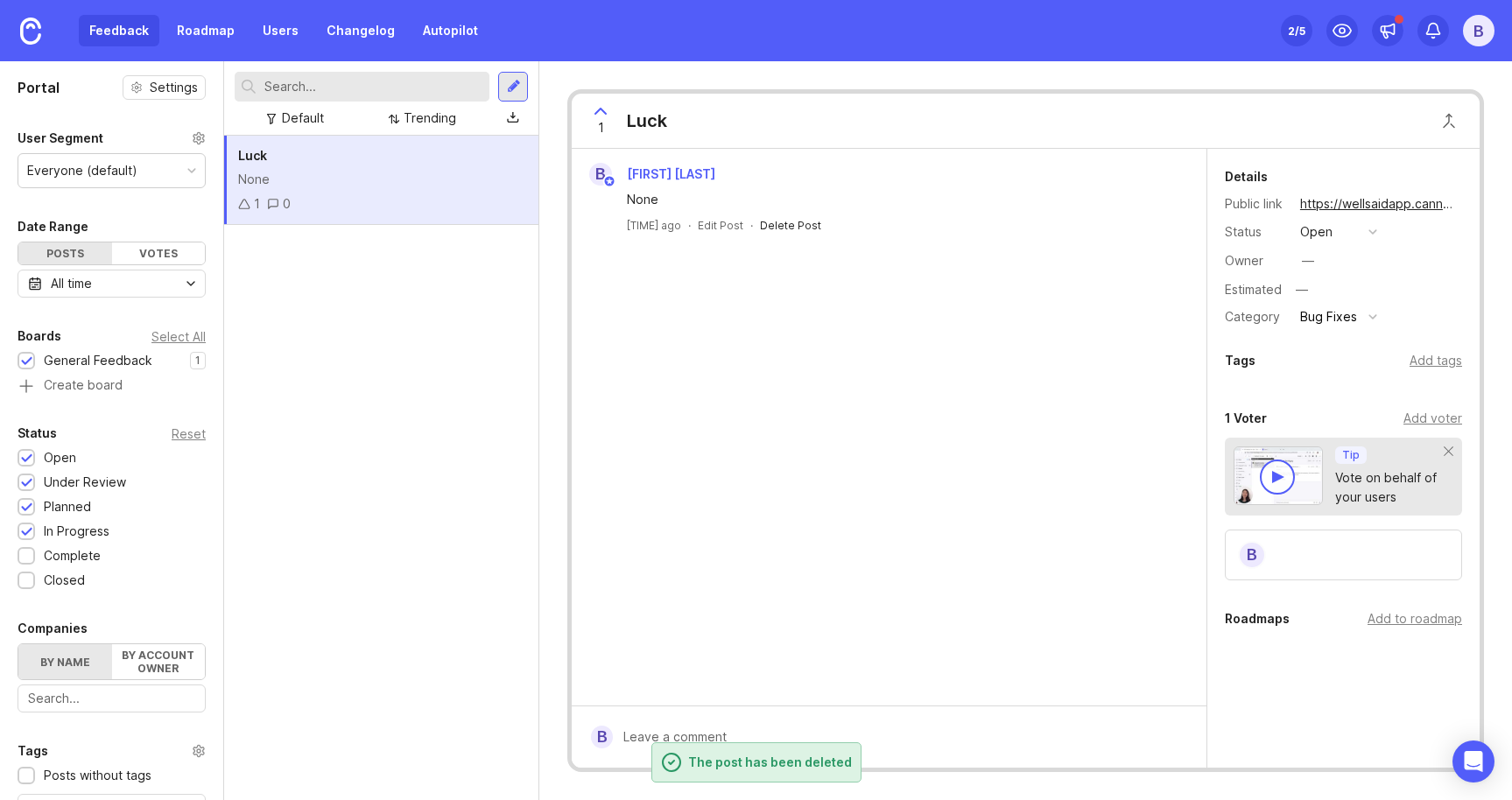click on "Delete Post" at bounding box center (791, 225) 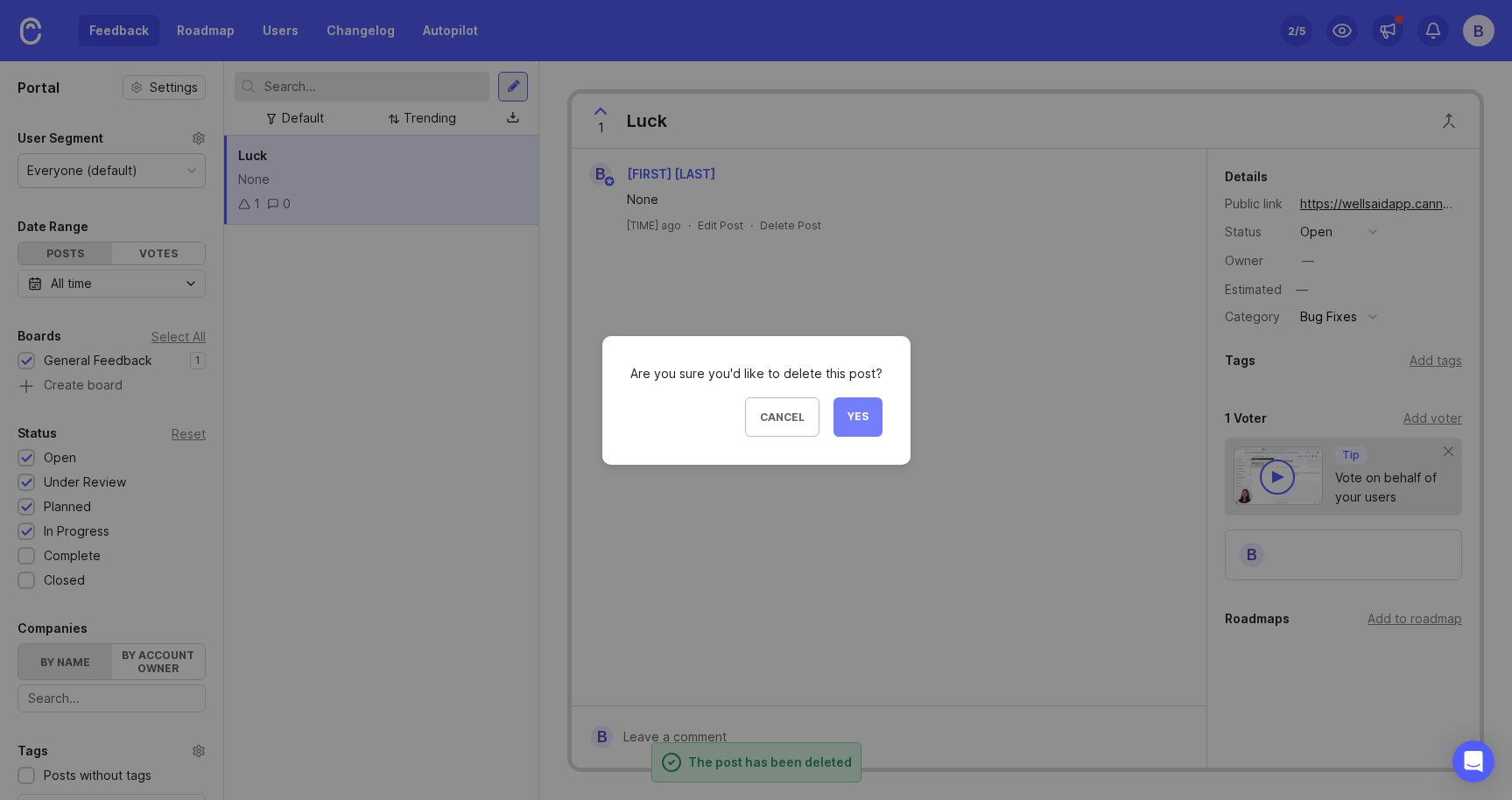 click on "Yes" at bounding box center (858, 417) 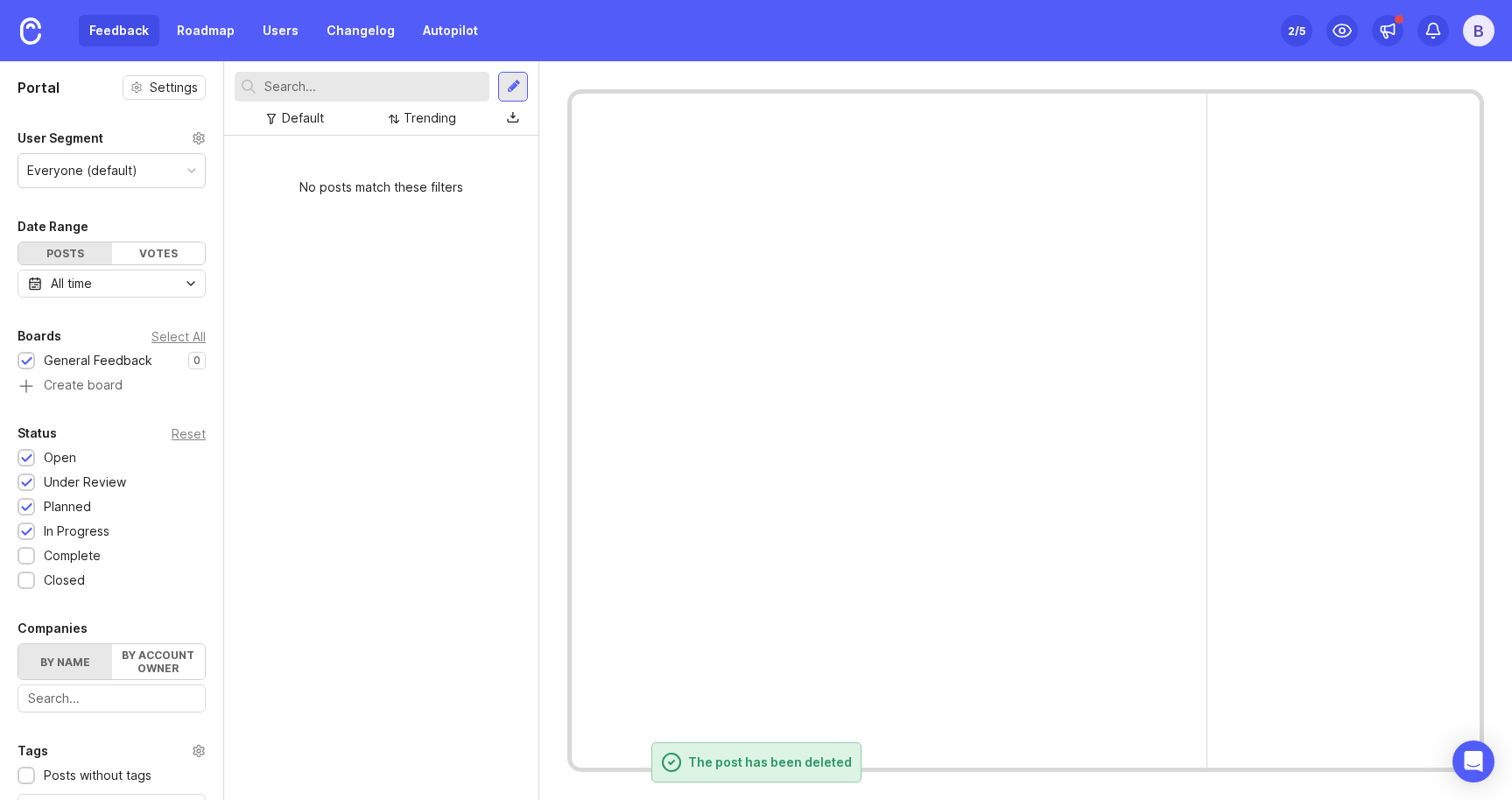click on "Feedback Roadmap Users Changelog Autopilot" at bounding box center (284, 31) 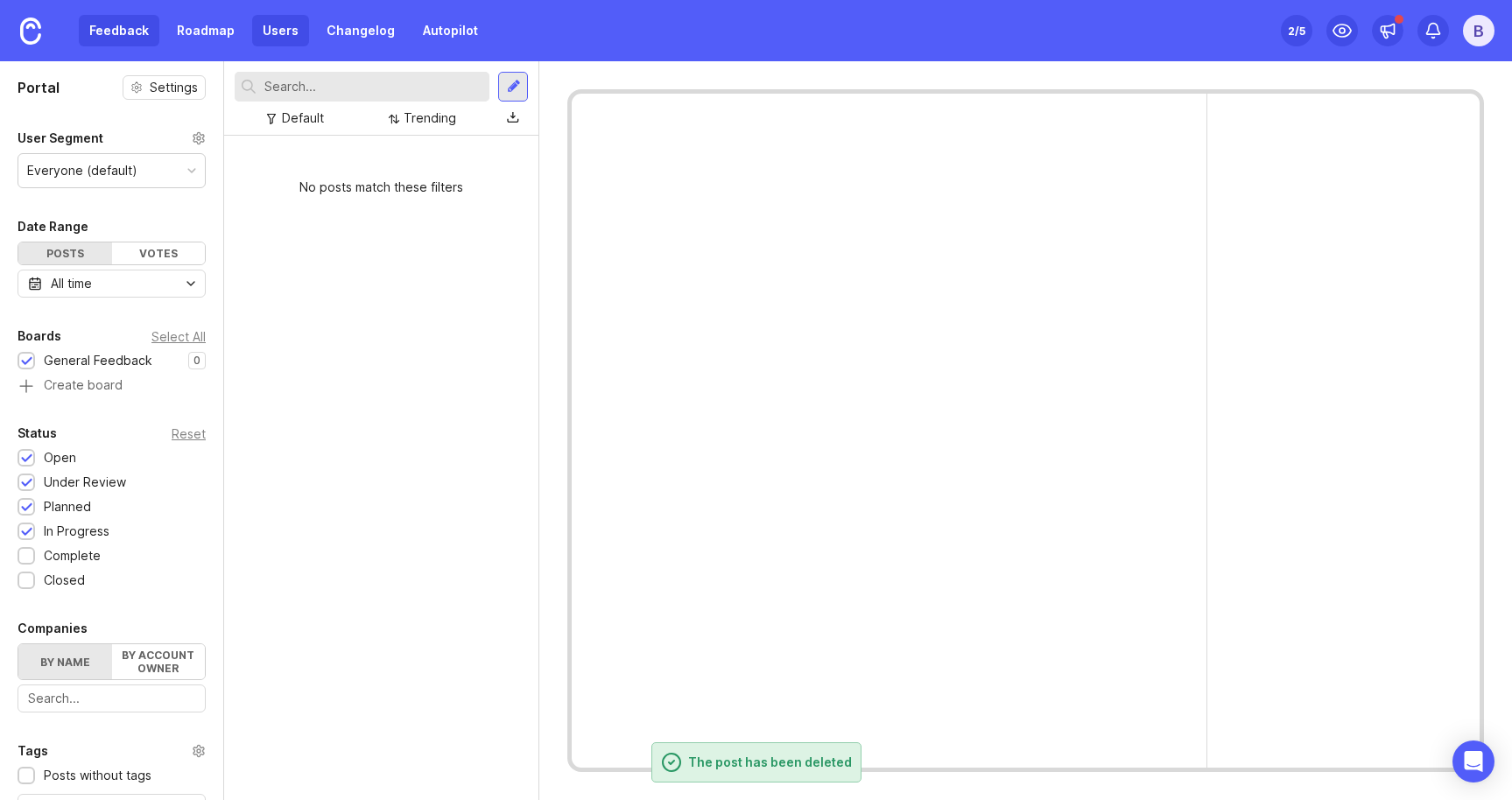 click on "Users" at bounding box center (280, 31) 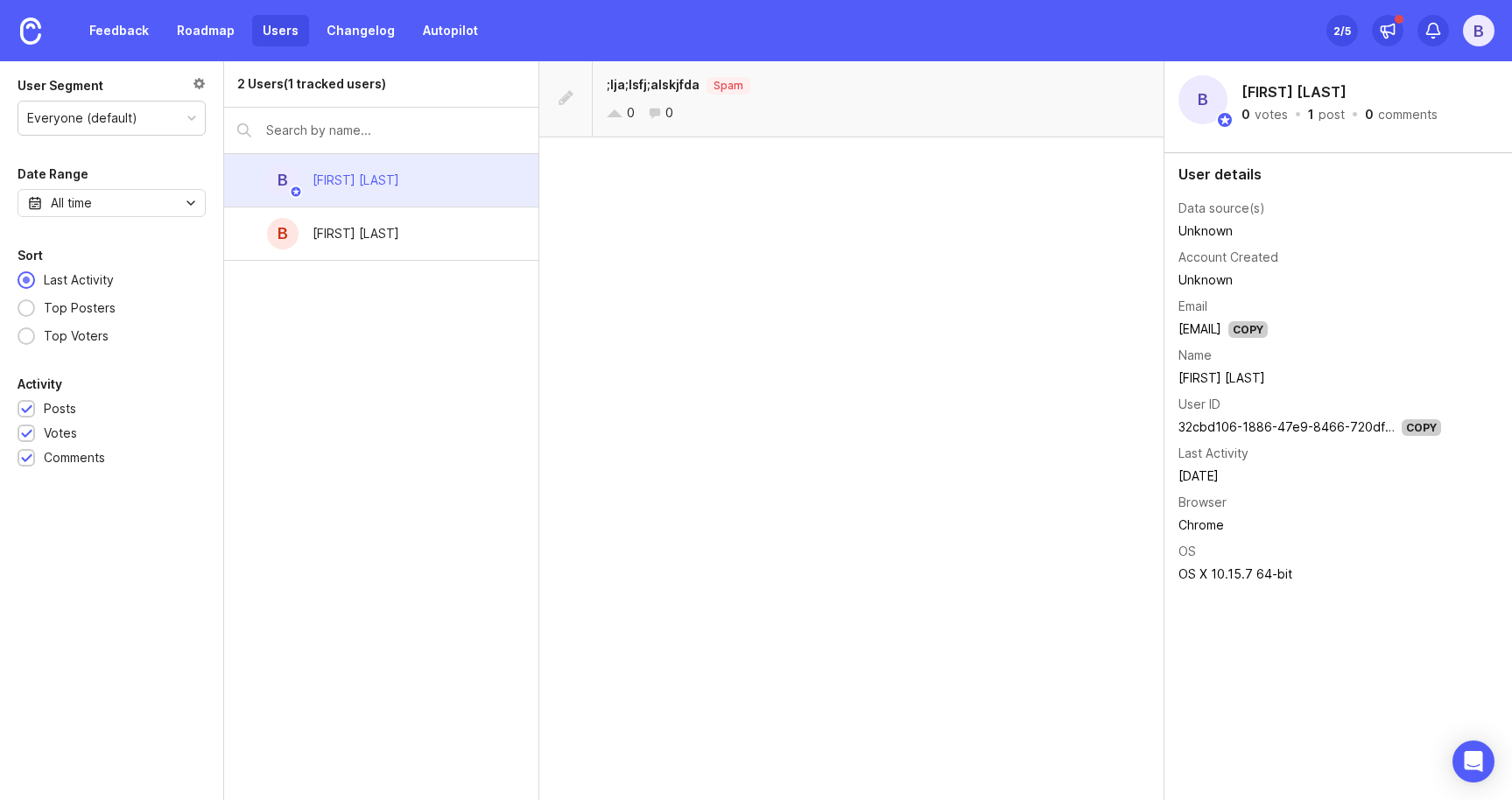 scroll, scrollTop: 0, scrollLeft: 0, axis: both 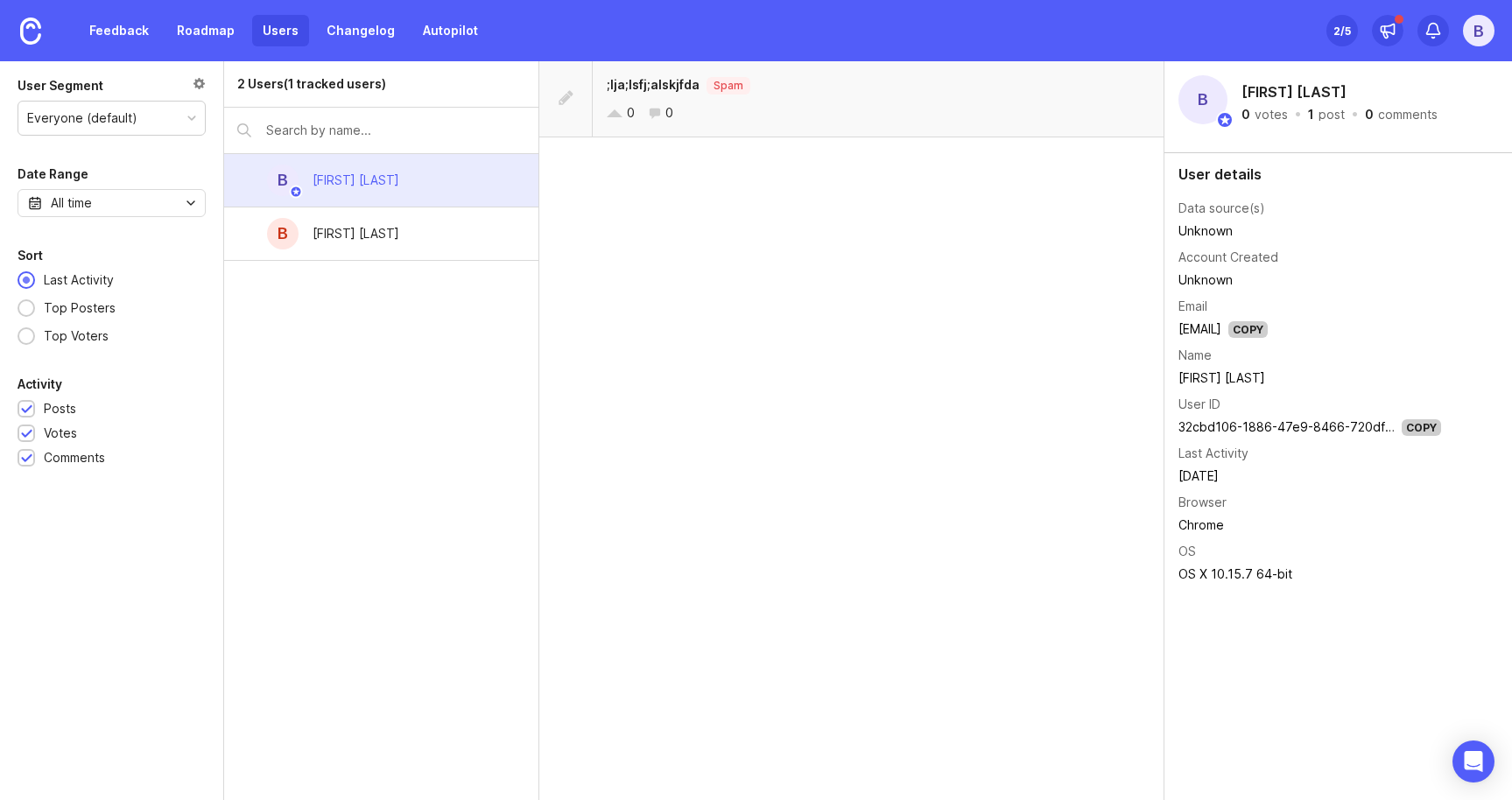 click on ";lja;lsfj;alskjfda Spam 0 0" at bounding box center (878, 99) 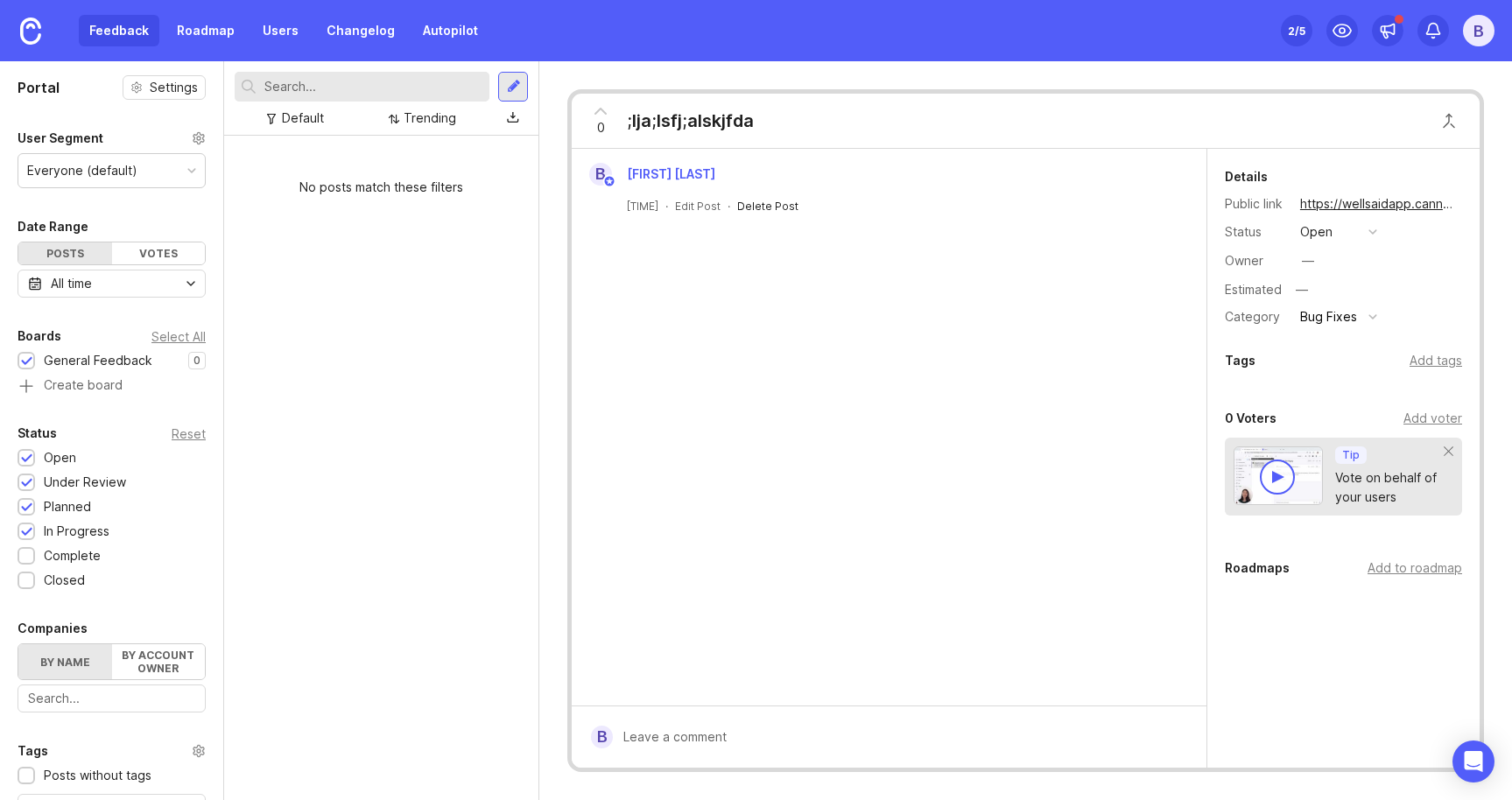 click on "Delete Post" at bounding box center [768, 206] 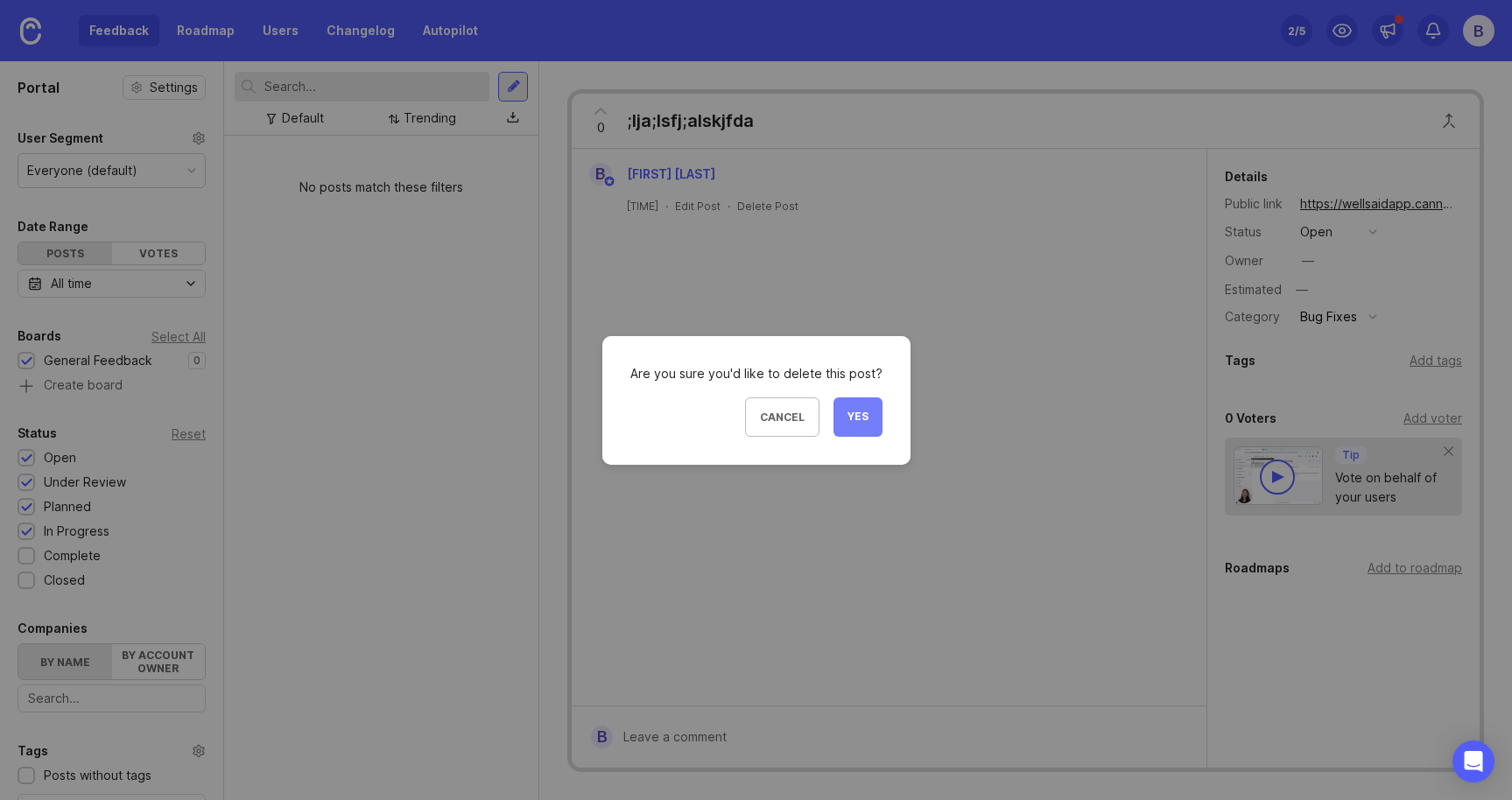 click on "Yes" at bounding box center (858, 417) 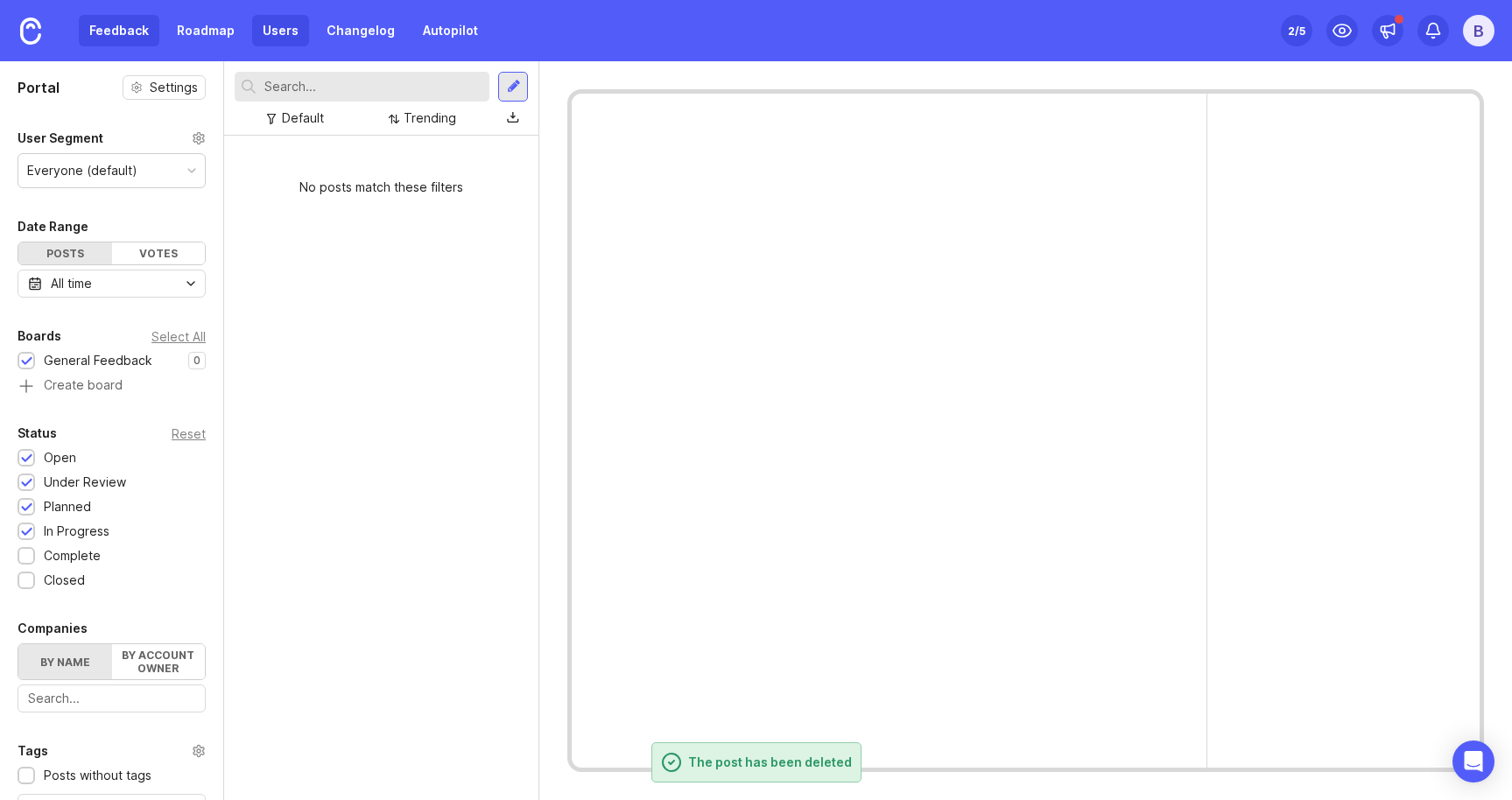 click on "Users" at bounding box center (280, 31) 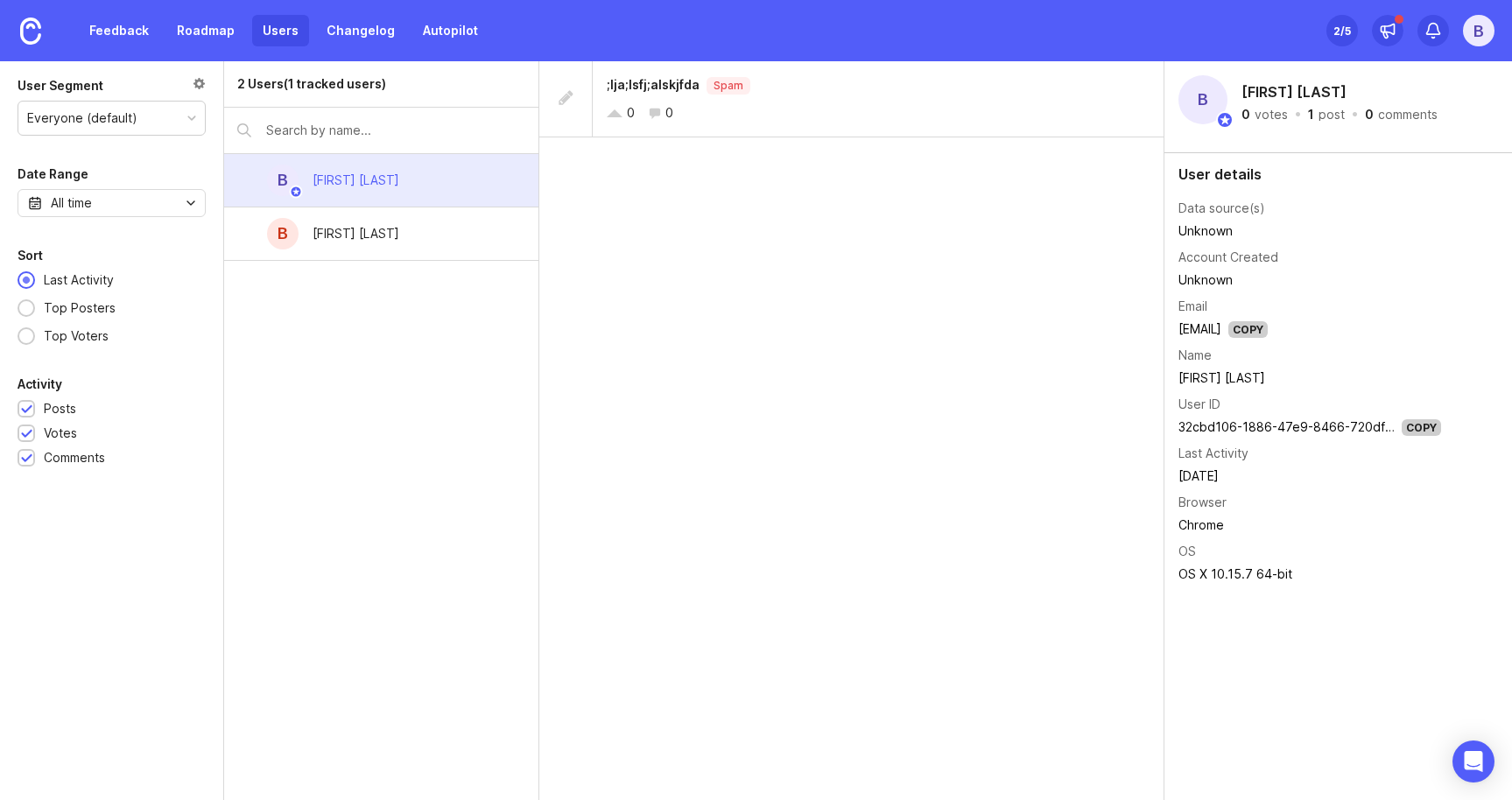 click on "B [NAME] [LAST]" at bounding box center (381, 180) 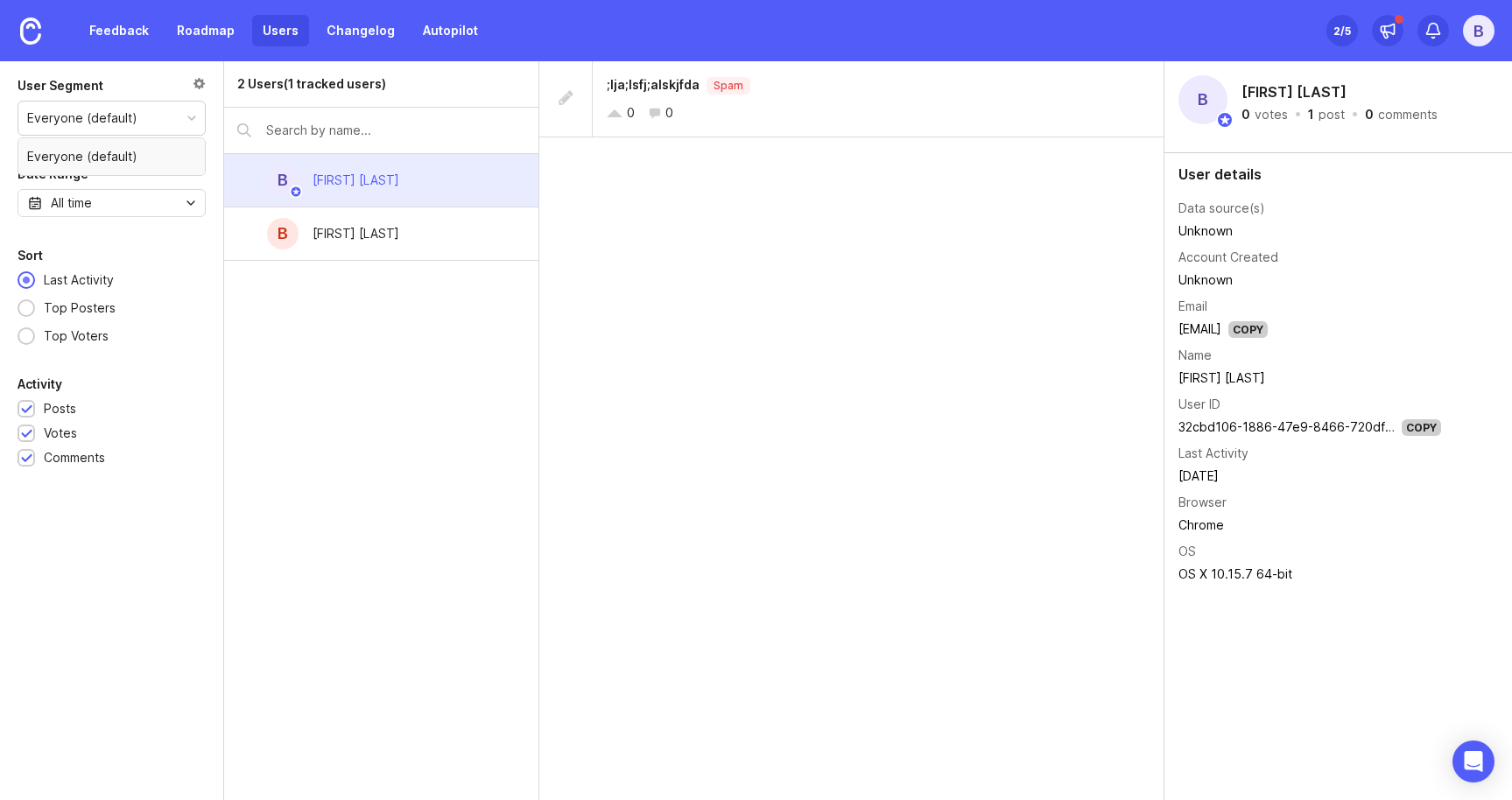 click on "Everyone (default)" at bounding box center (111, 118) 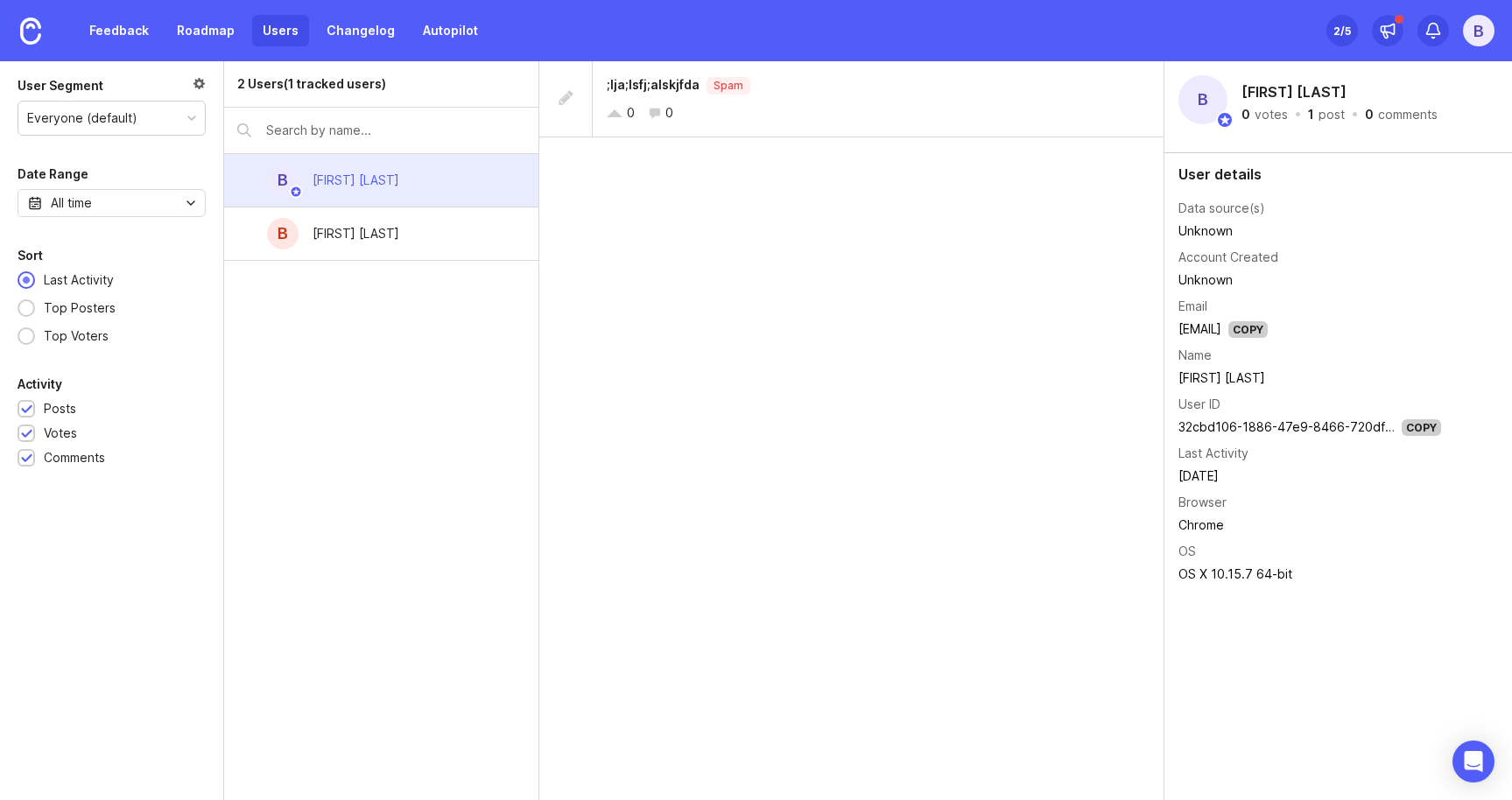 click at bounding box center (199, 86) 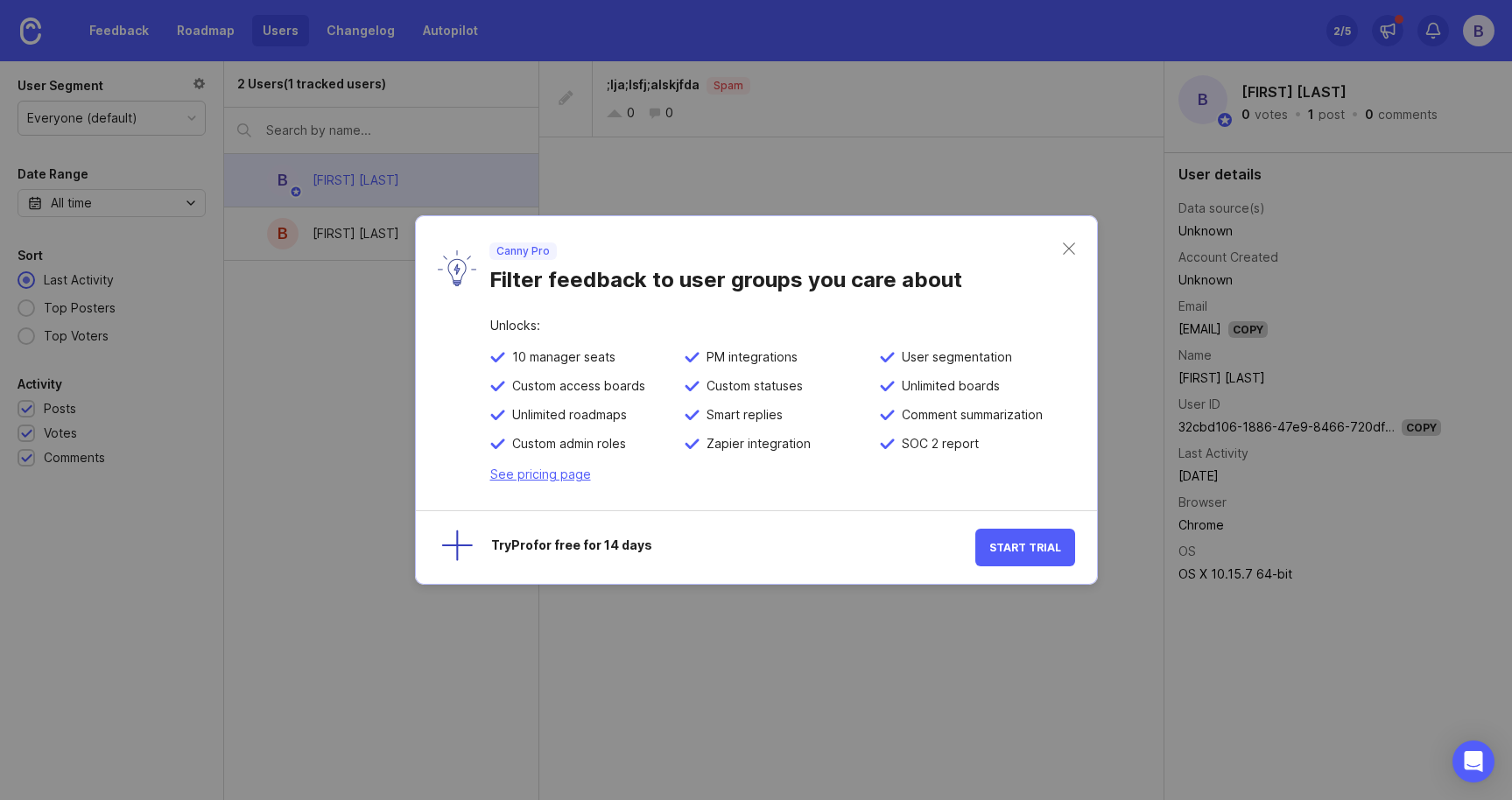 click on "Canny Pro Filter feedback to user groups you care about" at bounding box center [756, 268] 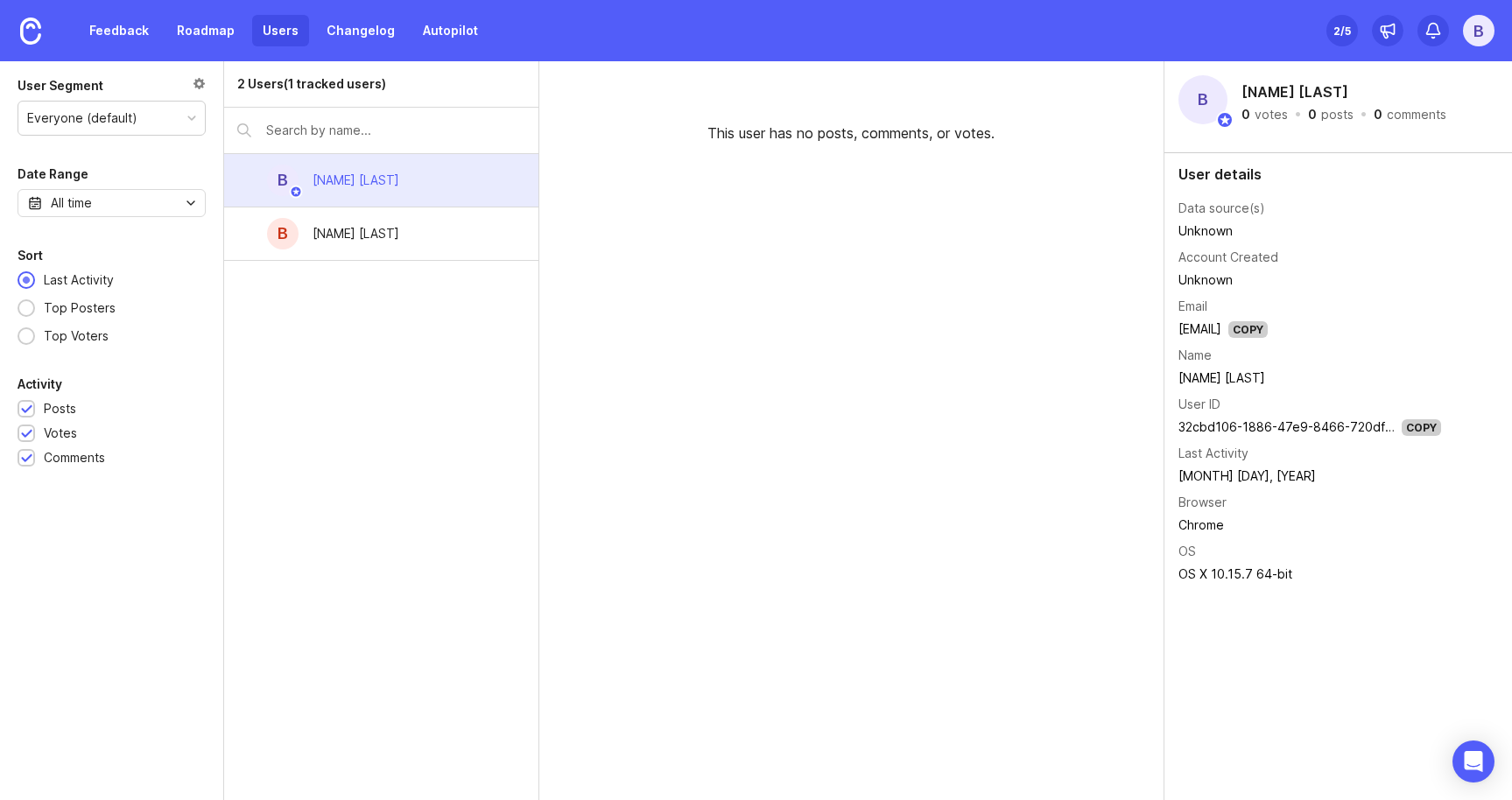 scroll, scrollTop: 0, scrollLeft: 0, axis: both 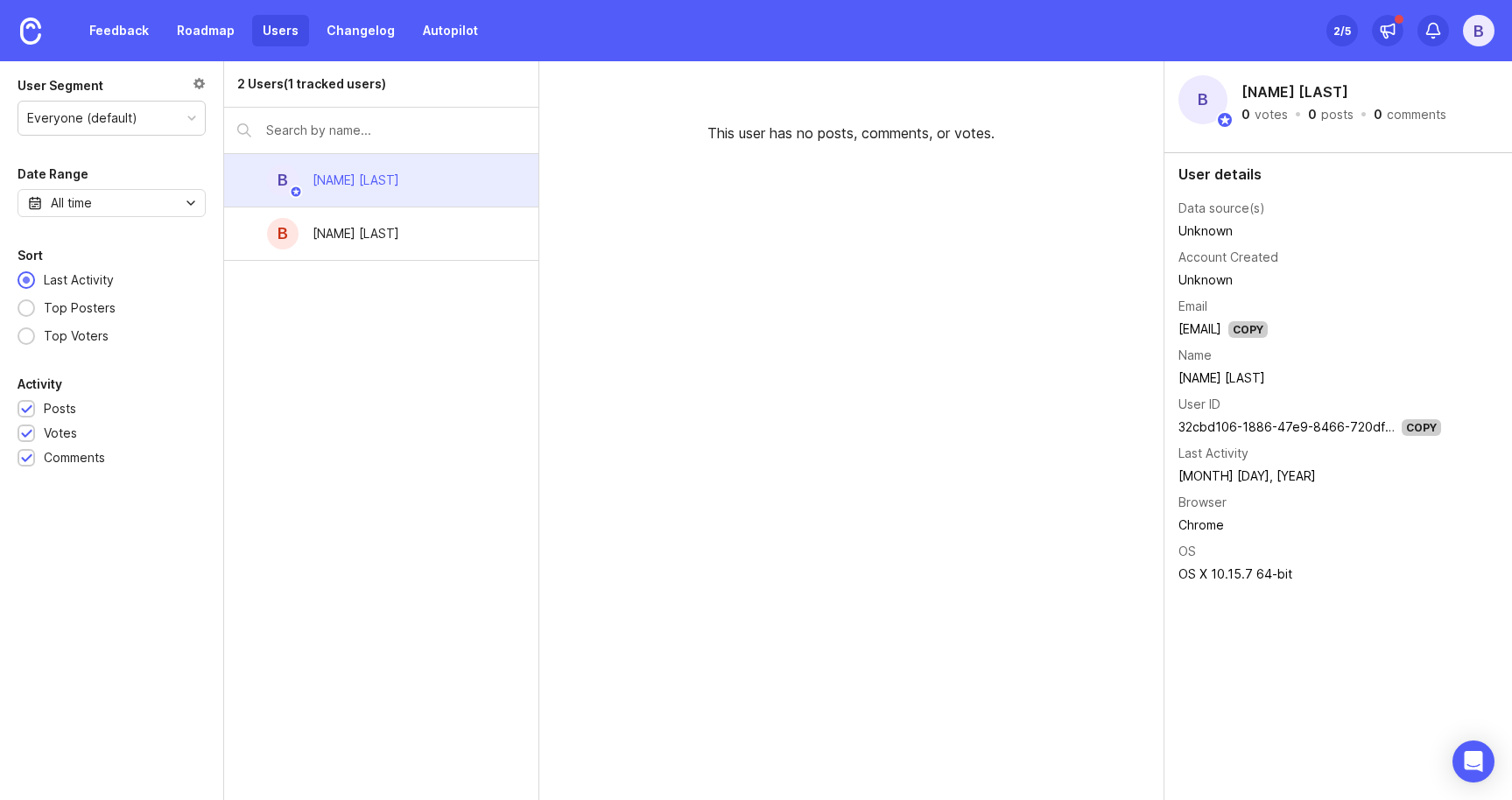 click on "2   Users  (1 tracked users)" at bounding box center (312, 84) 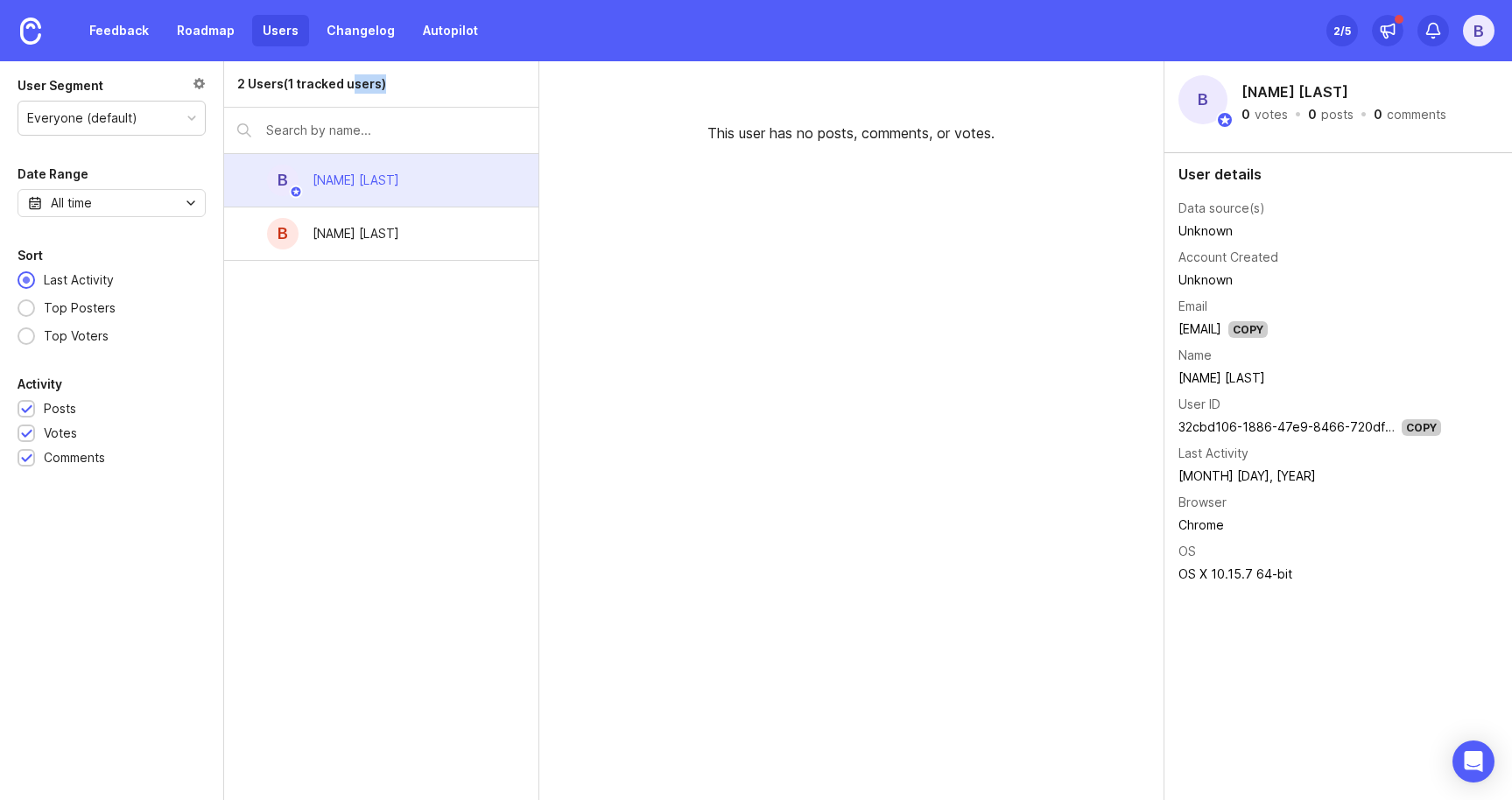 click on "2   Users  (1 tracked users)" at bounding box center (312, 84) 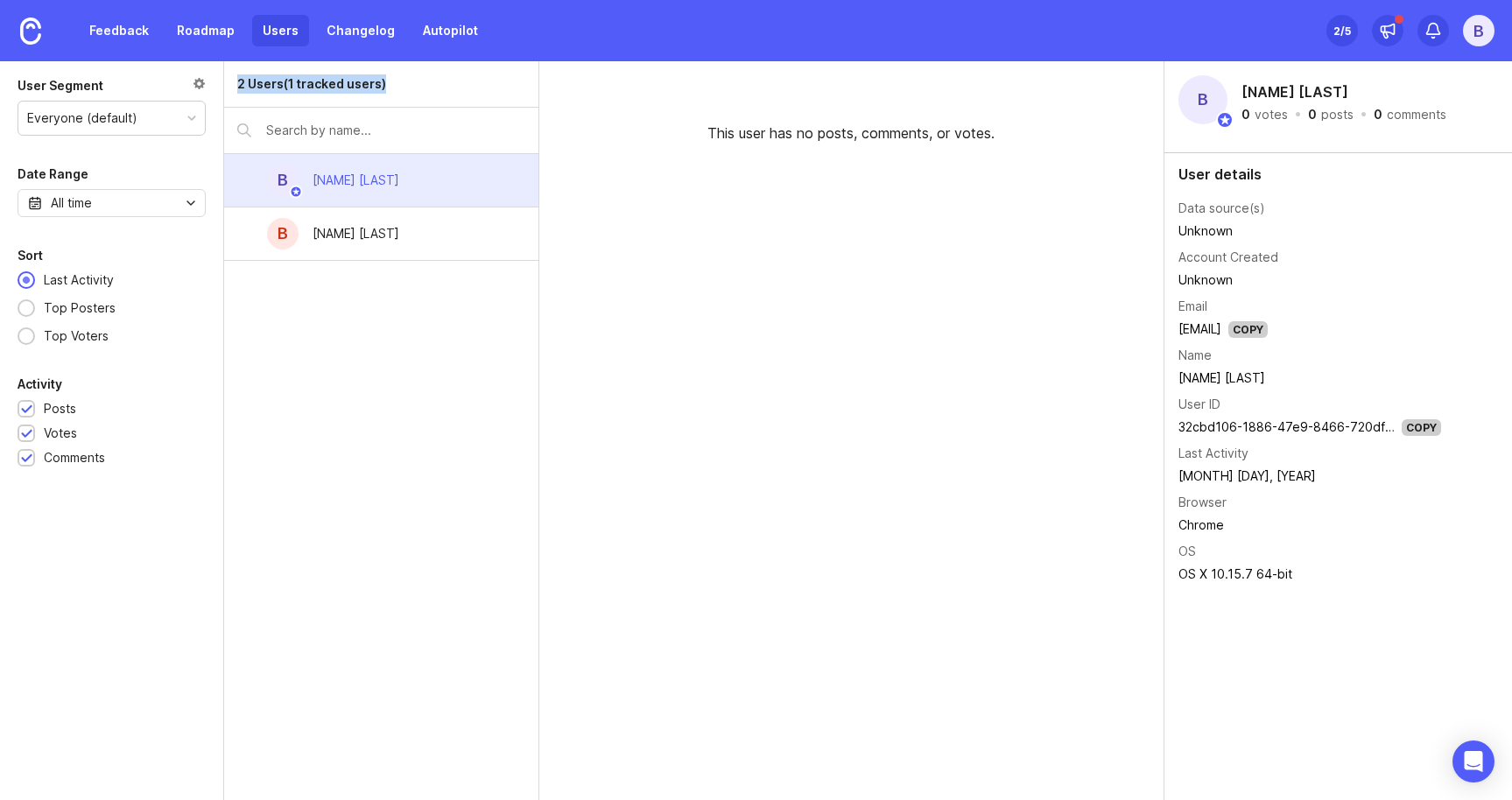 click on "2   Users  (1 tracked users)" at bounding box center [312, 84] 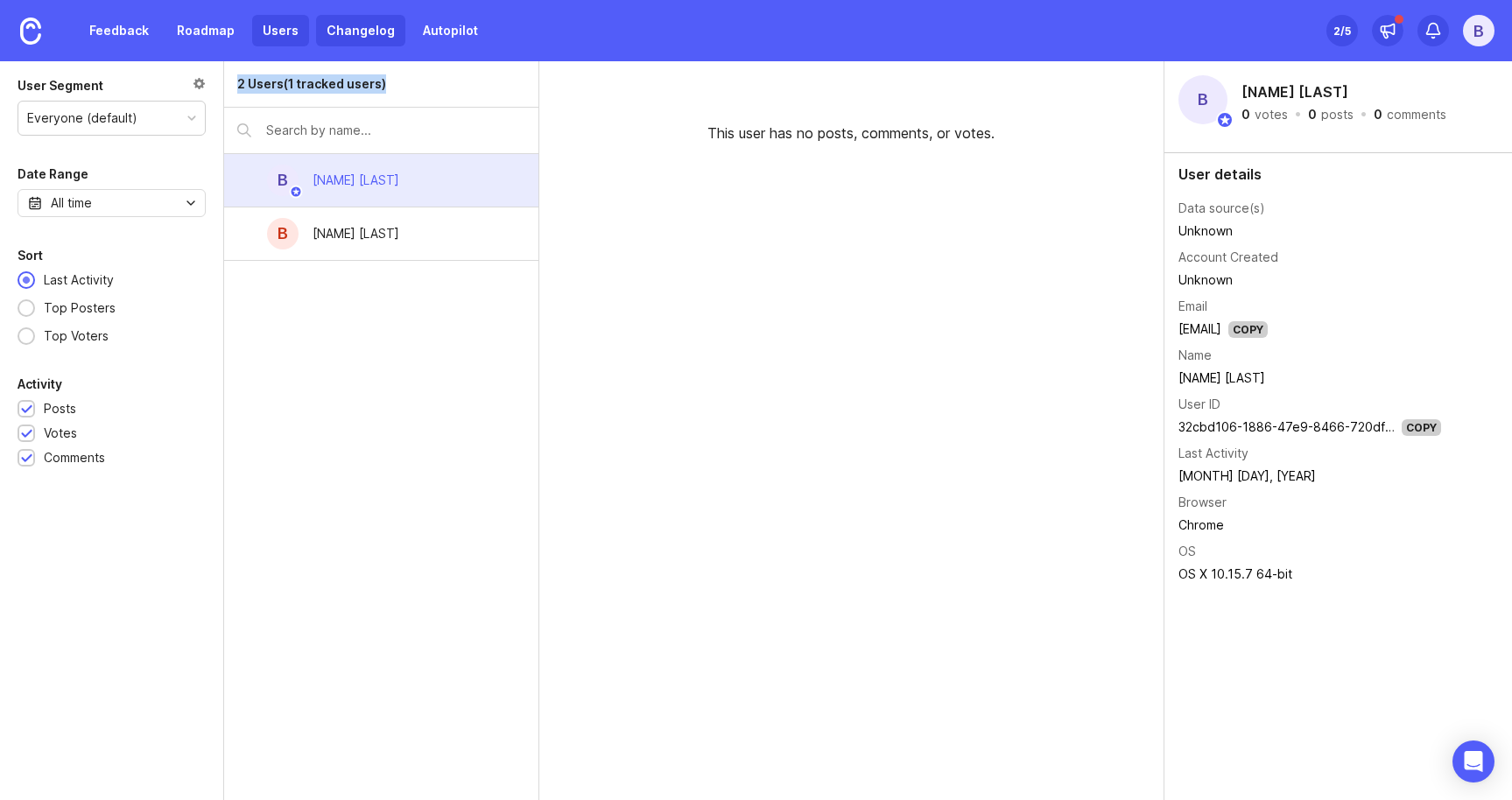 click on "Changelog" at bounding box center (361, 31) 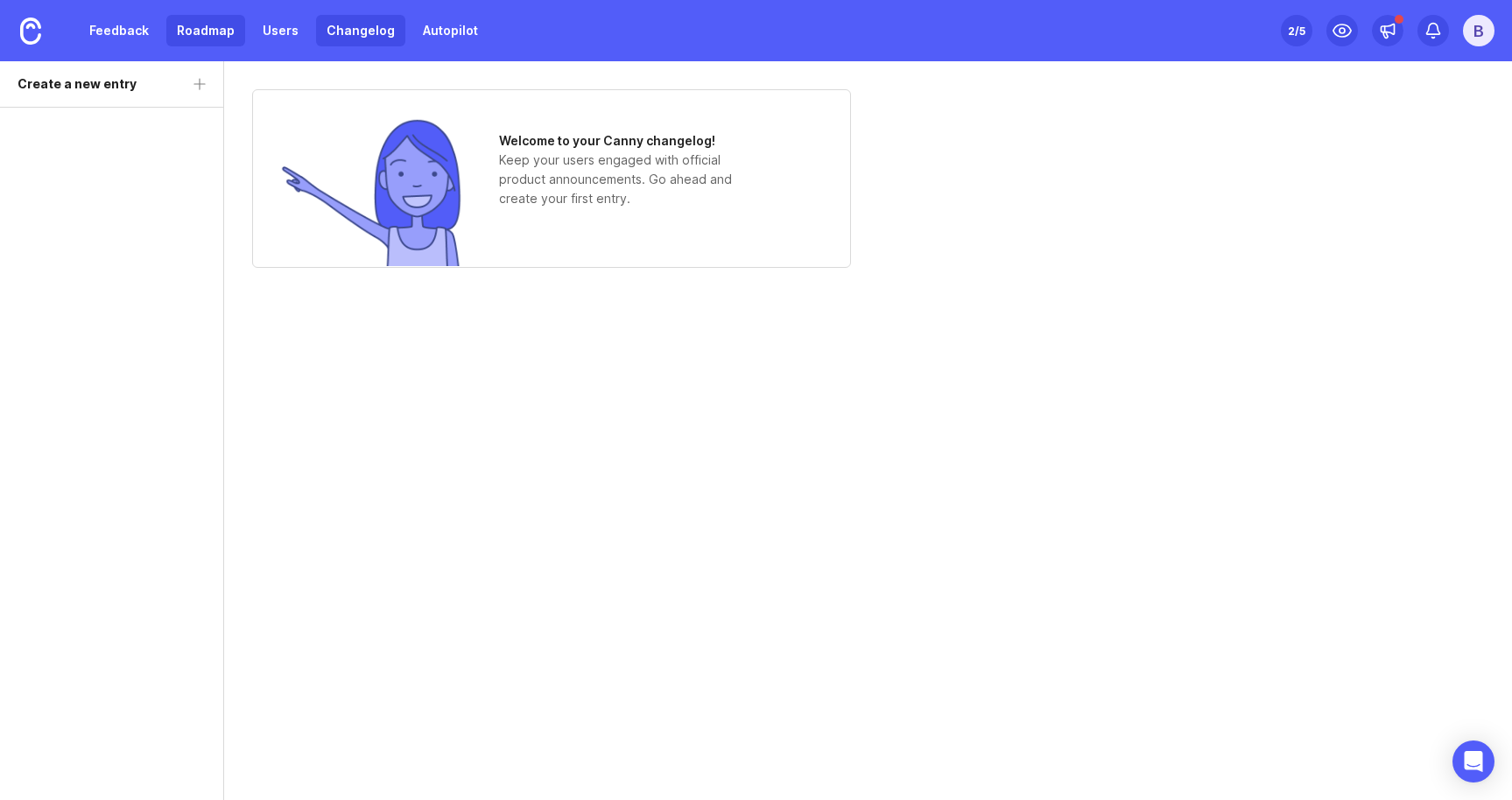 click on "Roadmap" at bounding box center [206, 31] 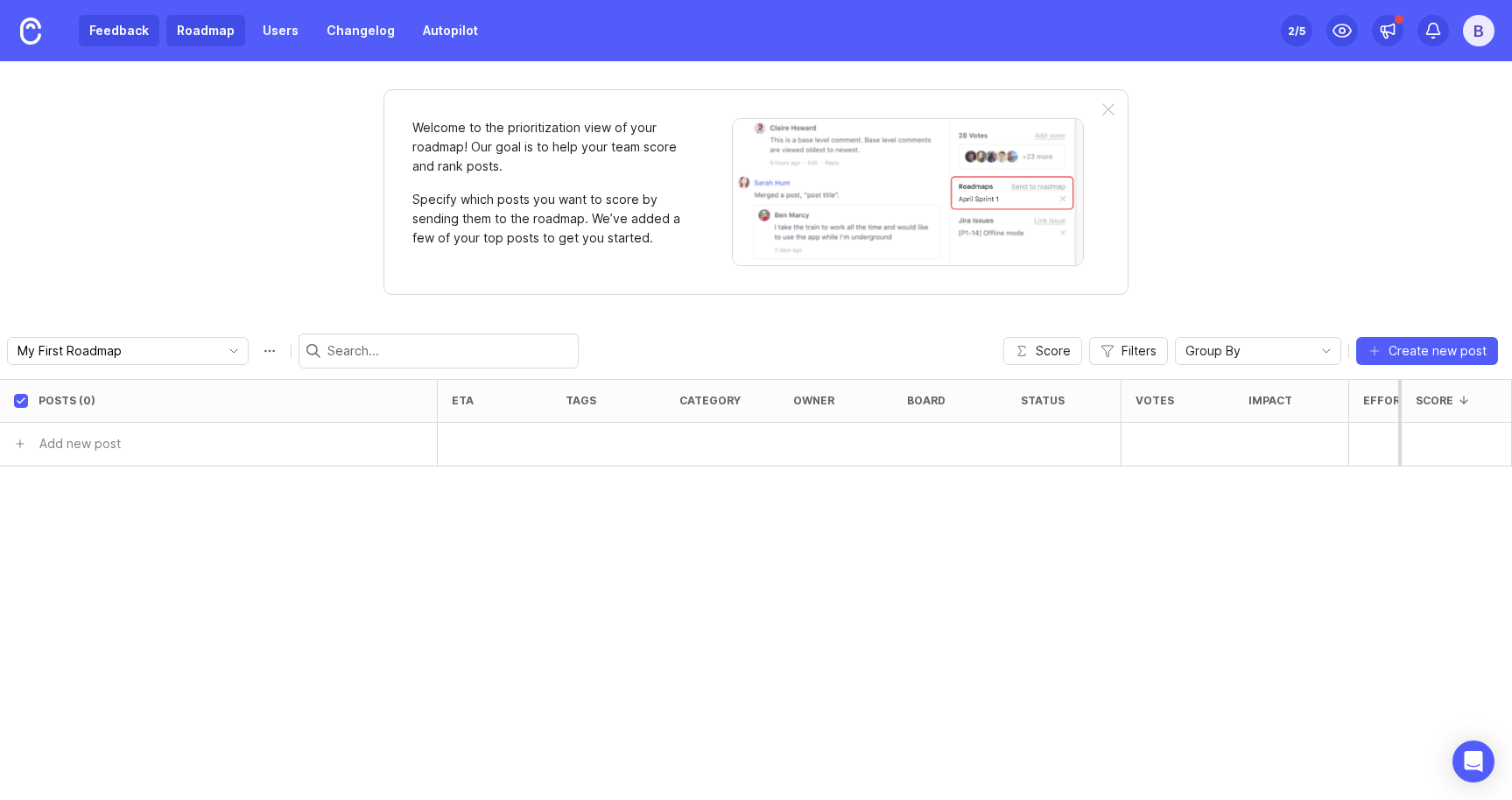 click on "Feedback" at bounding box center [119, 31] 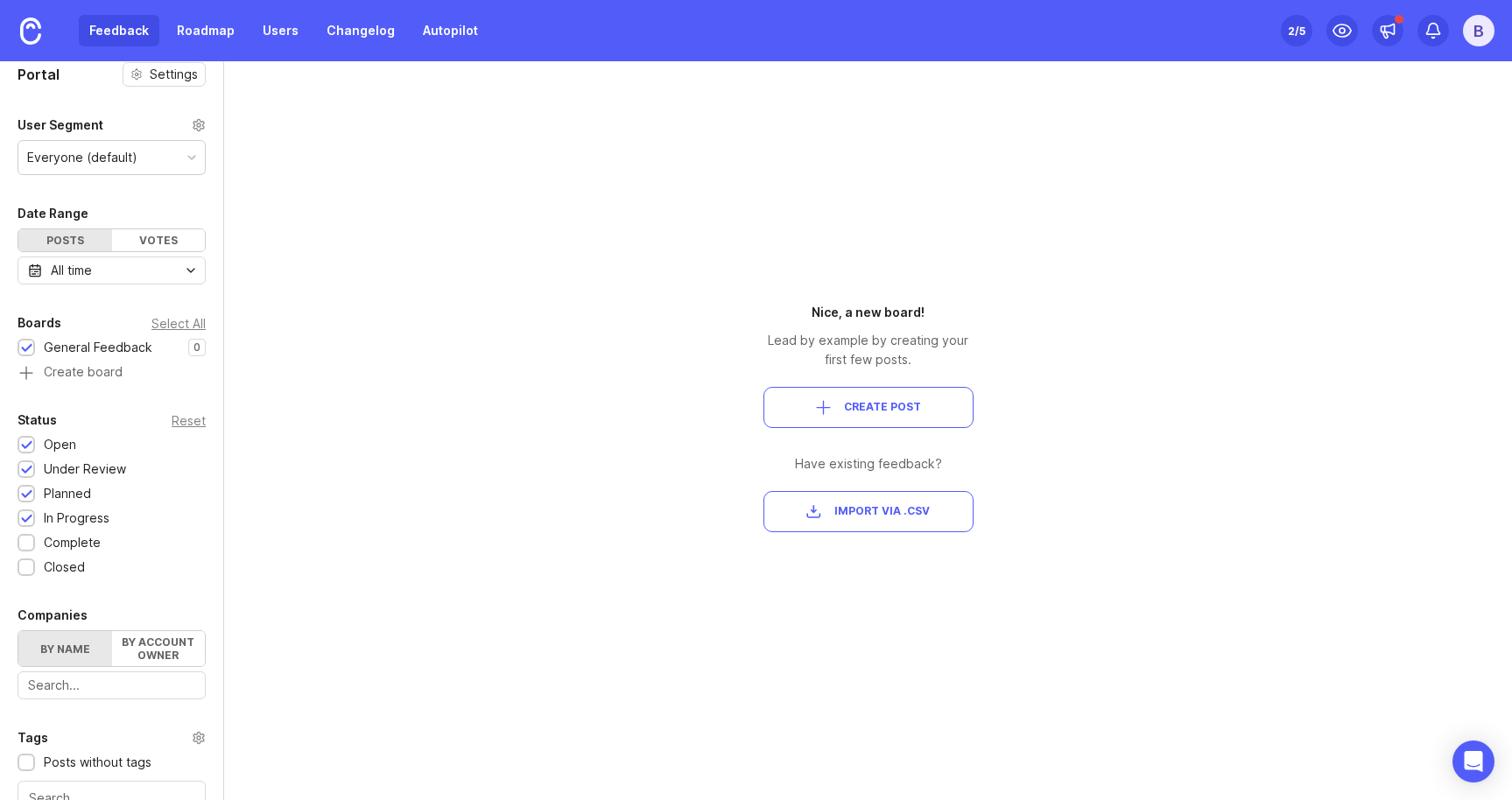 scroll, scrollTop: 0, scrollLeft: 0, axis: both 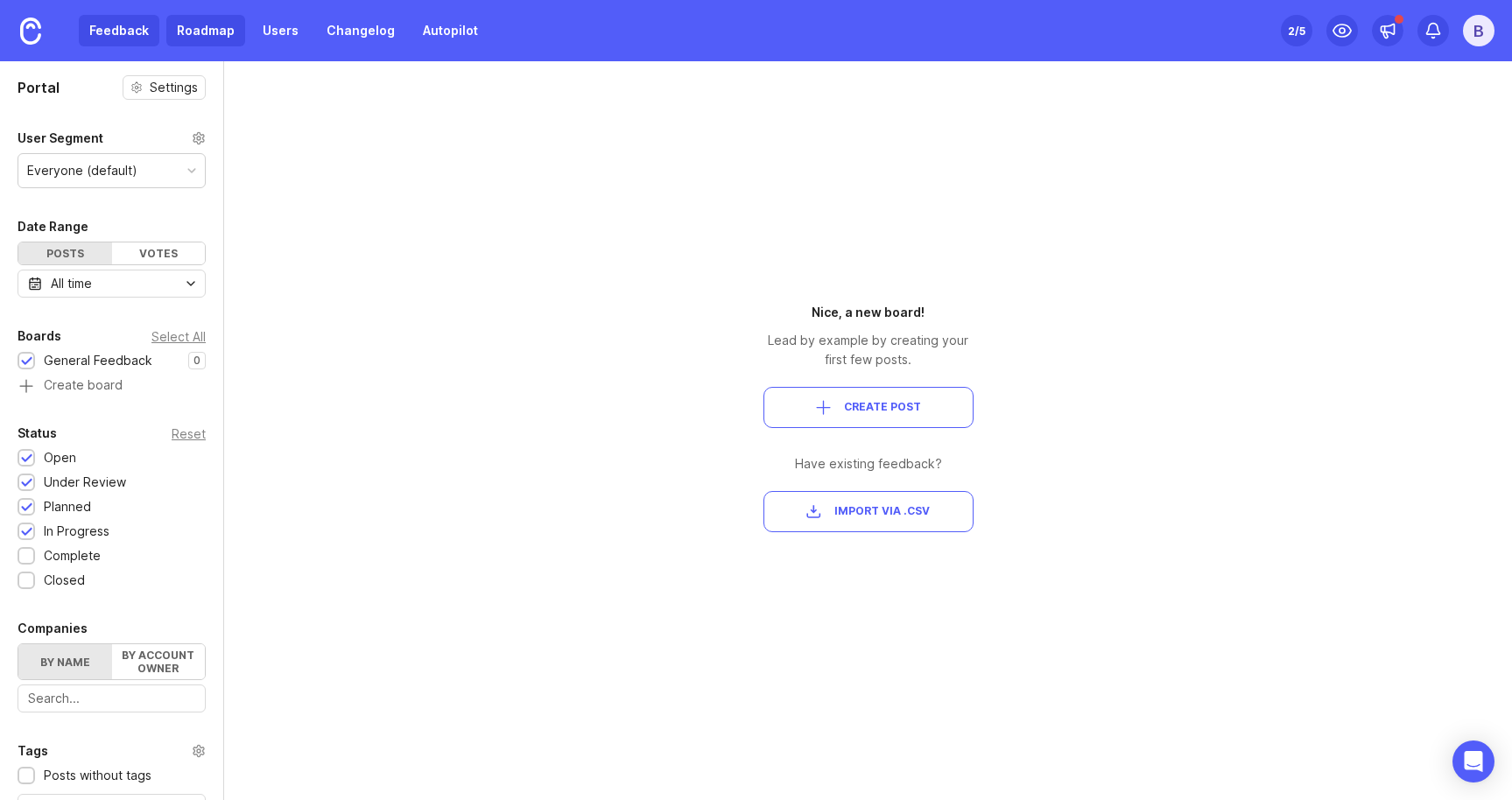 click on "Roadmap" at bounding box center (206, 31) 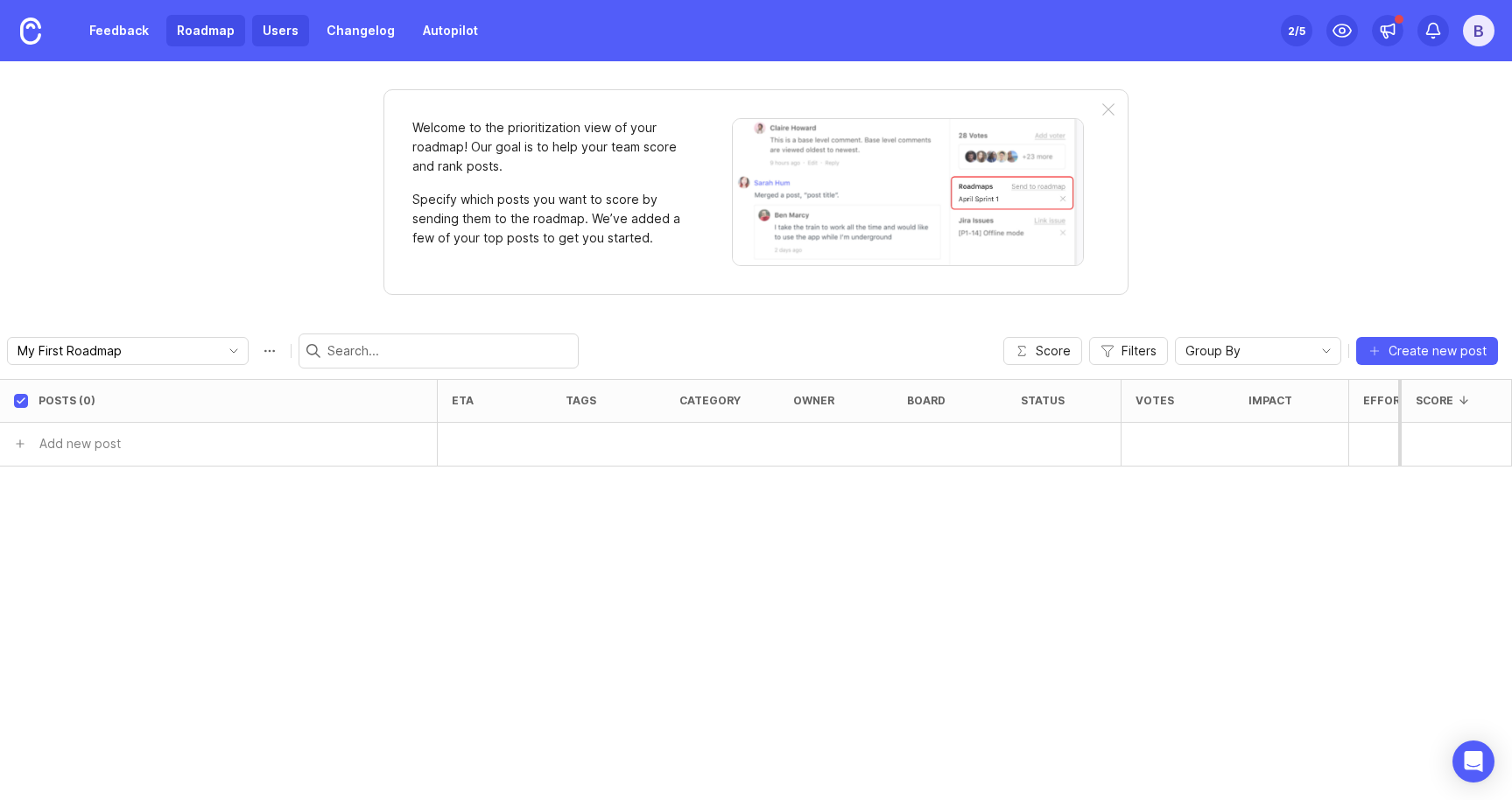 click on "Users" at bounding box center (280, 31) 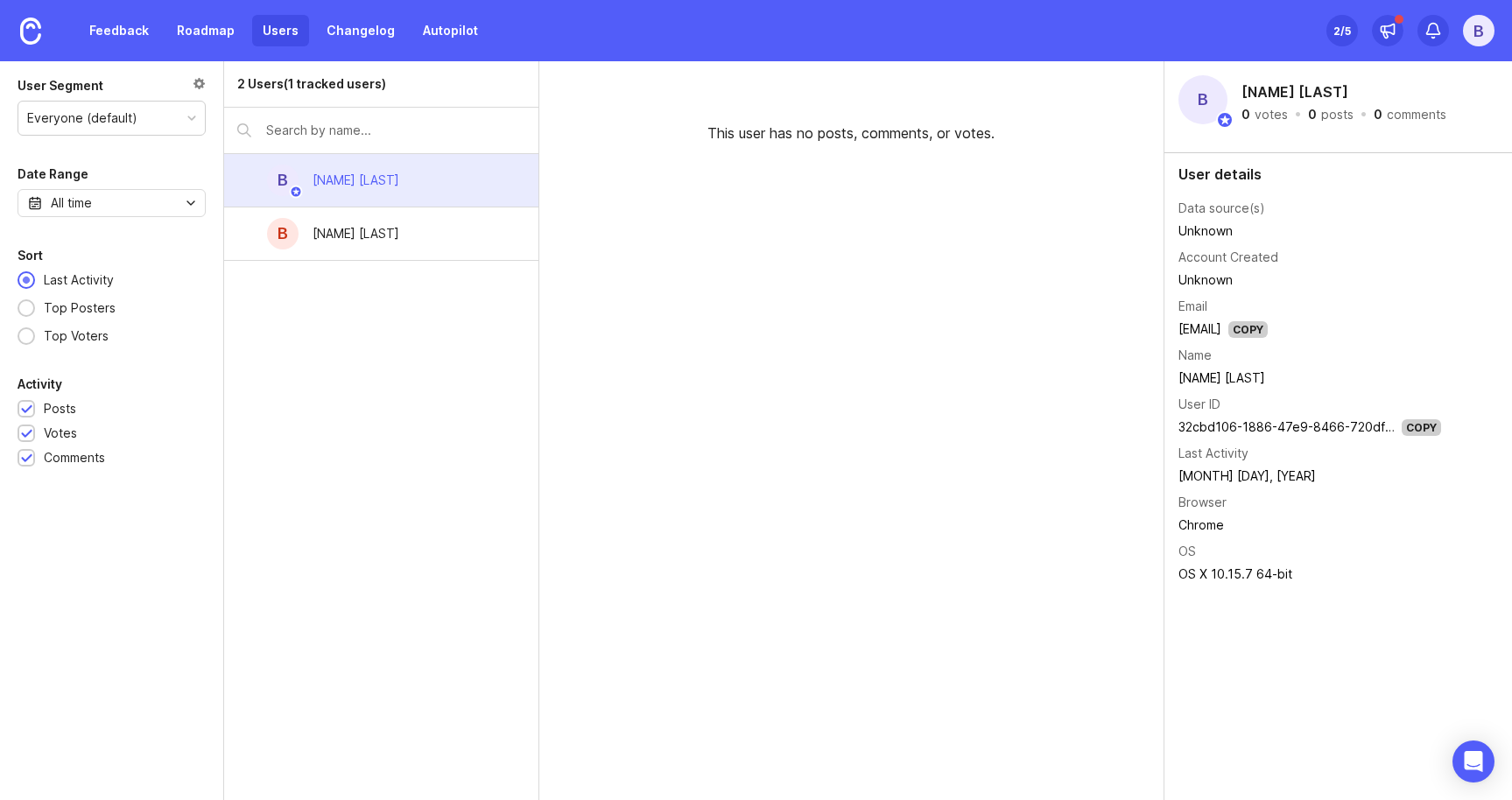 click on "2   Users  (1 tracked users)" at bounding box center (312, 84) 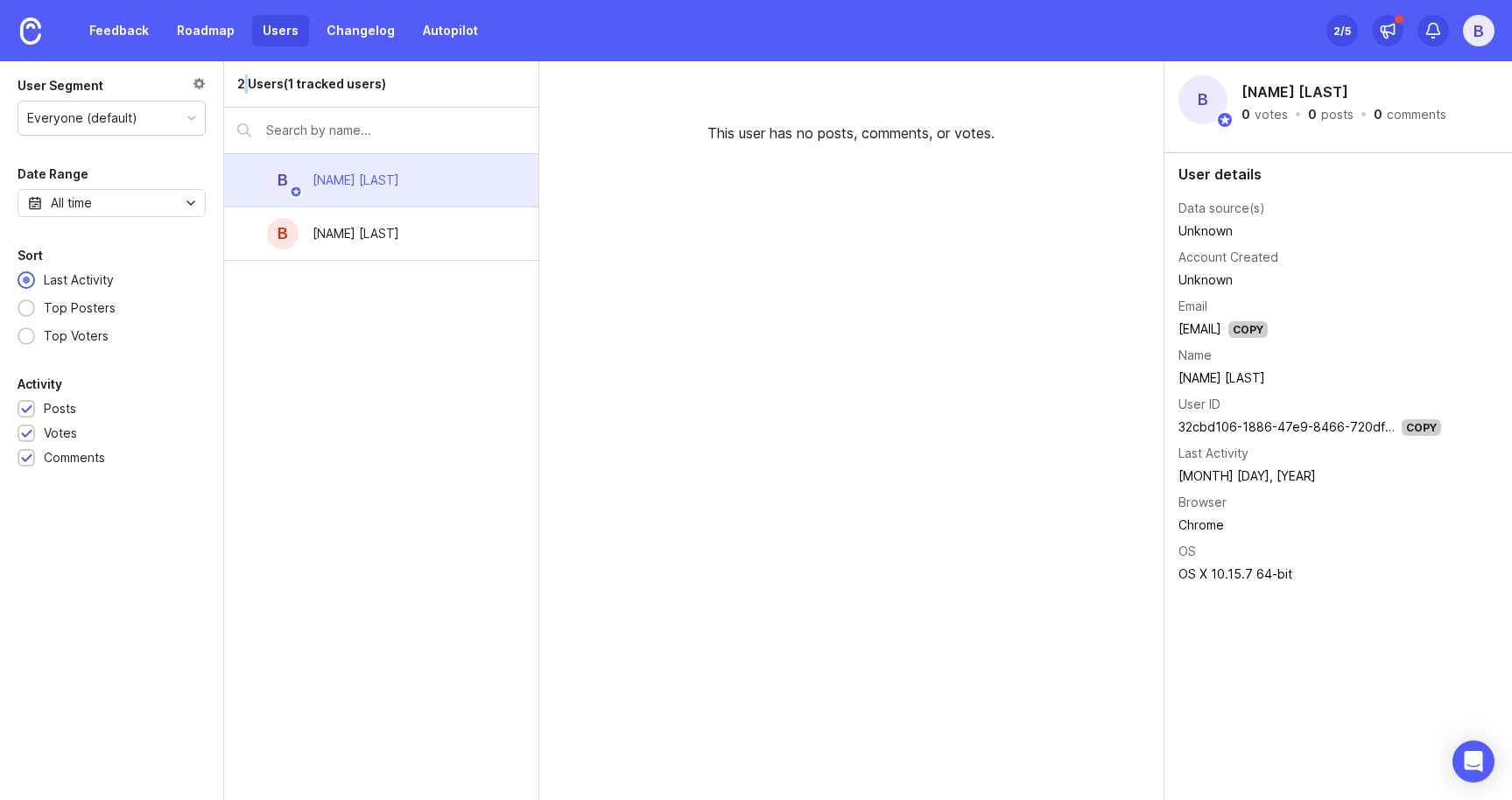 click on "2   Users  (1 tracked users)" at bounding box center (312, 84) 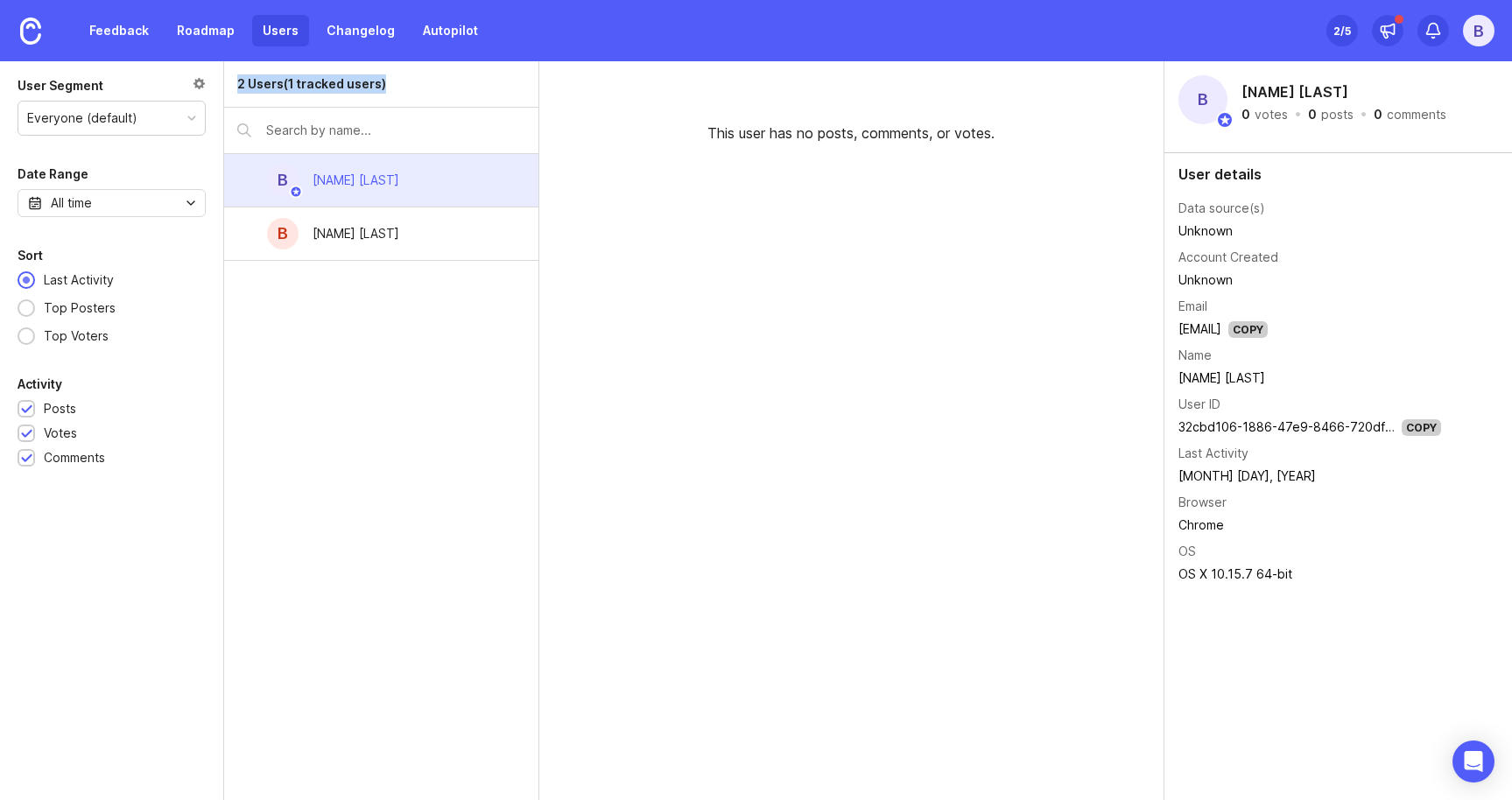 click on "2   Users  (1 tracked users)" at bounding box center (312, 84) 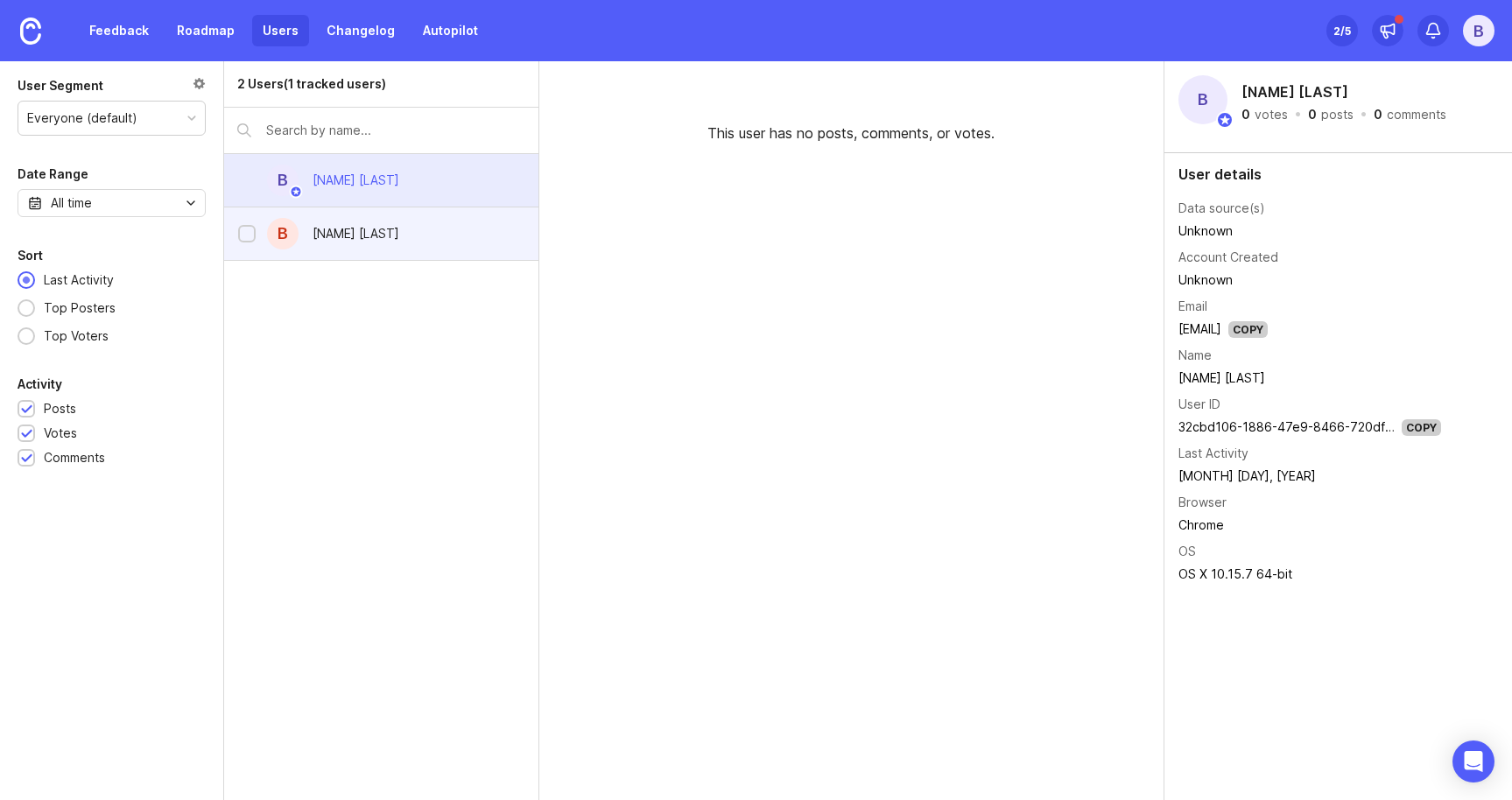 click on "[NAME] [LAST]" at bounding box center (355, 234) 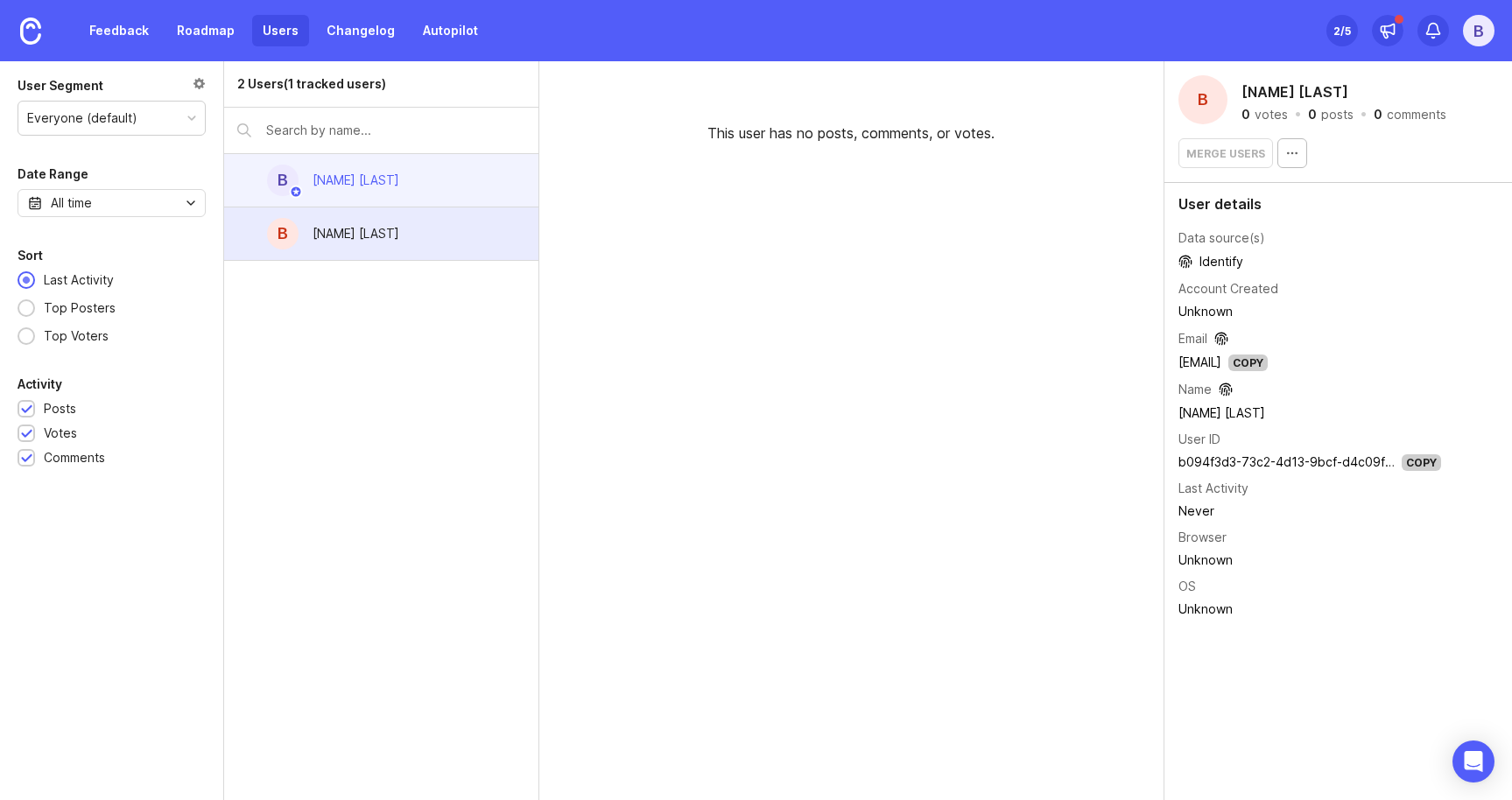 click on "[NAME] [LAST]" at bounding box center [355, 180] 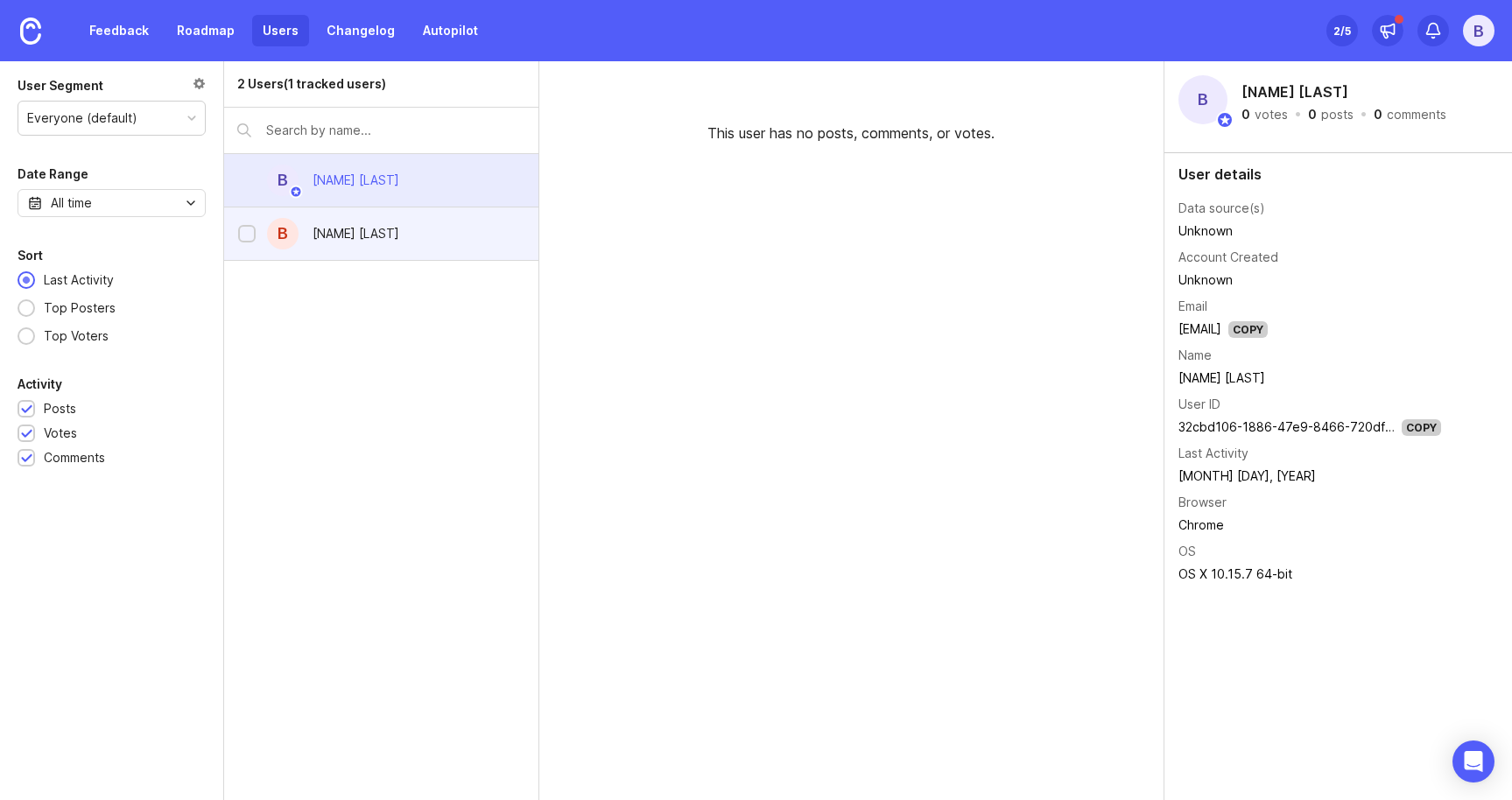 click on "[NAME] [LAST]" at bounding box center (355, 234) 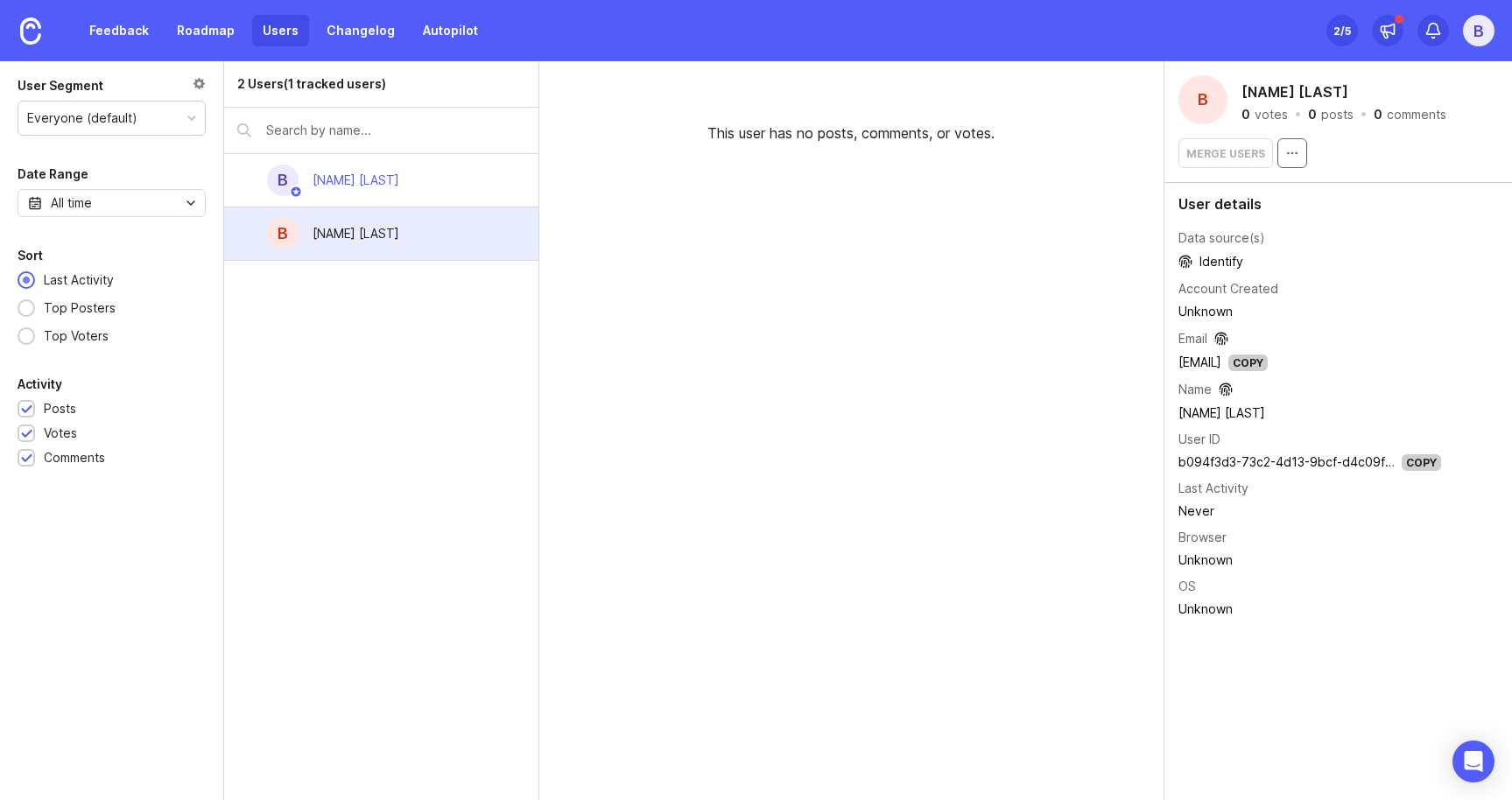 click 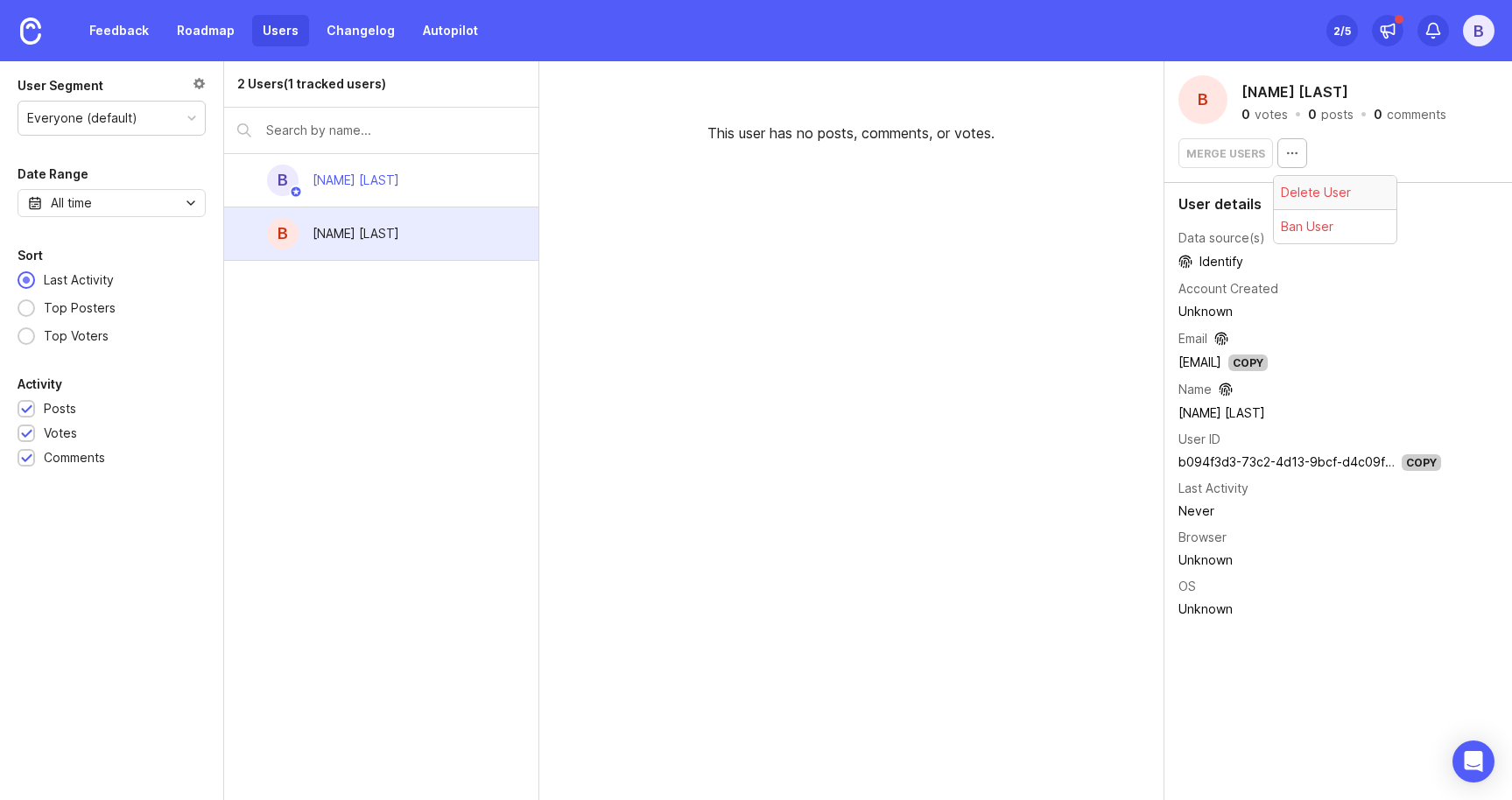 click on "Delete User" at bounding box center (1335, 193) 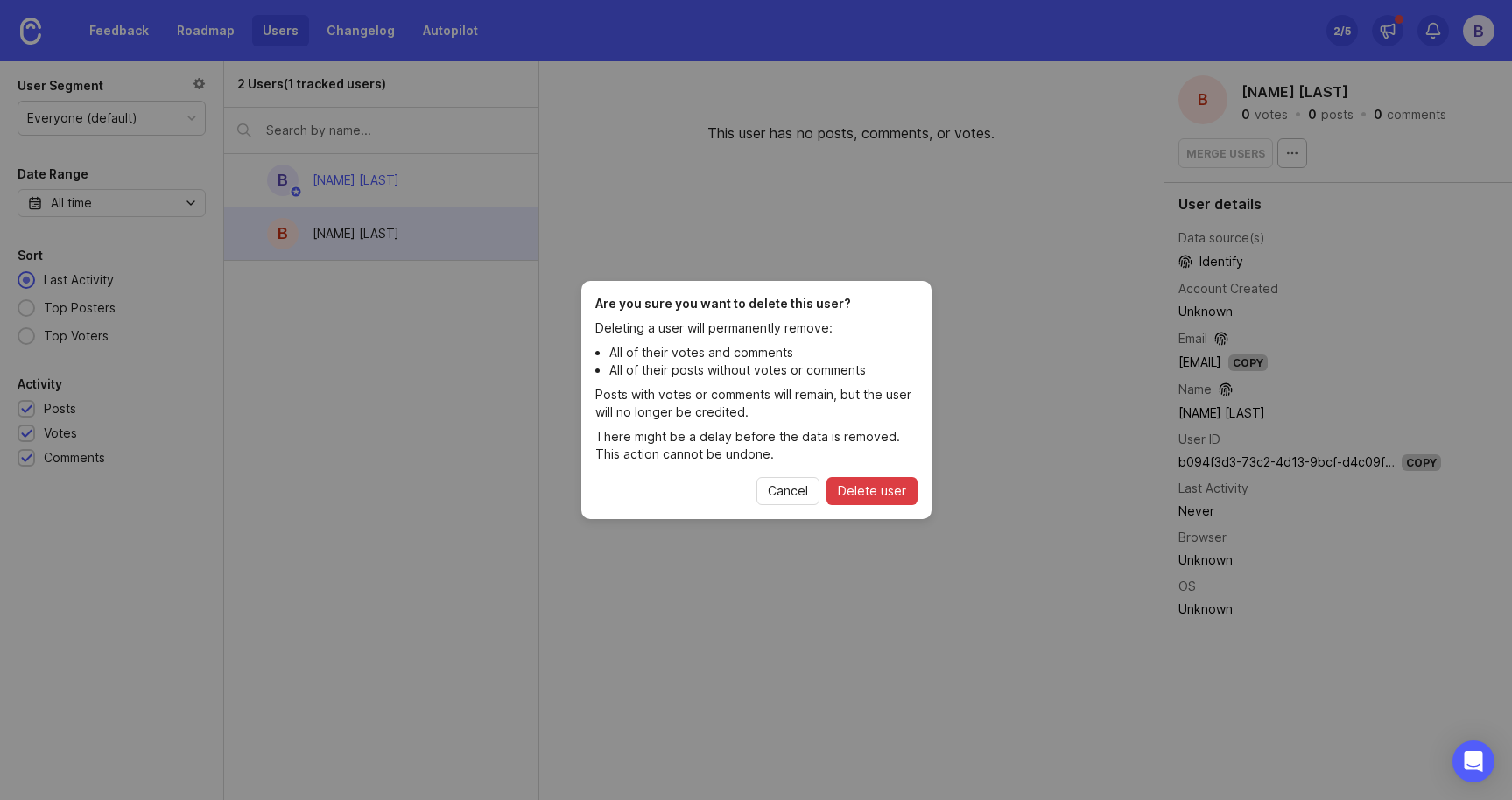click on "Delete user" at bounding box center [872, 491] 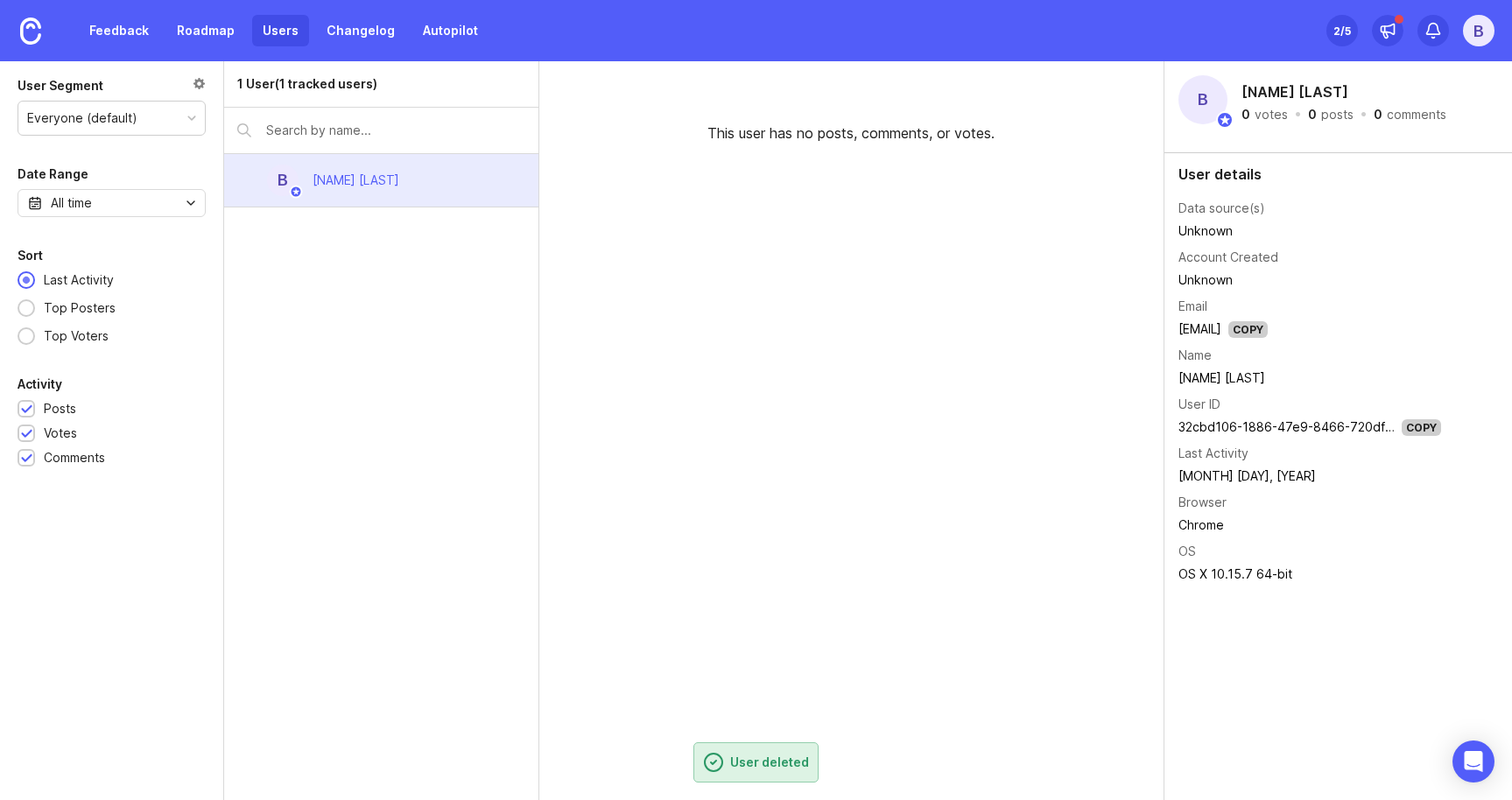 click on "[NAME] [LAST]" at bounding box center (355, 180) 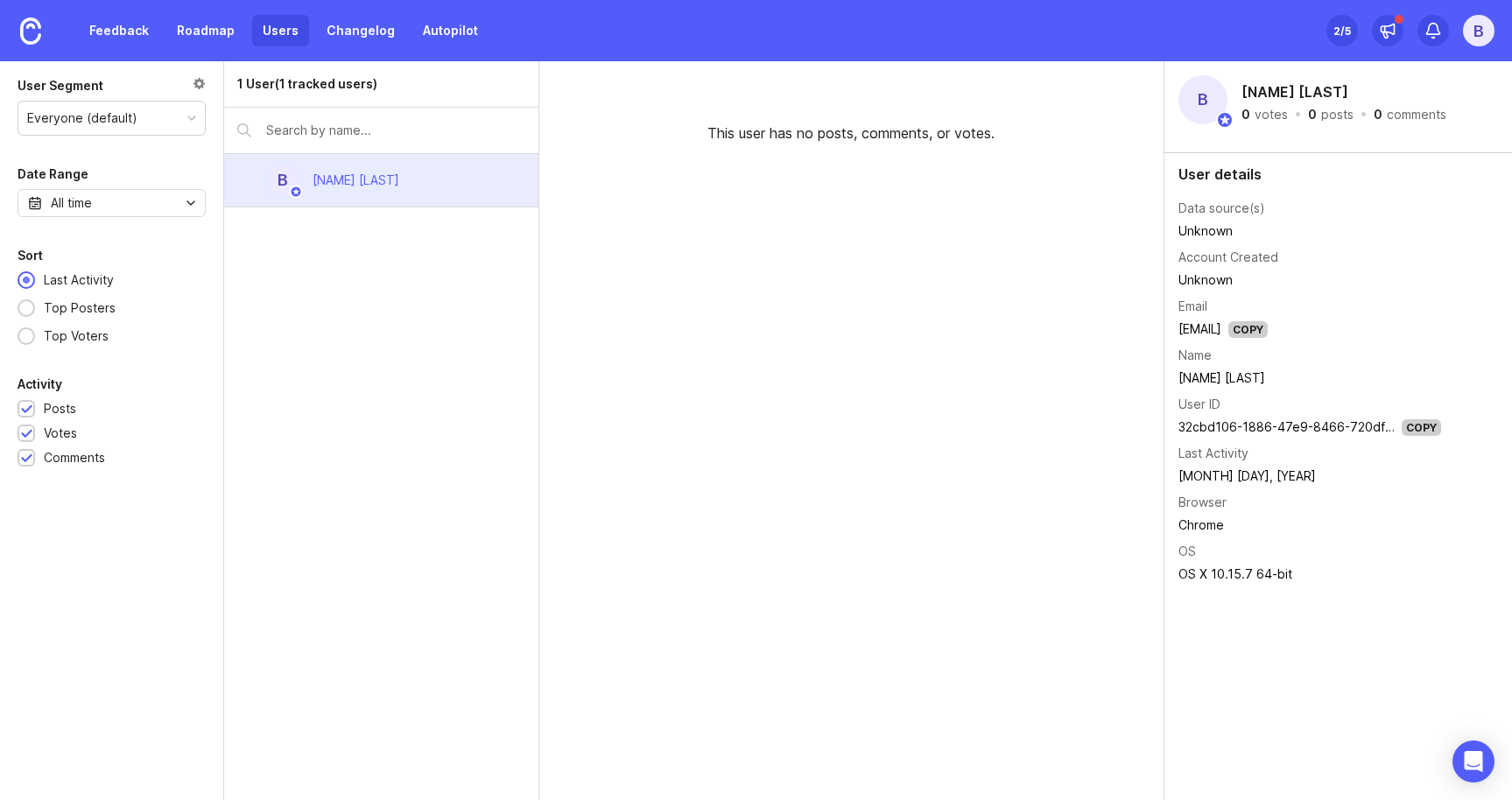 click on "User details" at bounding box center (1338, 174) 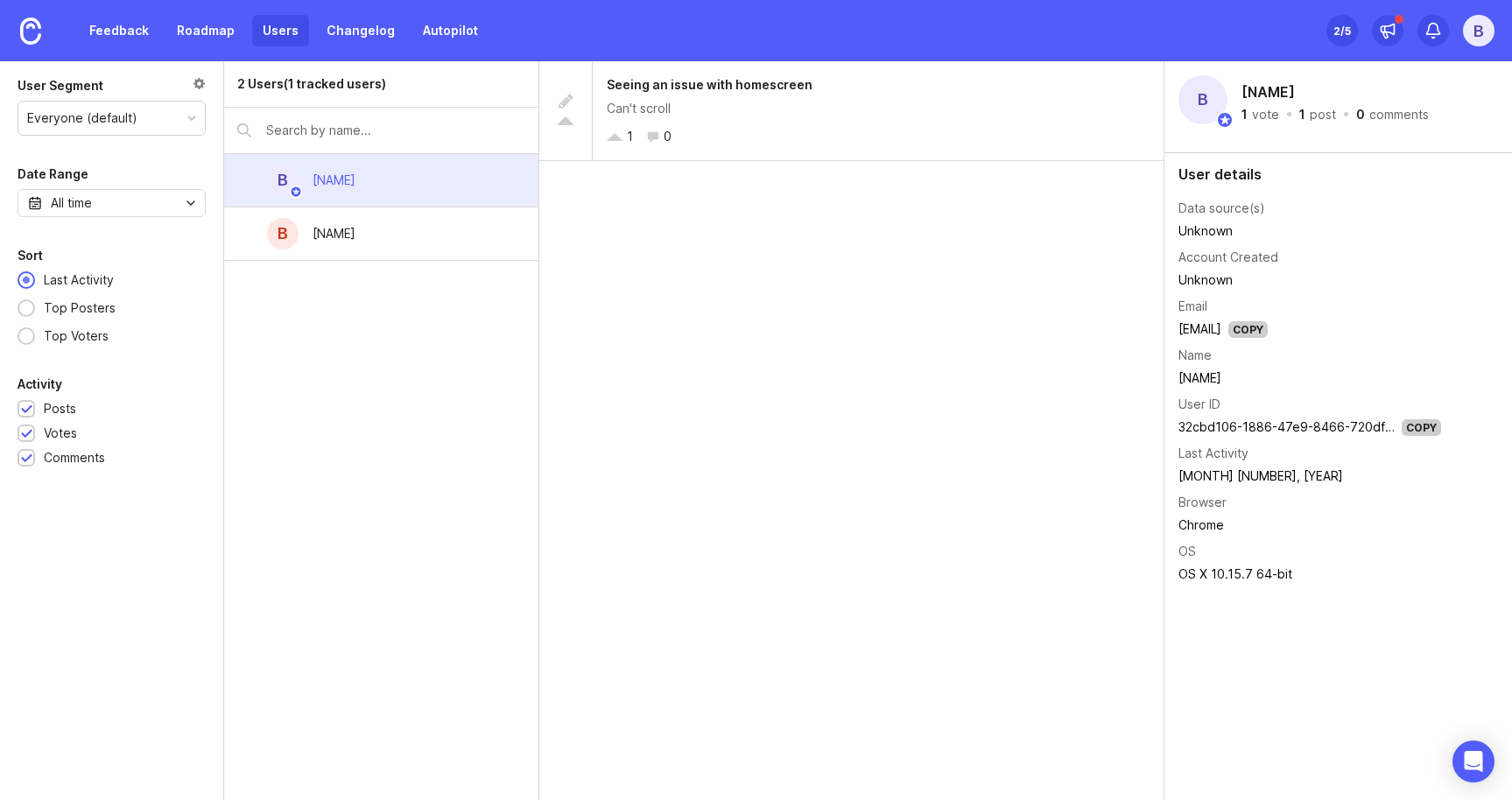 scroll, scrollTop: 0, scrollLeft: 0, axis: both 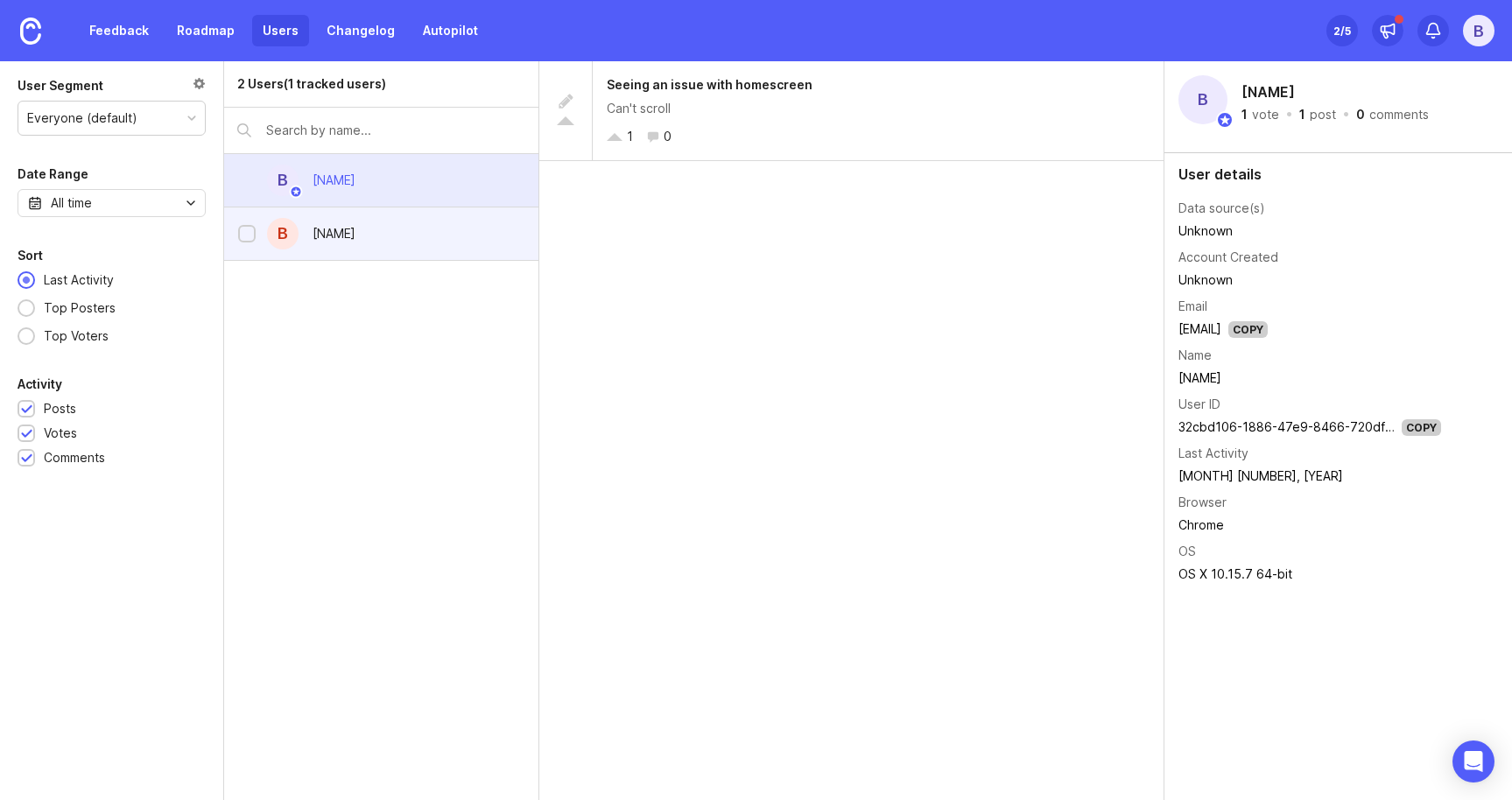 click on "[NAME]" at bounding box center (334, 234) 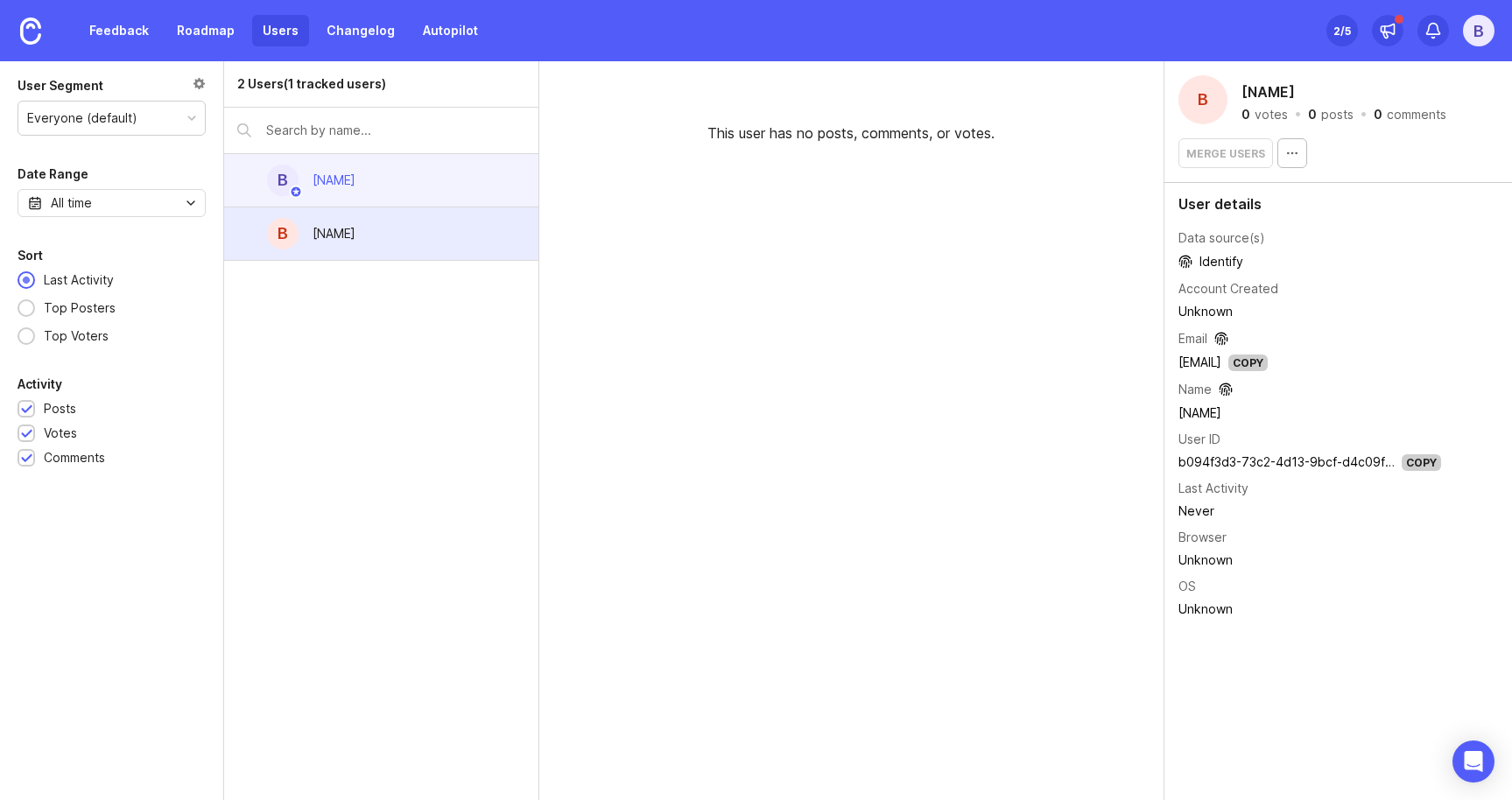 click on "[NAME]" at bounding box center [334, 180] 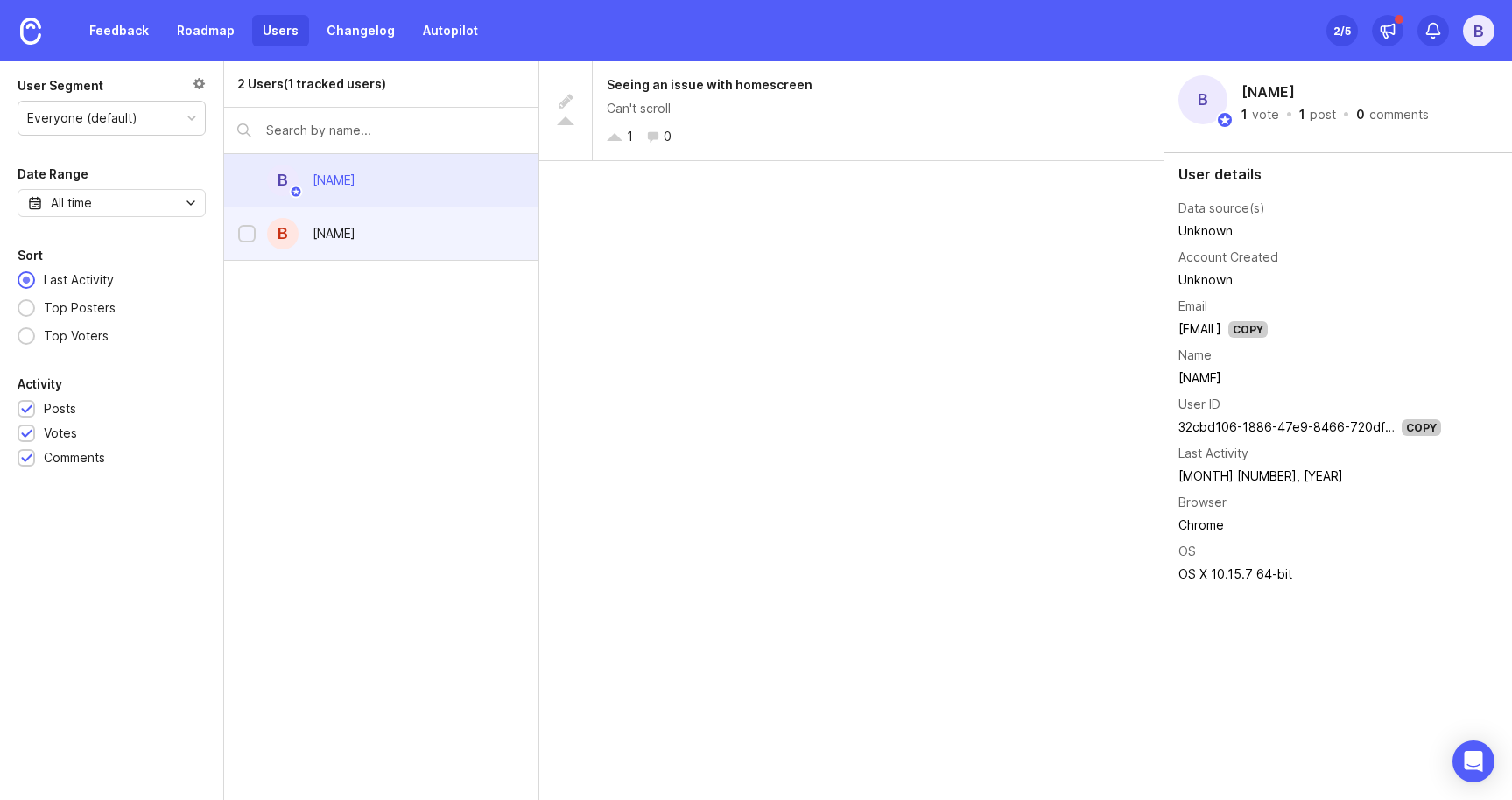 click on "[NAME]" at bounding box center (334, 234) 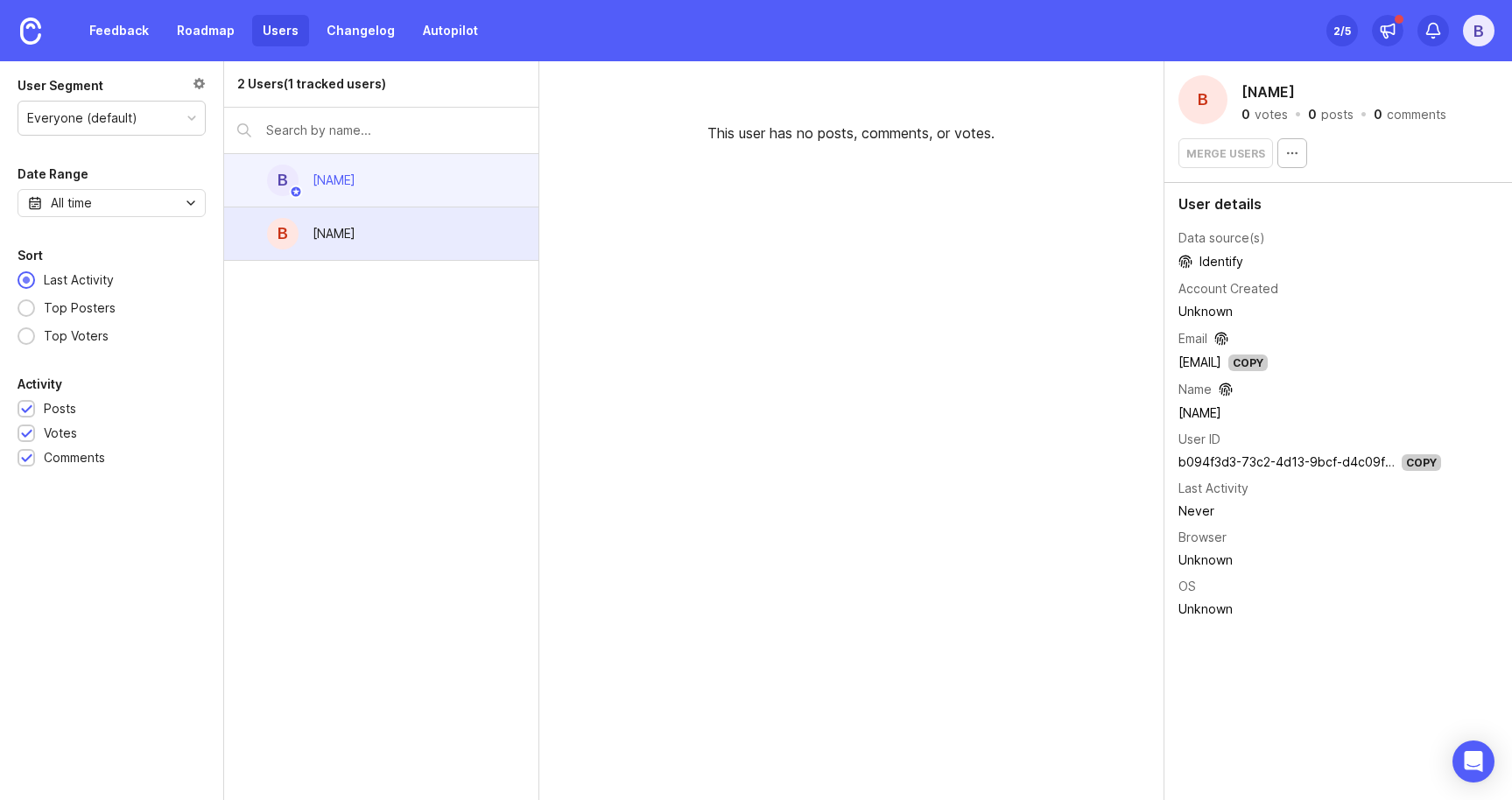 click on "[NAME]" at bounding box center [334, 180] 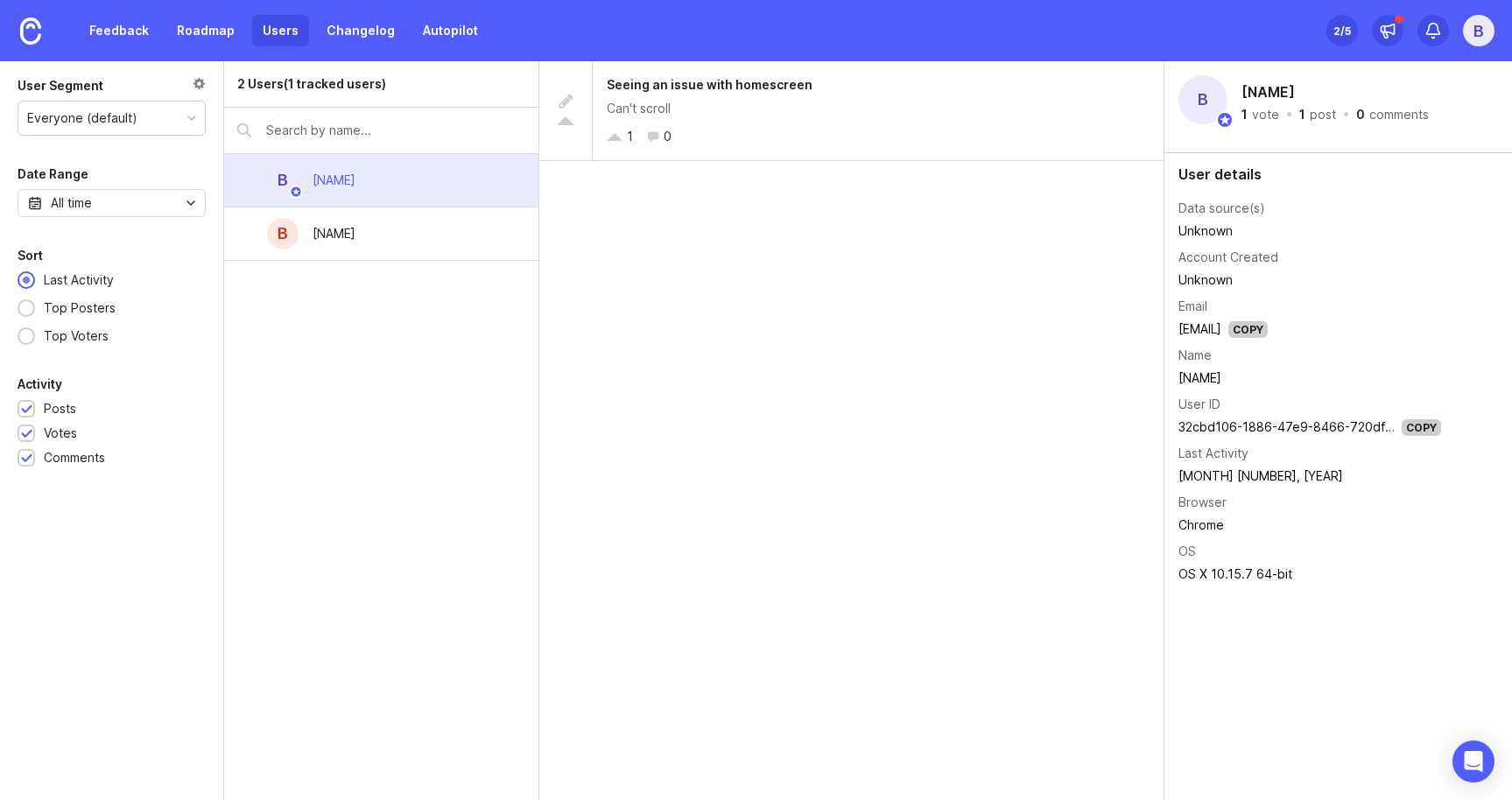 click on "B" at bounding box center (1479, 31) 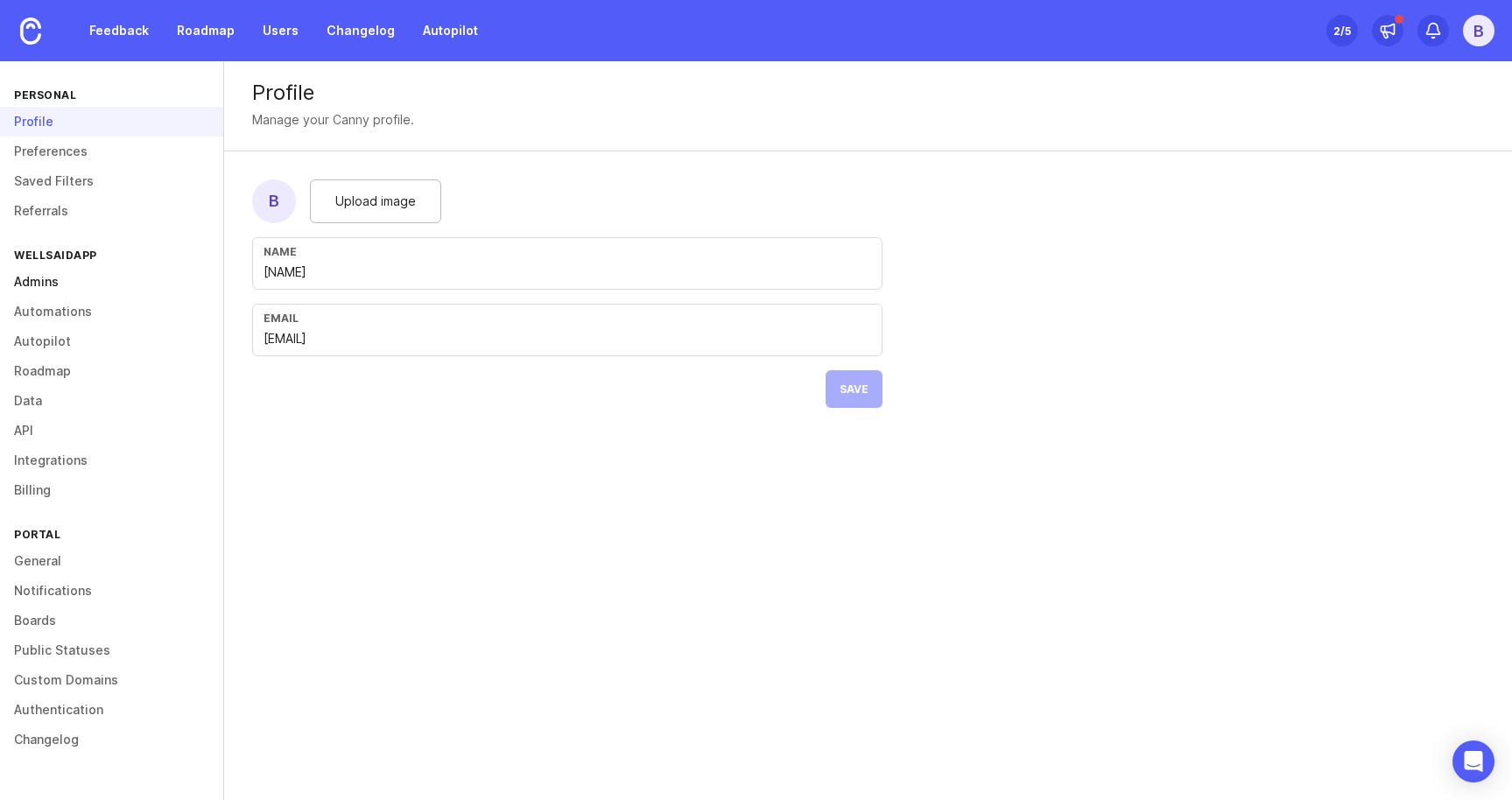 click on "Admins" at bounding box center [111, 282] 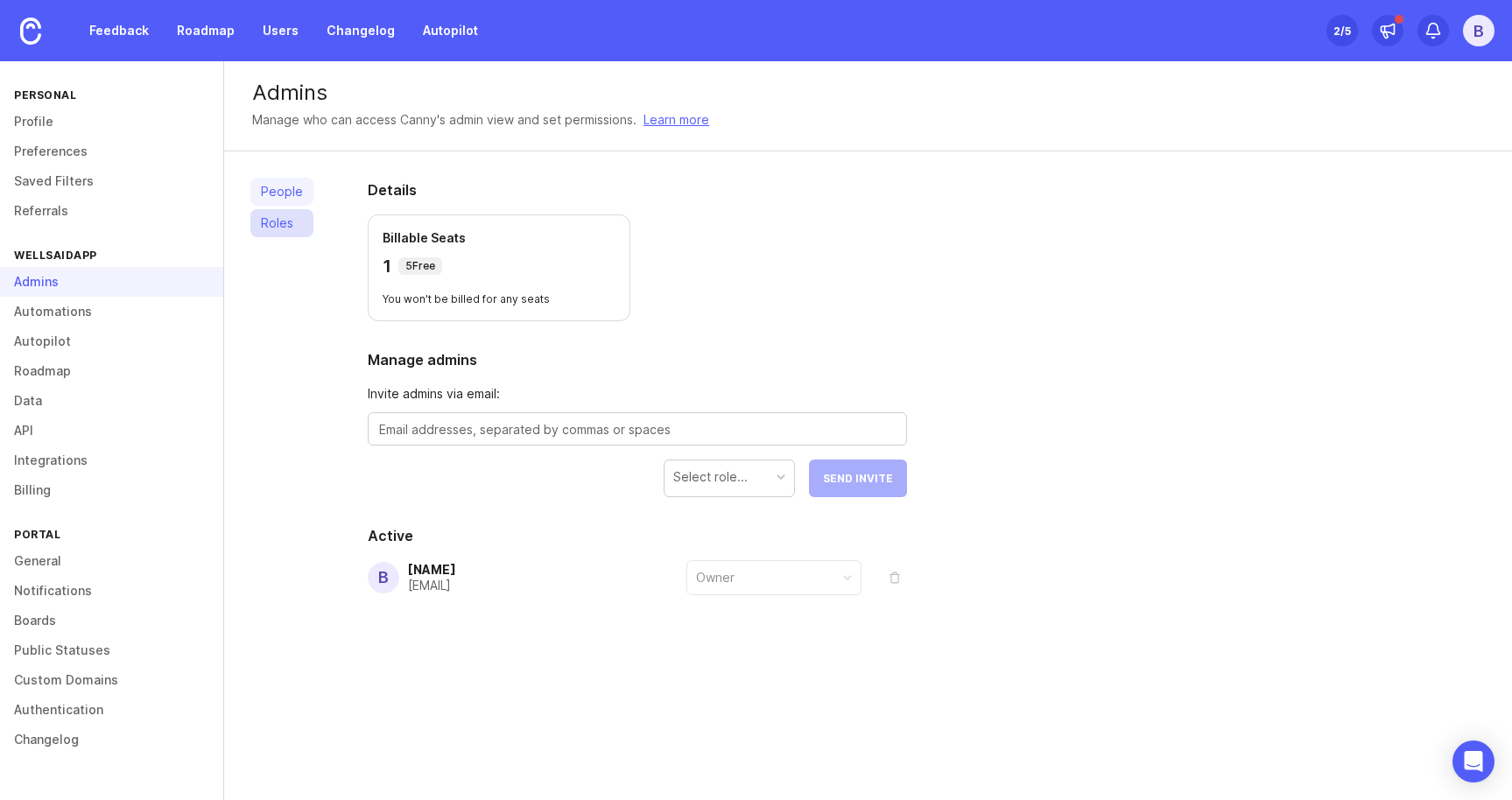 click on "Roles" at bounding box center [282, 223] 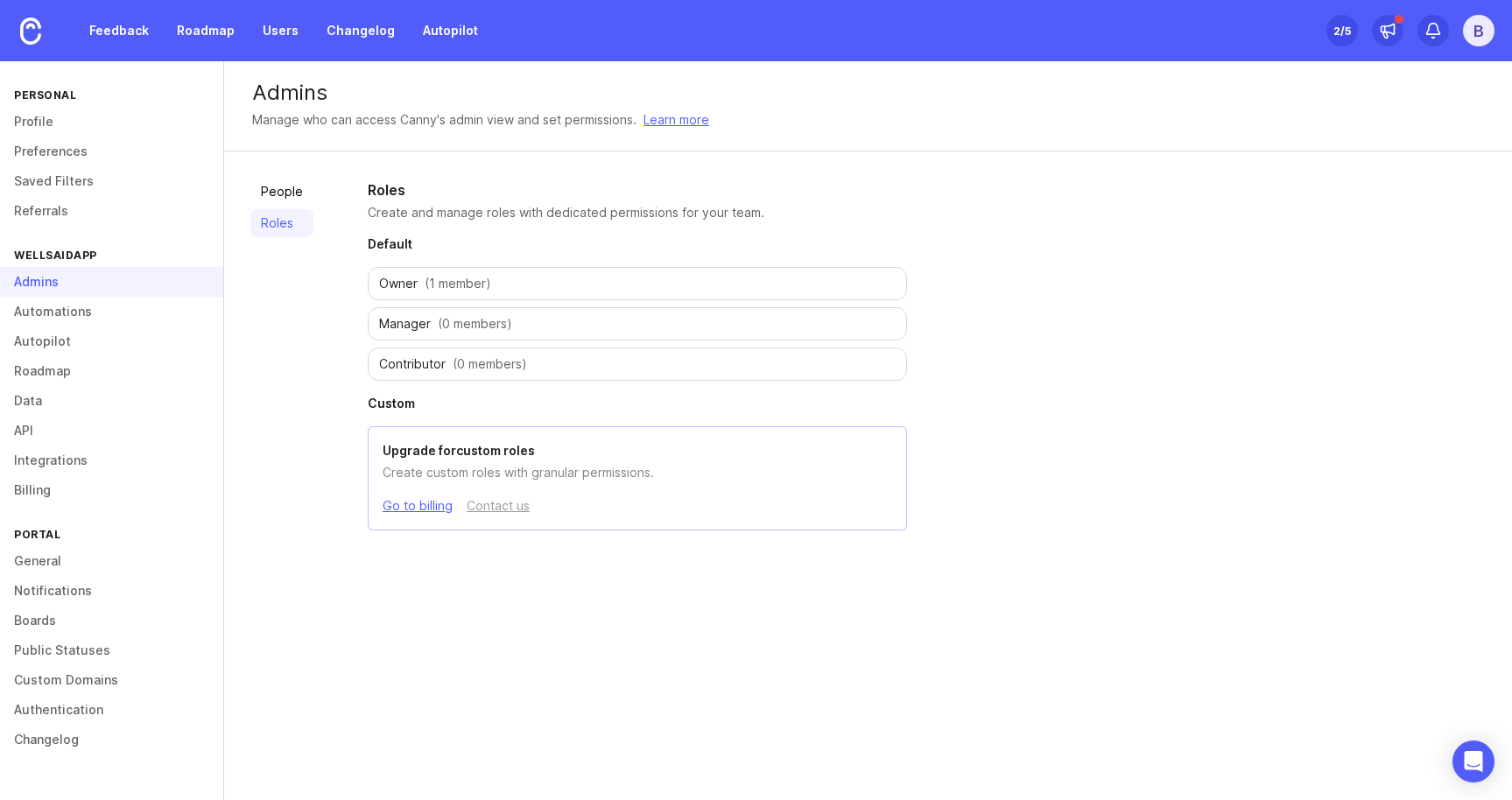 click on "Contributor   (0 members)" at bounding box center [637, 364] 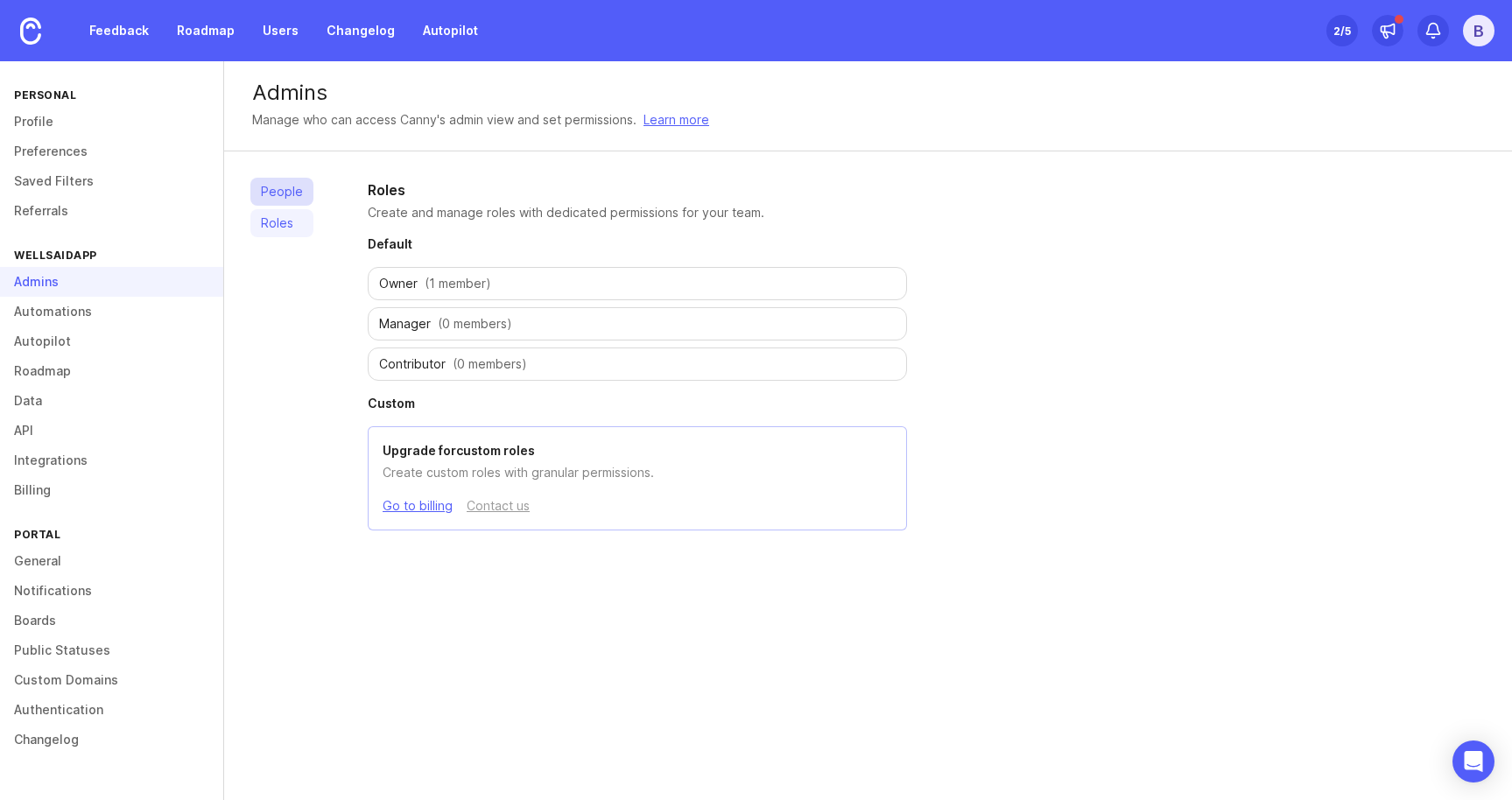 click on "People" at bounding box center [282, 192] 